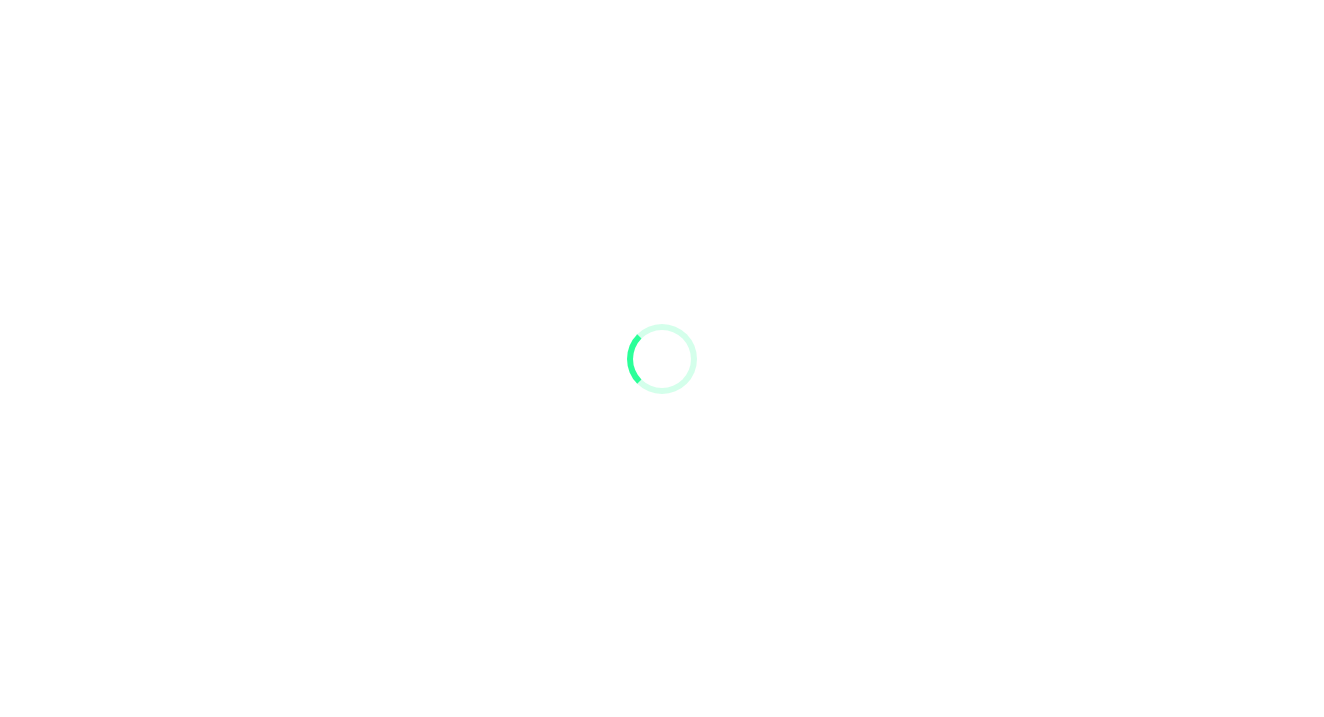 scroll, scrollTop: 0, scrollLeft: 0, axis: both 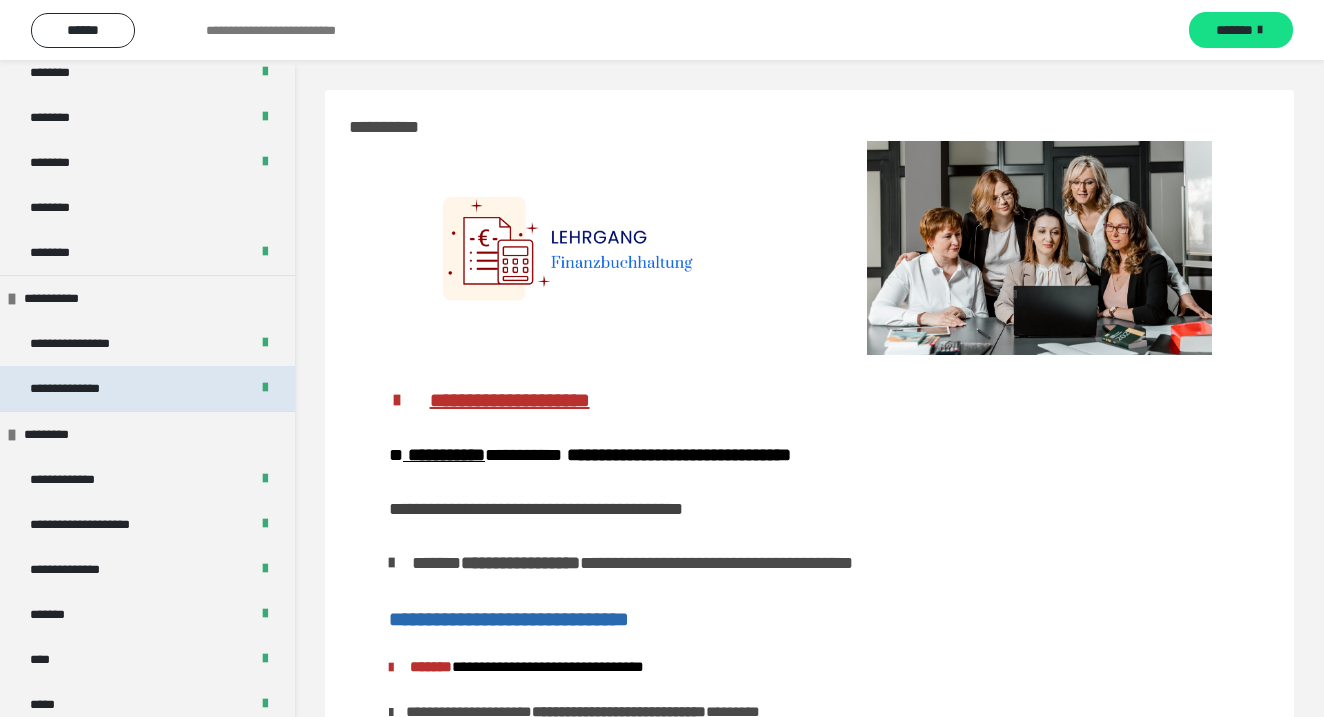 click on "**********" at bounding box center (147, 388) 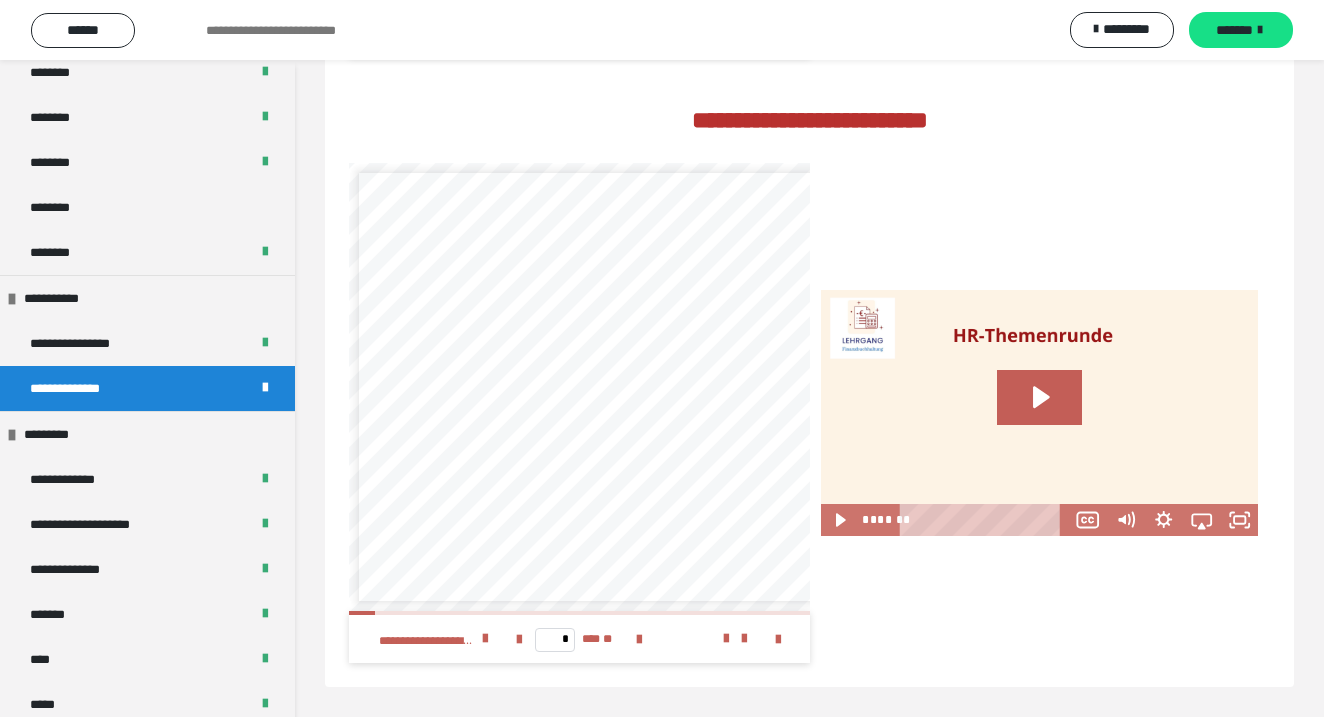 scroll, scrollTop: 2042, scrollLeft: 0, axis: vertical 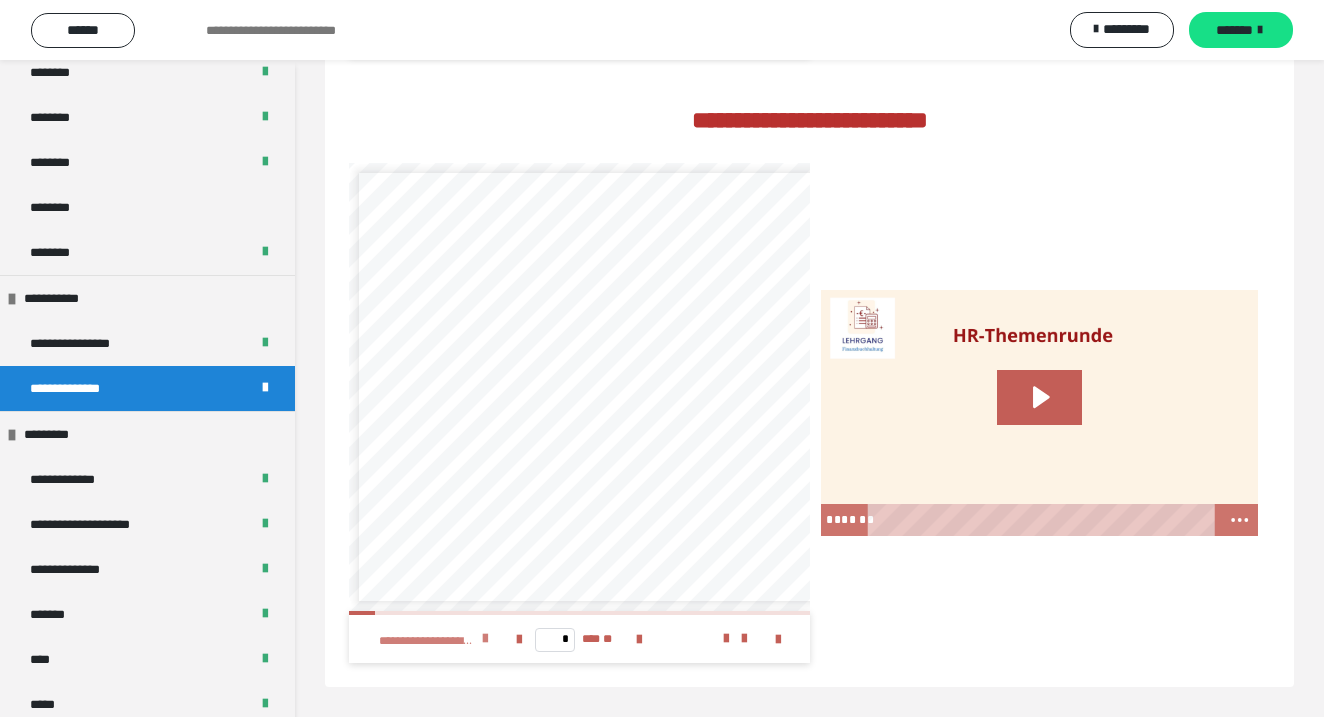 click on "**********" at bounding box center [439, 639] 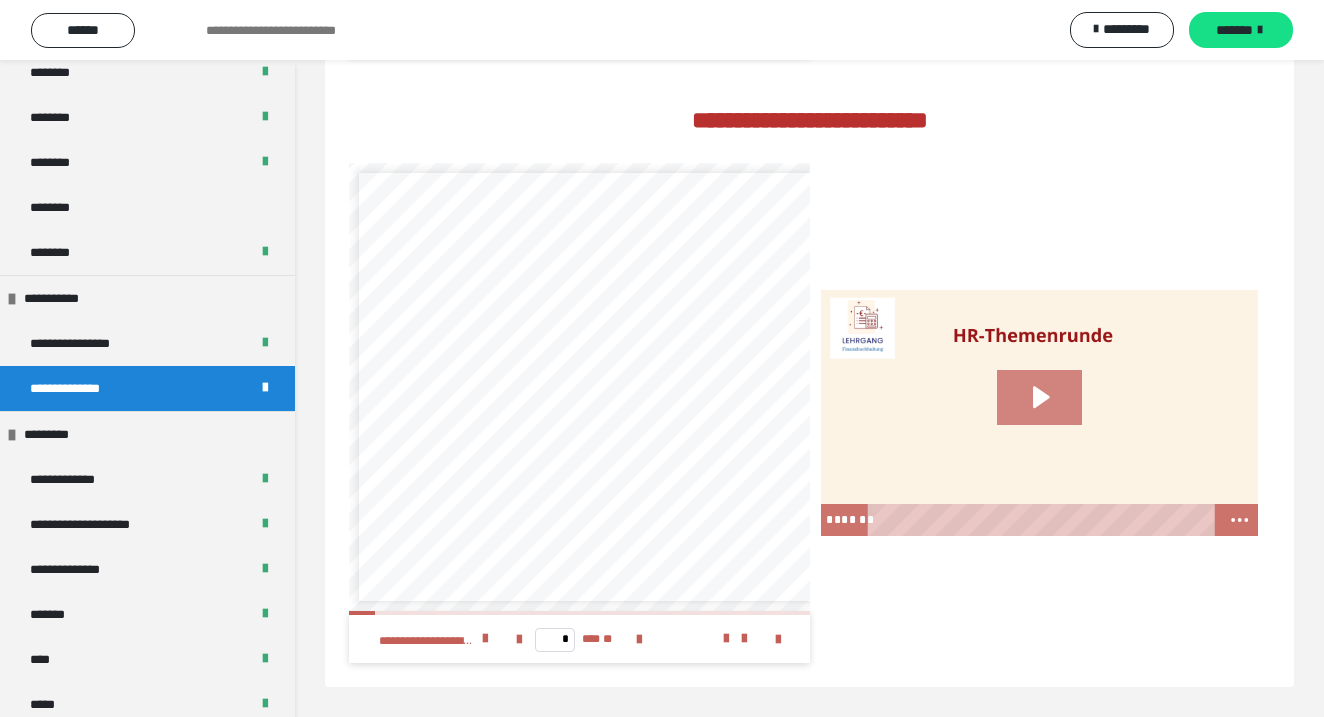 click 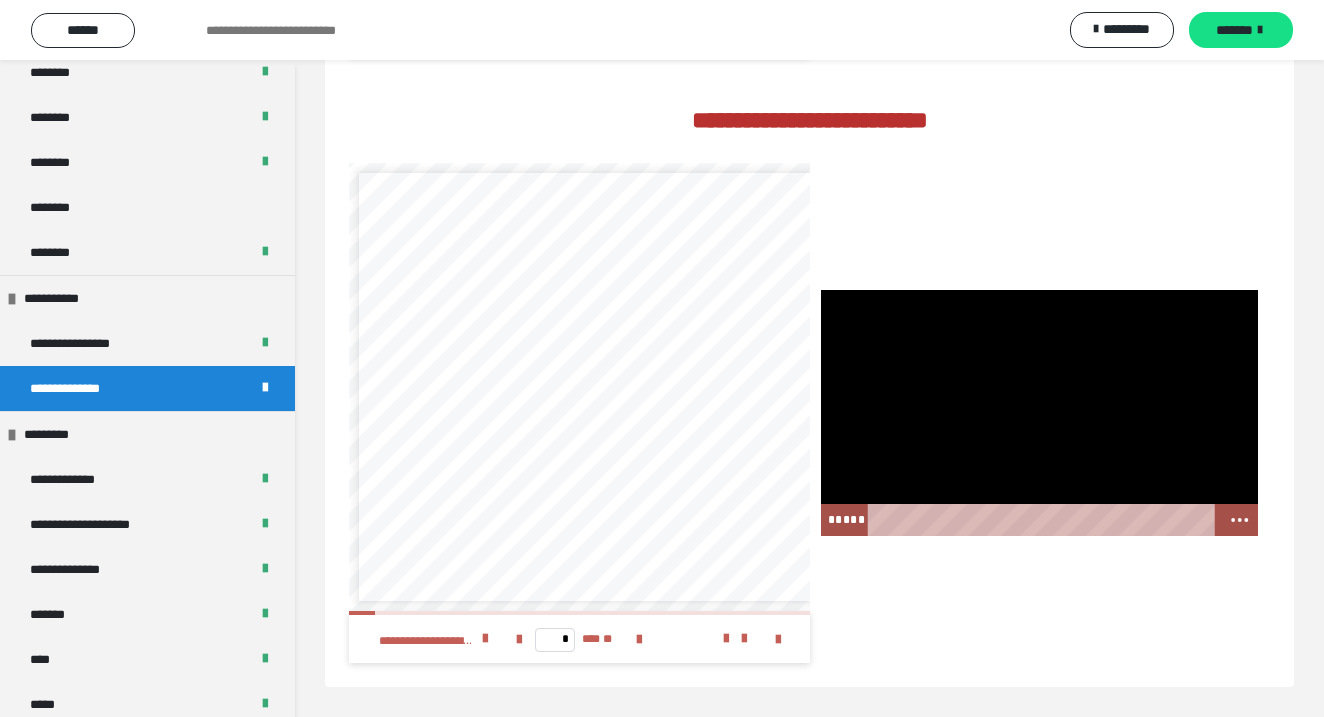 click at bounding box center [1044, 520] 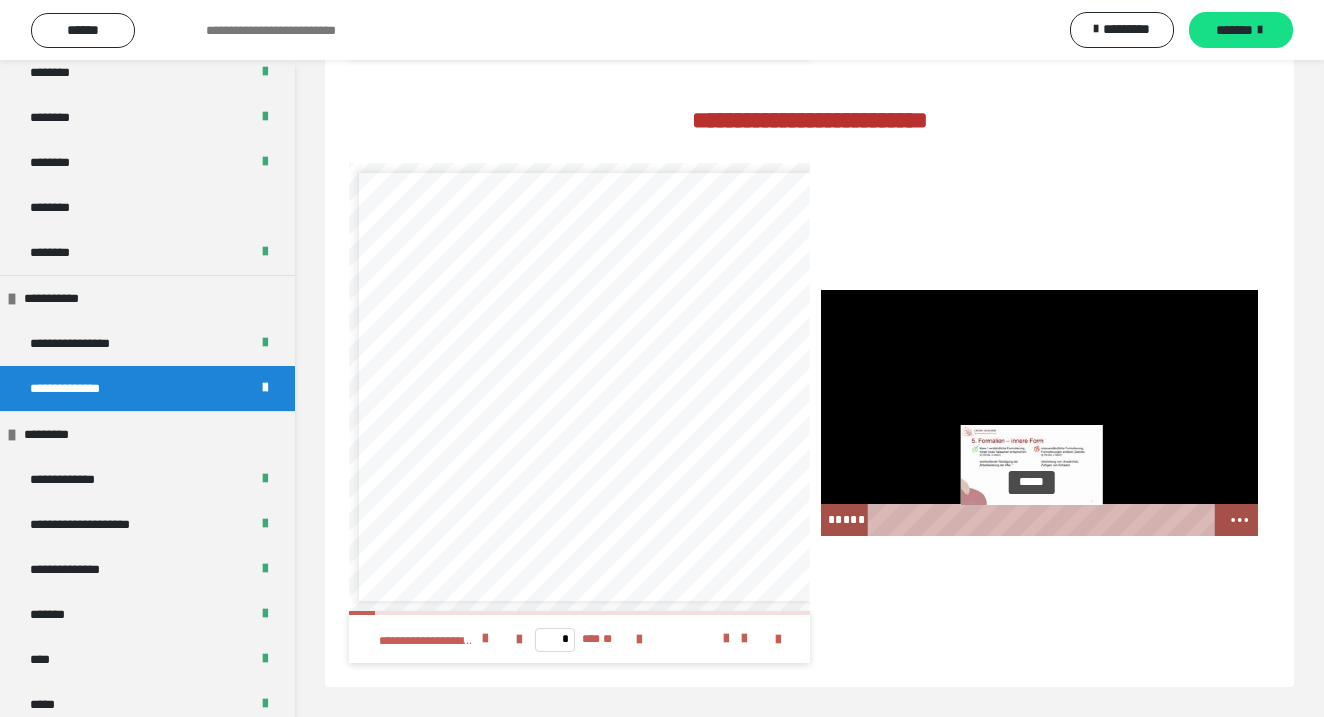 click on "*****" at bounding box center (1044, 520) 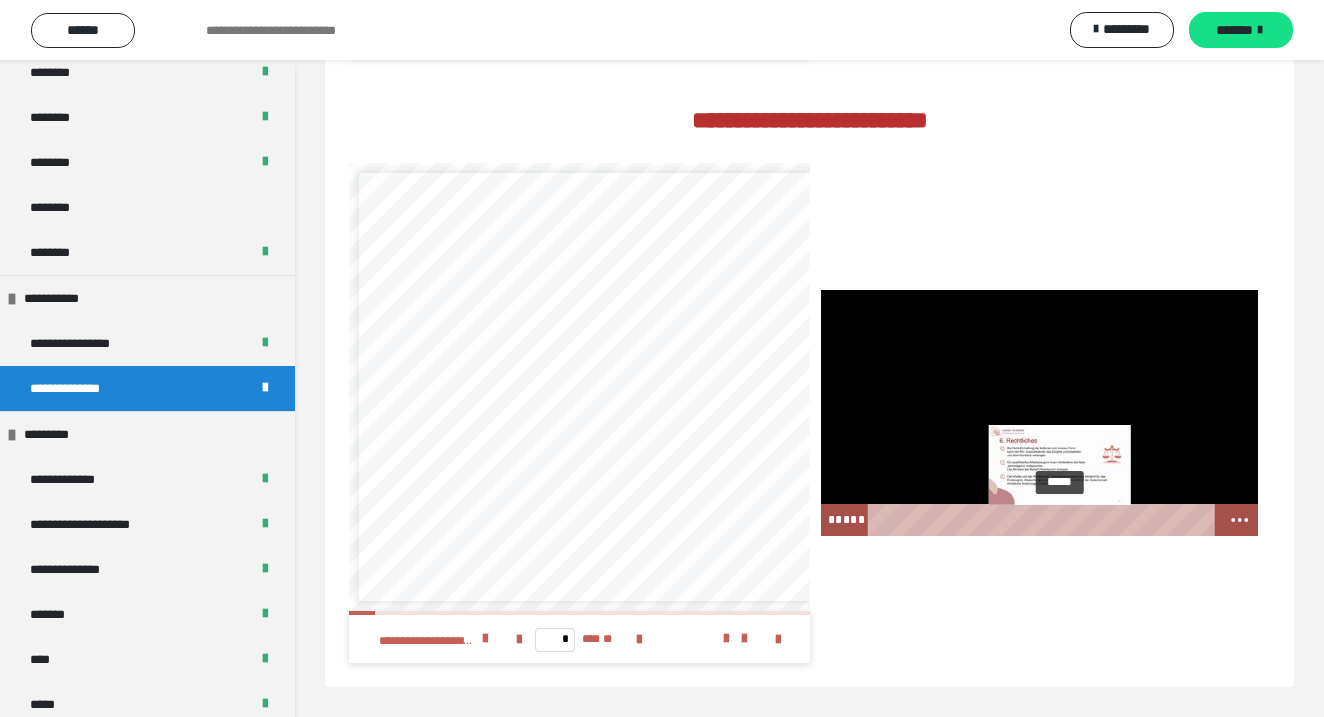 click on "*****" at bounding box center [1044, 520] 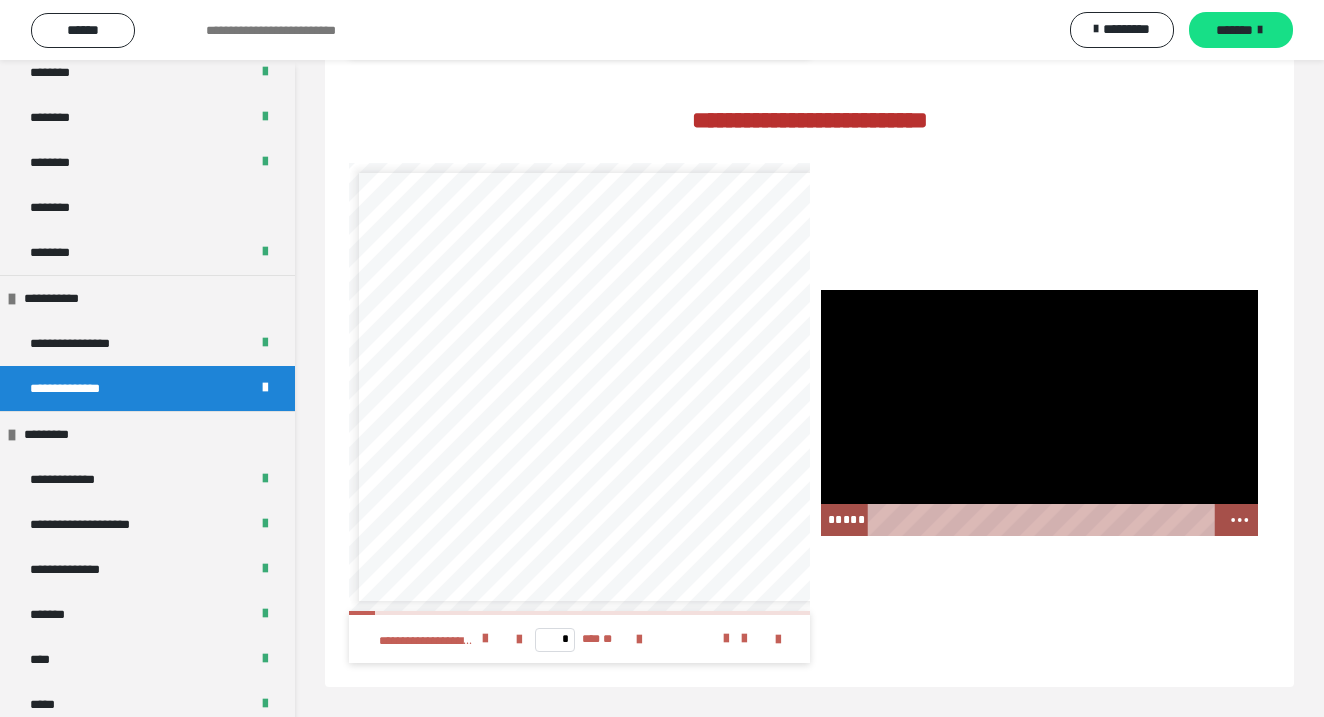 click at bounding box center (1039, 413) 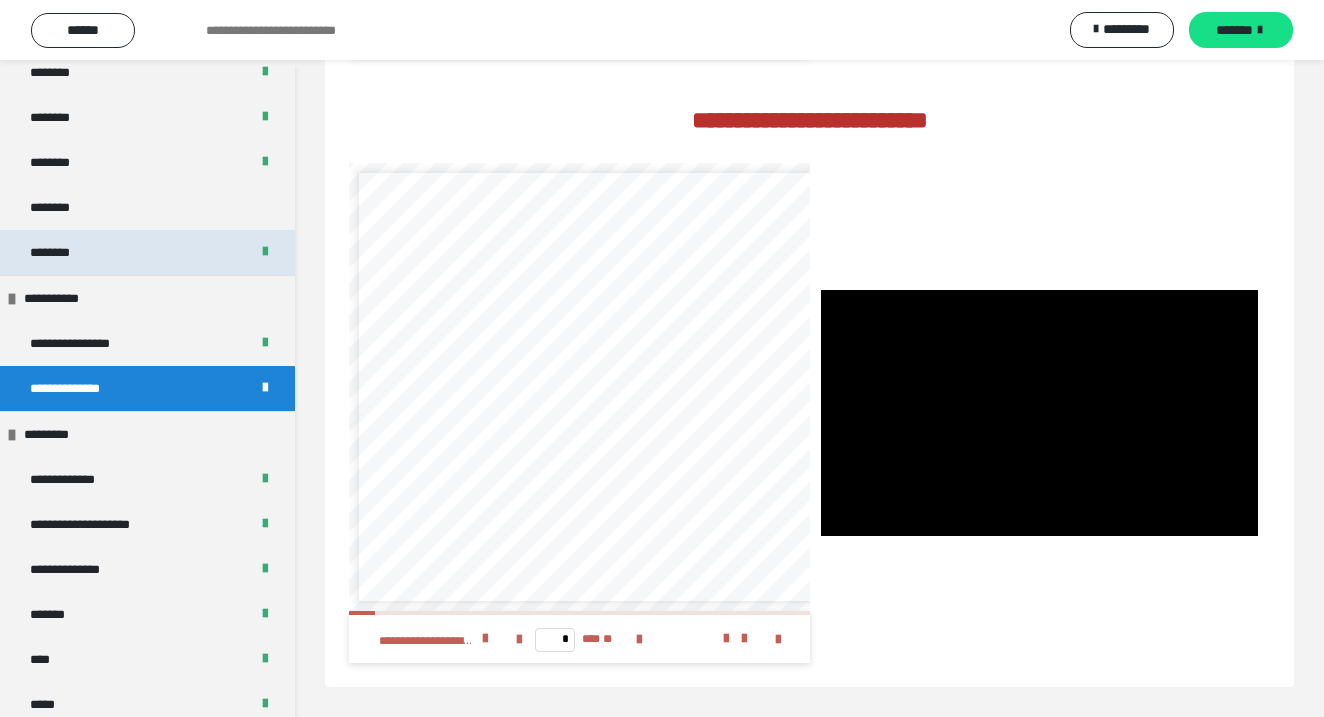 click on "********" at bounding box center (147, 252) 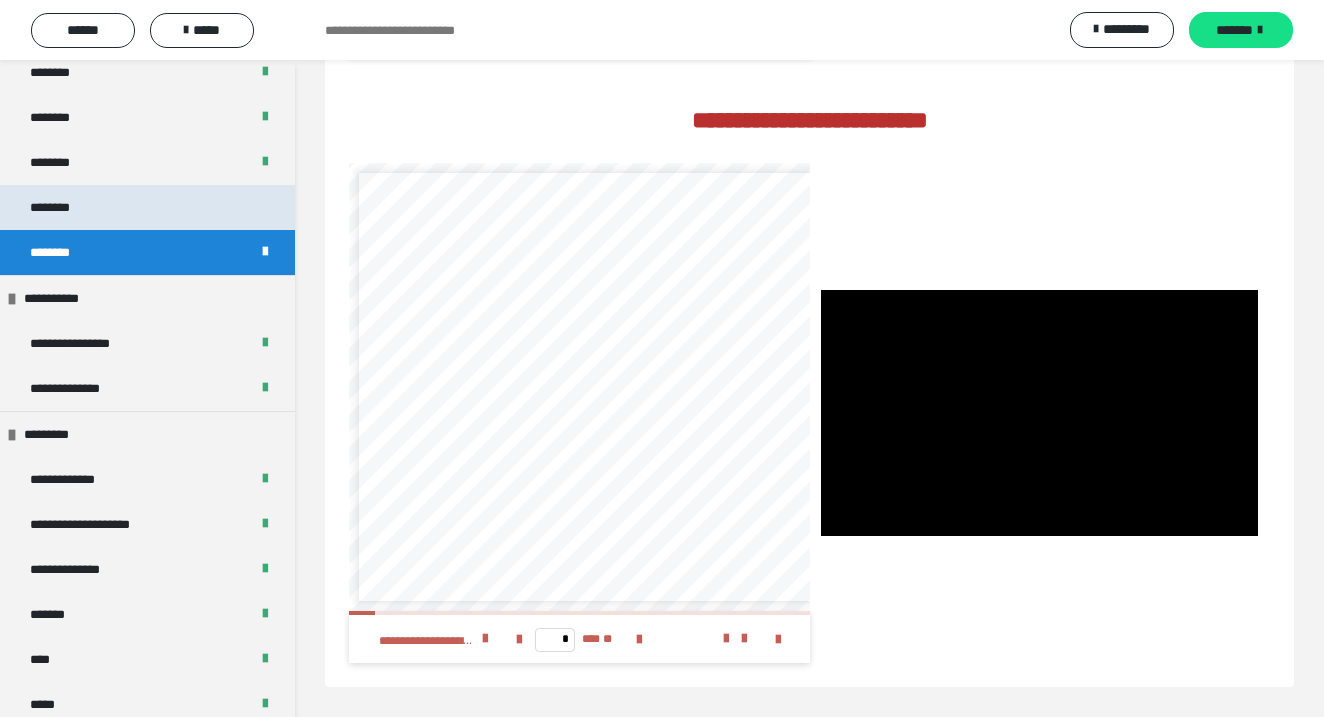click on "********" at bounding box center [147, 207] 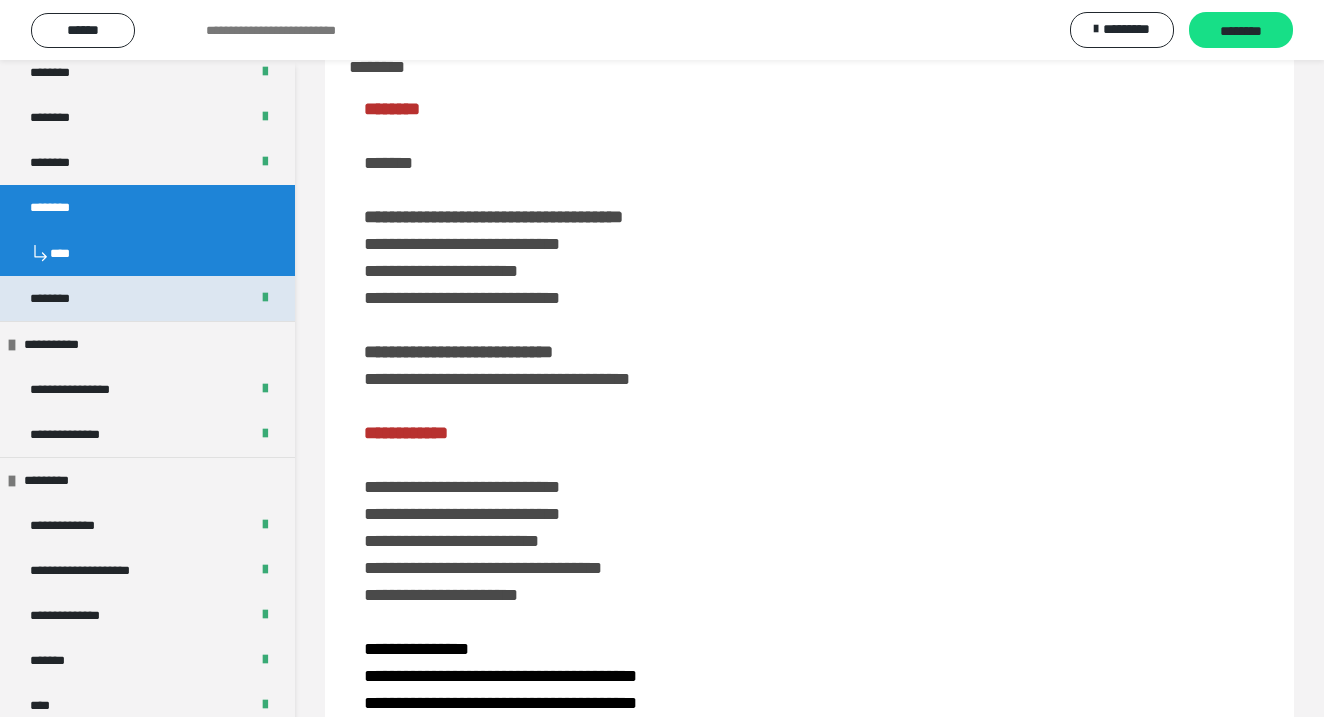 click on "********" at bounding box center [147, 298] 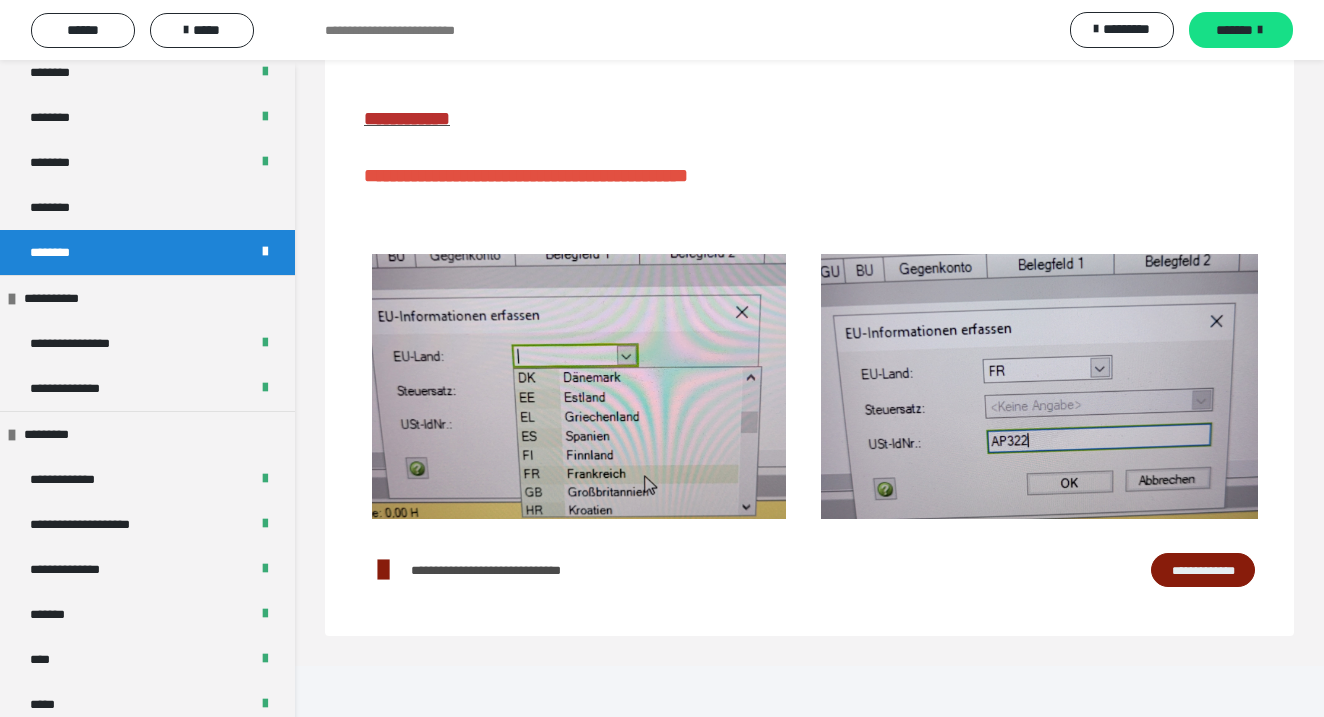 scroll, scrollTop: 290, scrollLeft: 0, axis: vertical 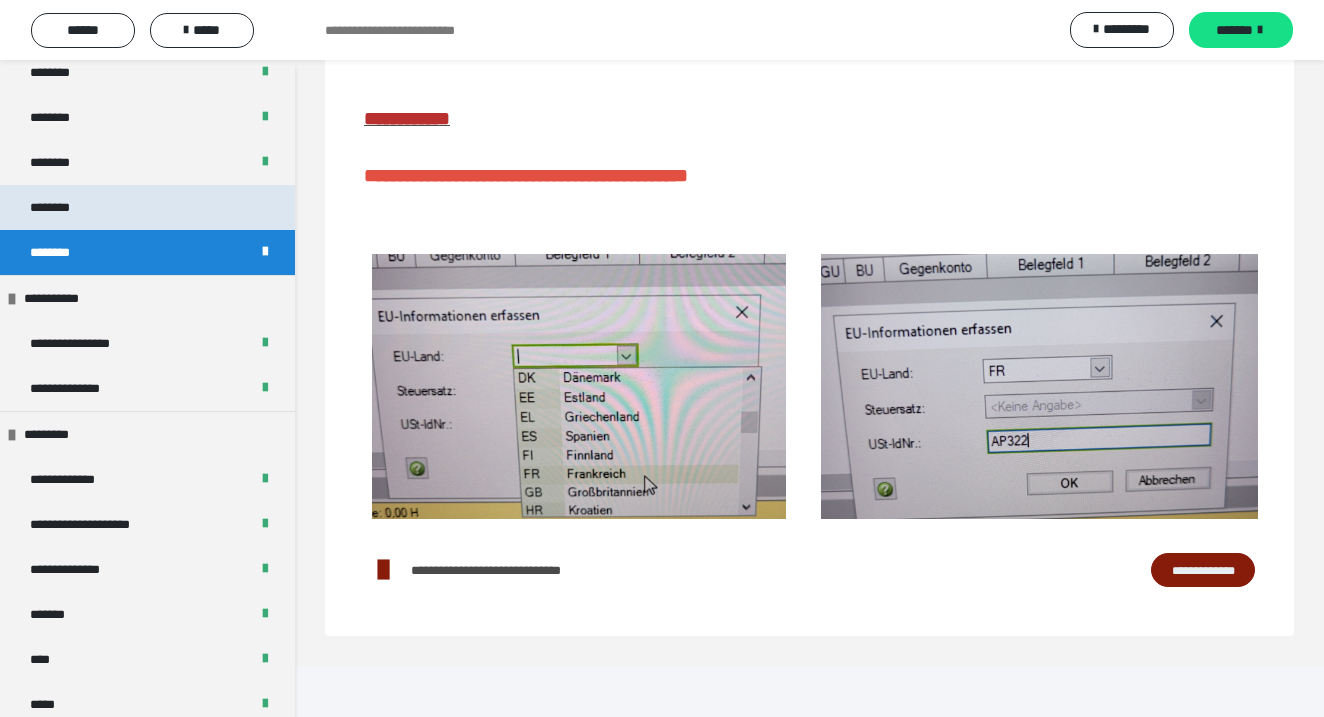 click on "********" at bounding box center [147, 207] 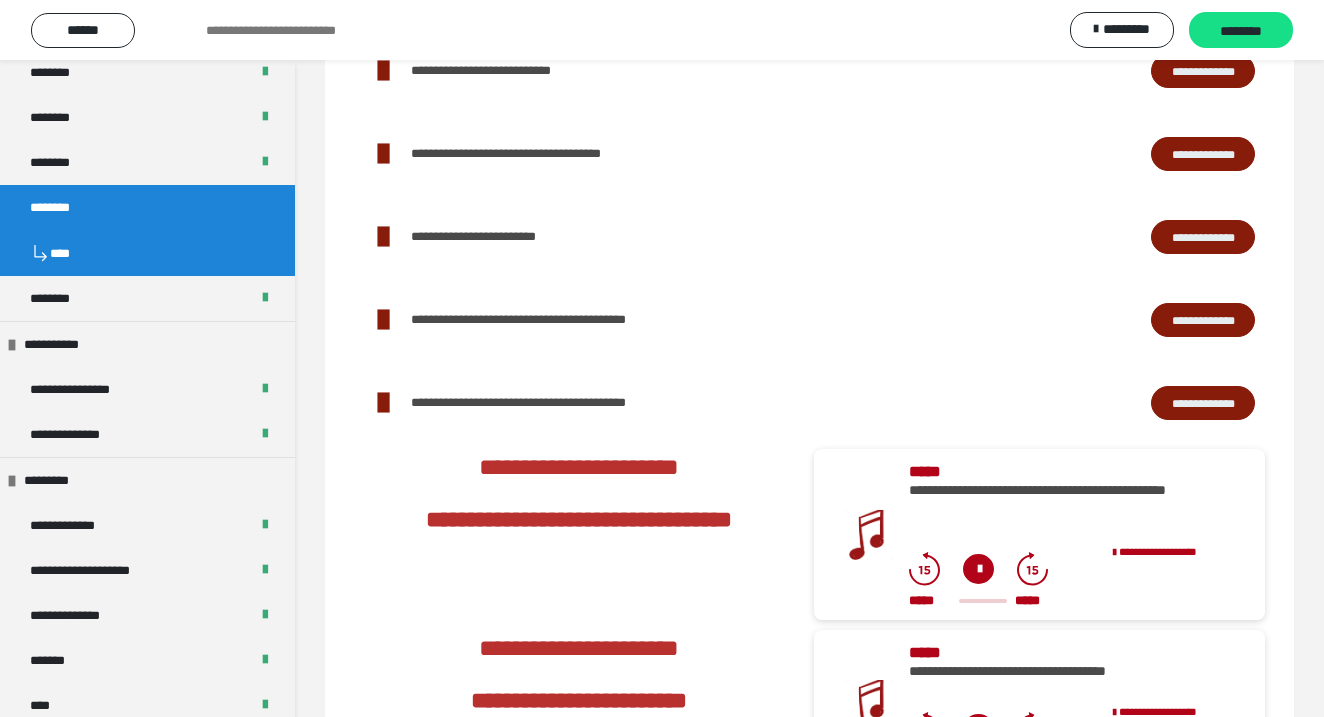 scroll, scrollTop: 2190, scrollLeft: 0, axis: vertical 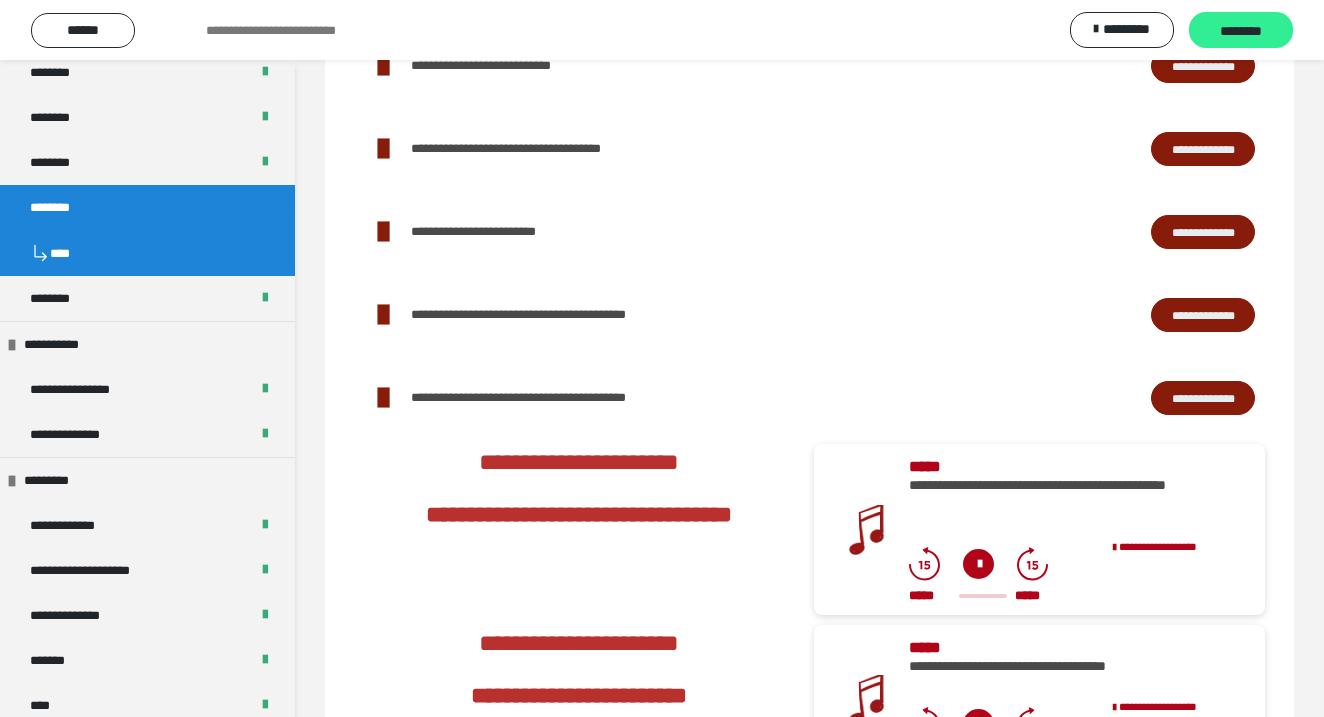 click on "********" at bounding box center [1241, 31] 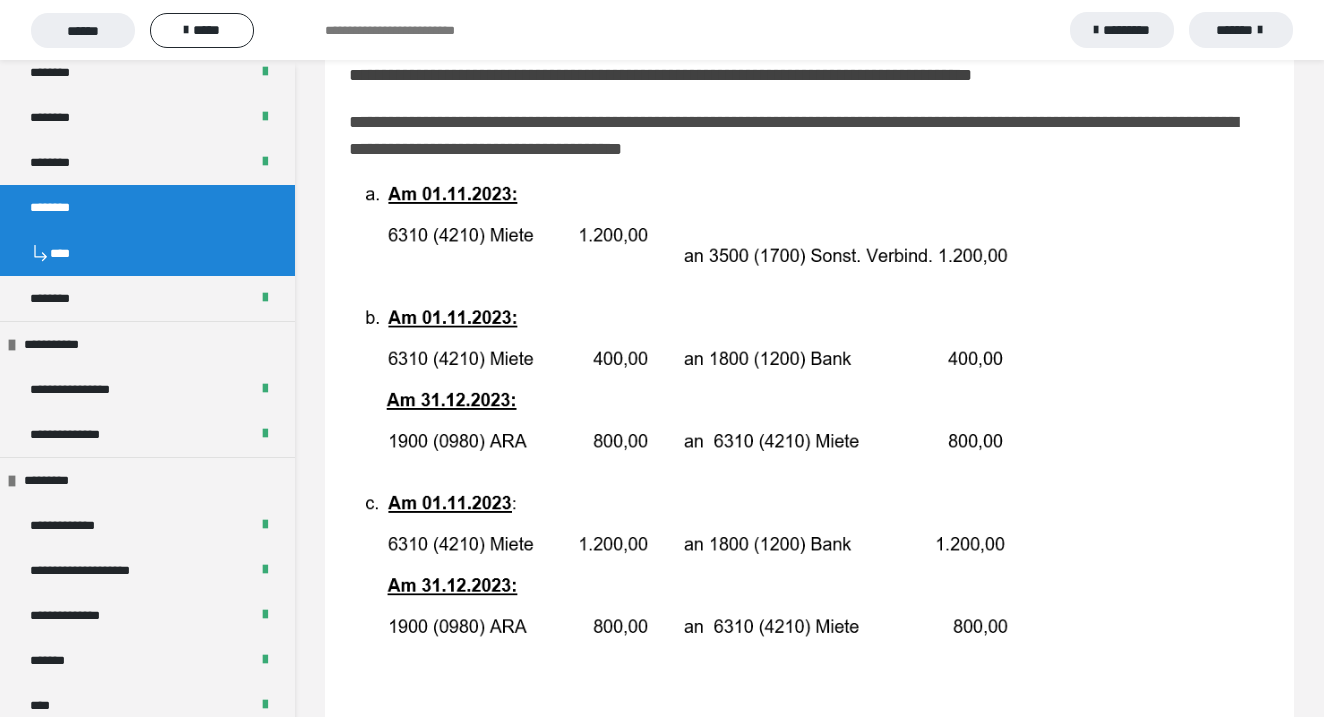 scroll, scrollTop: 260, scrollLeft: 0, axis: vertical 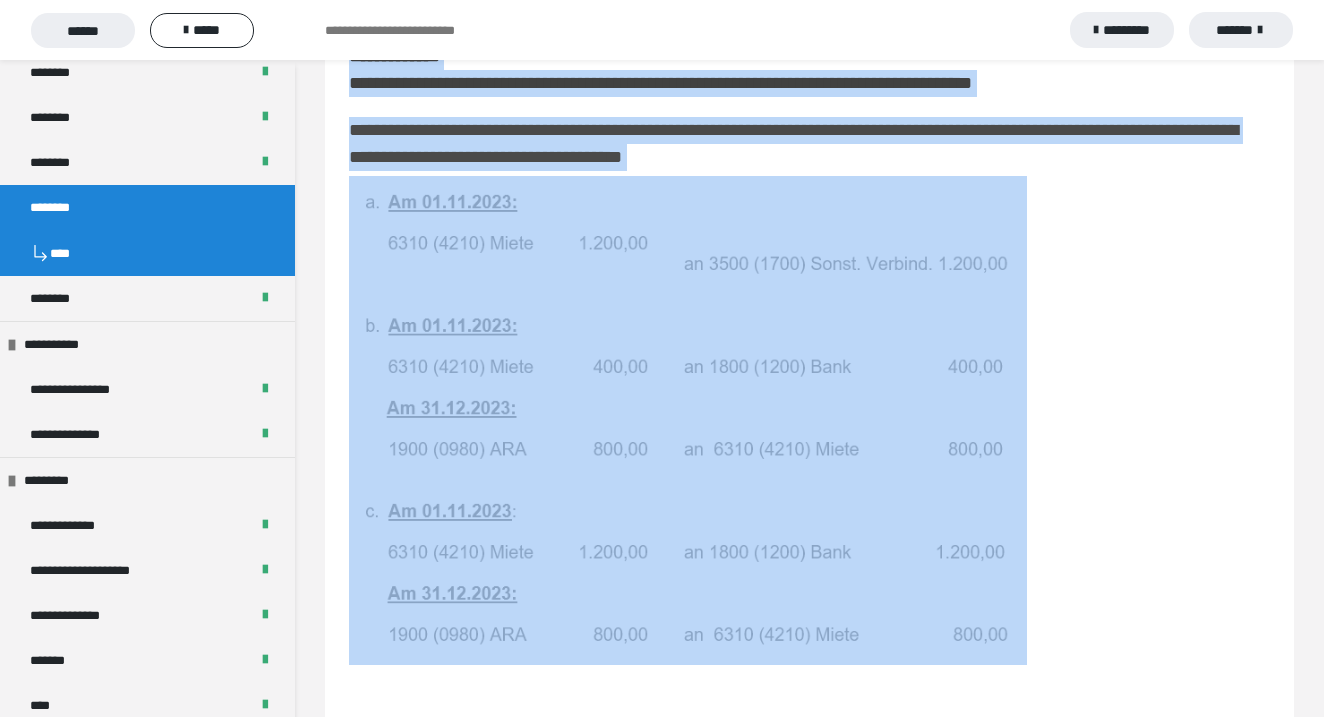 drag, startPoint x: 351, startPoint y: 91, endPoint x: 810, endPoint y: 273, distance: 493.76614 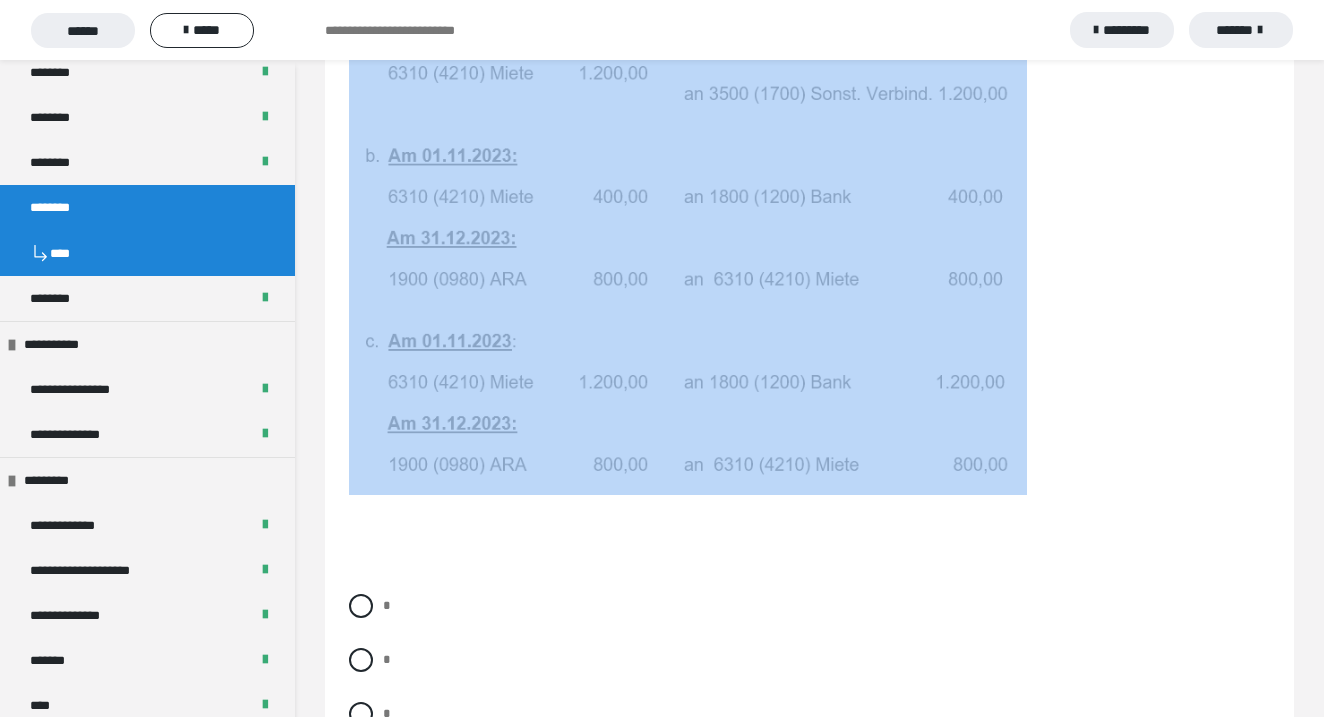 scroll, scrollTop: 420, scrollLeft: 0, axis: vertical 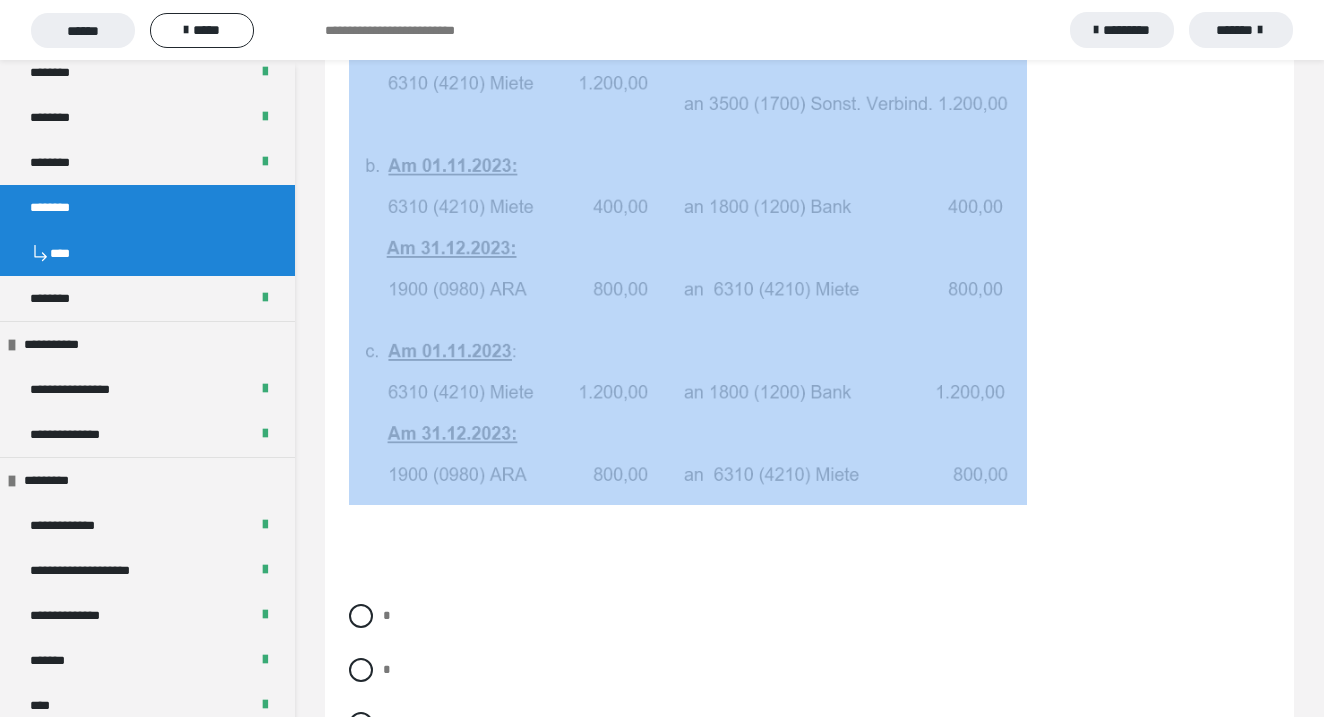 copy on "**********" 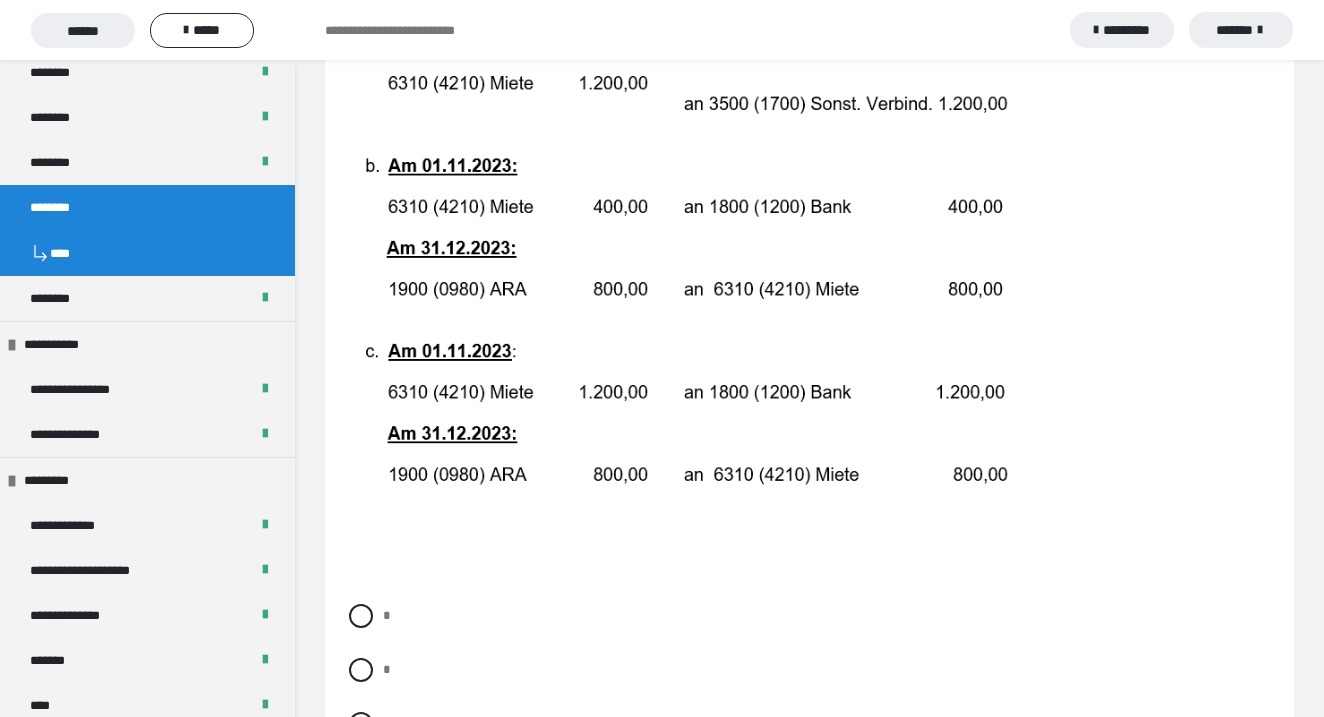 click at bounding box center (809, 260) 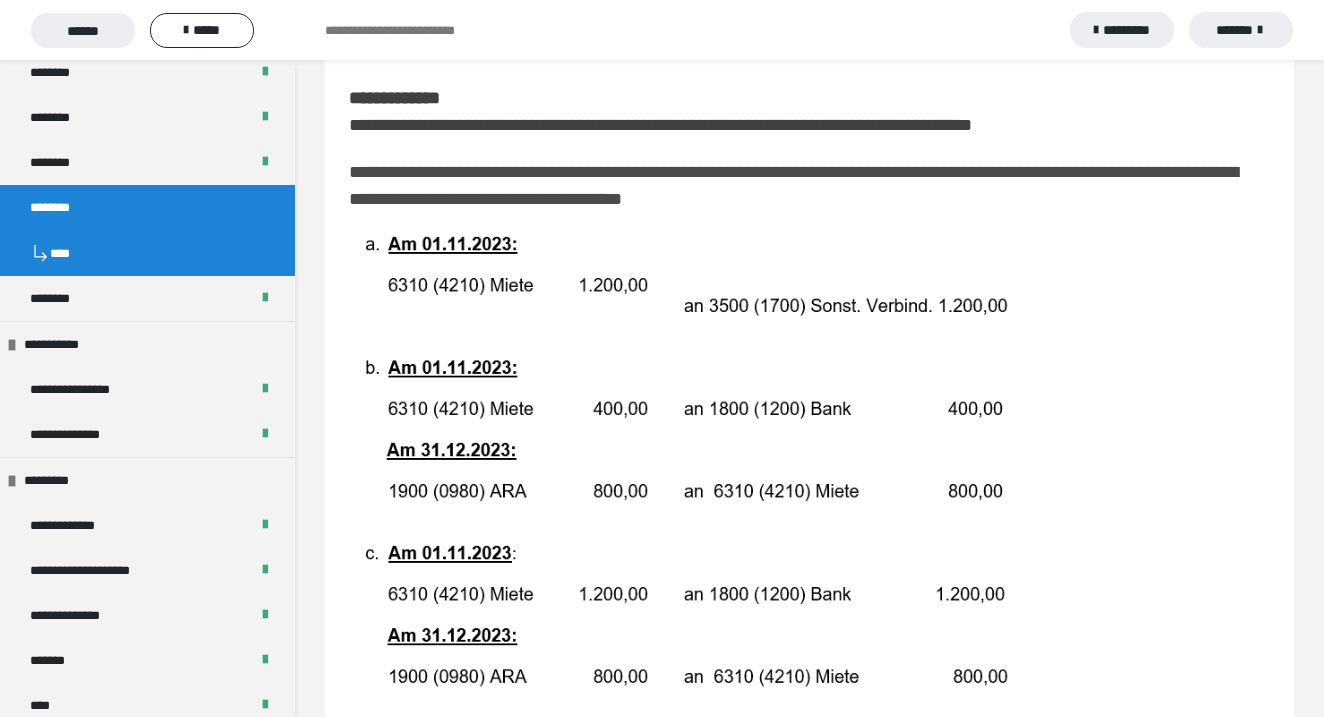 scroll, scrollTop: 213, scrollLeft: 0, axis: vertical 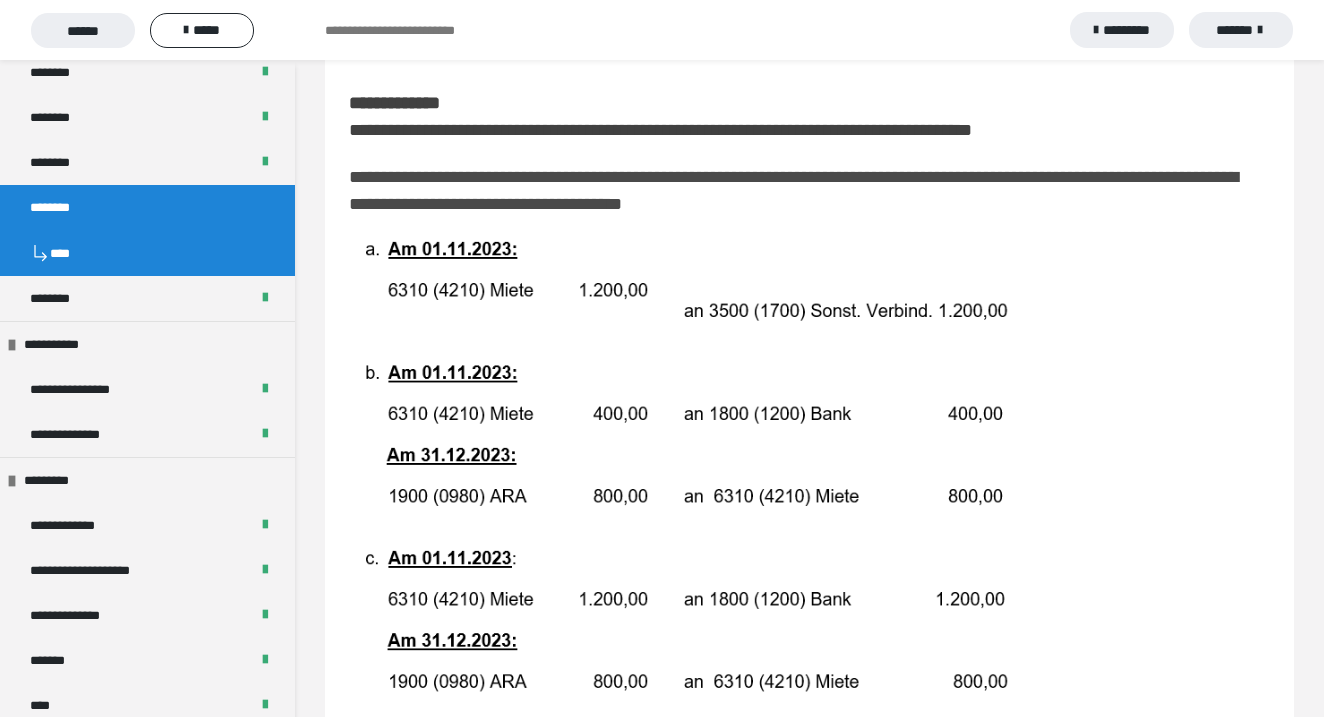 drag, startPoint x: 368, startPoint y: 290, endPoint x: 563, endPoint y: 366, distance: 209.28688 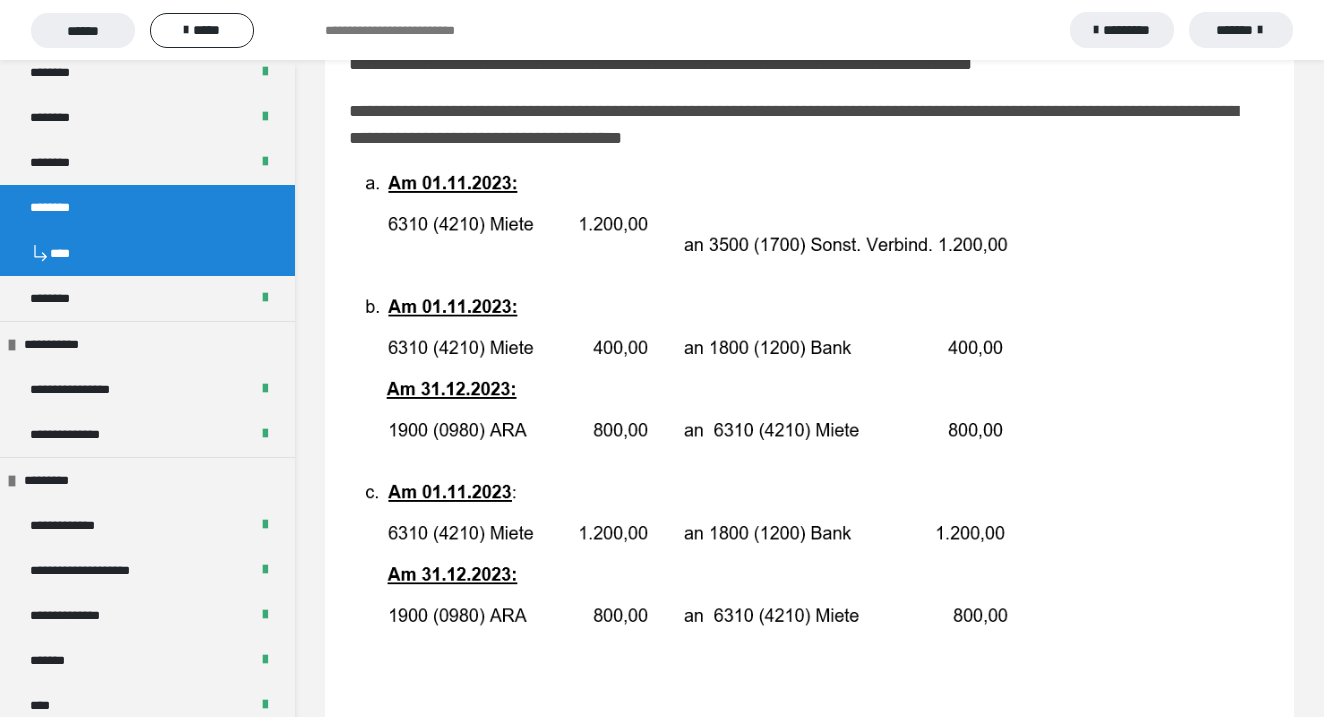 scroll, scrollTop: 305, scrollLeft: 0, axis: vertical 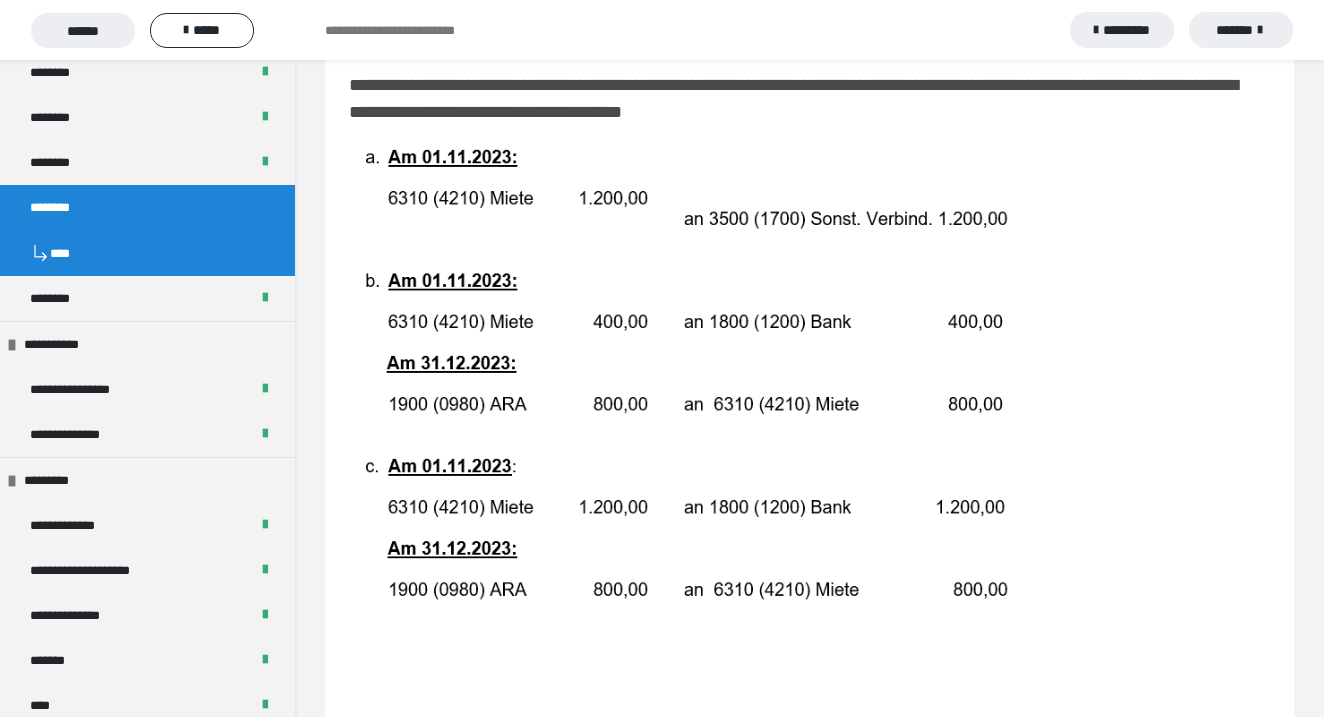 click at bounding box center (809, 375) 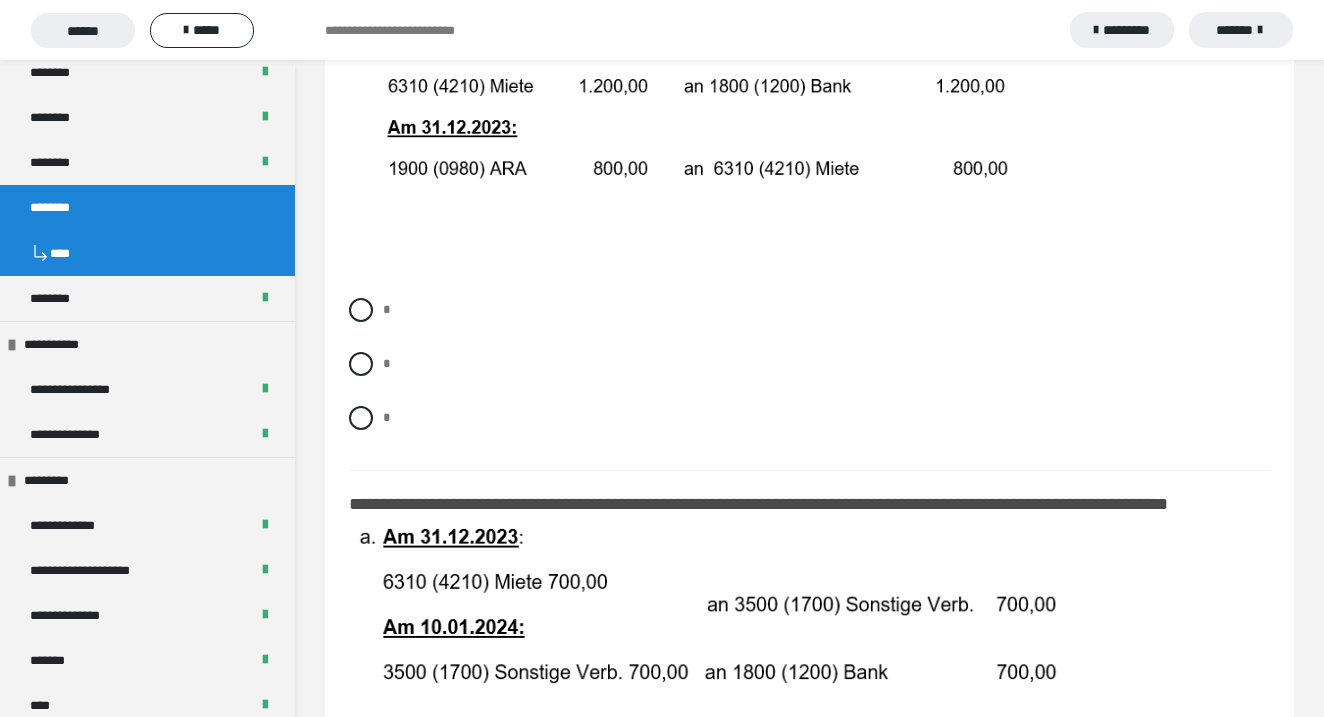 scroll, scrollTop: 734, scrollLeft: 0, axis: vertical 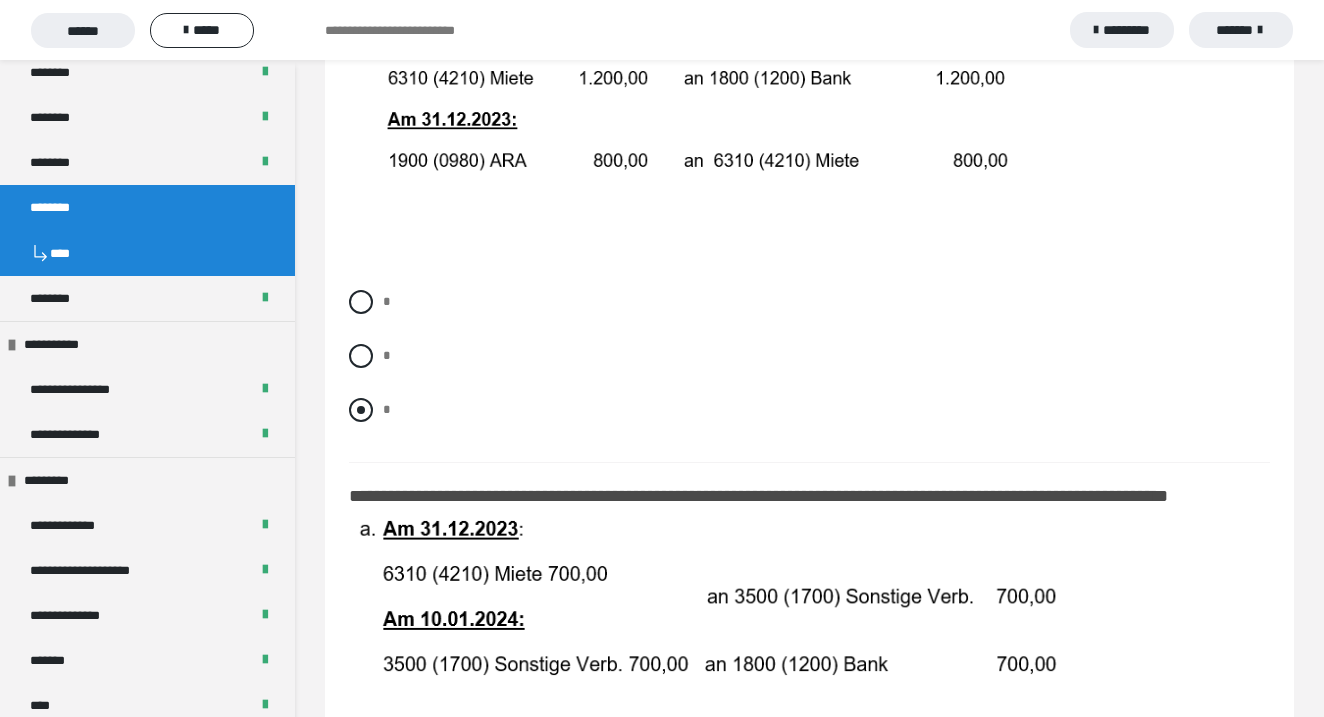 click at bounding box center [361, 410] 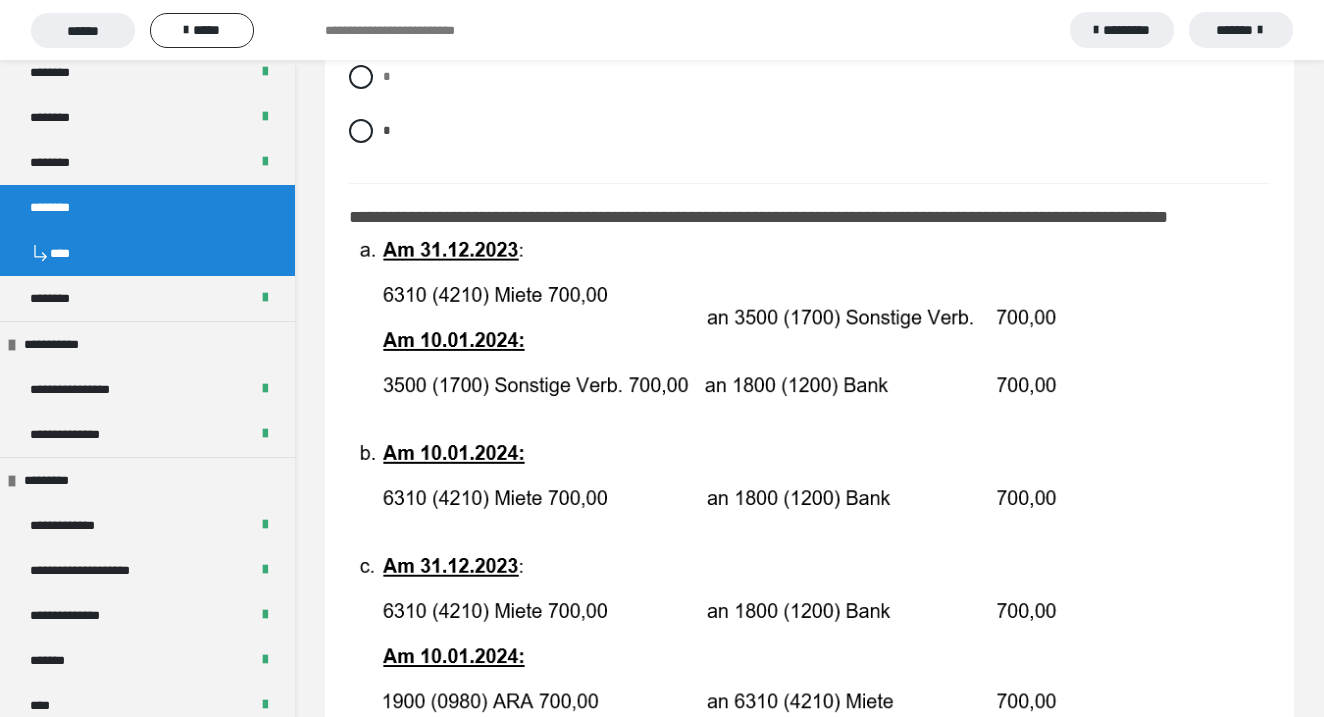 scroll, scrollTop: 1031, scrollLeft: 0, axis: vertical 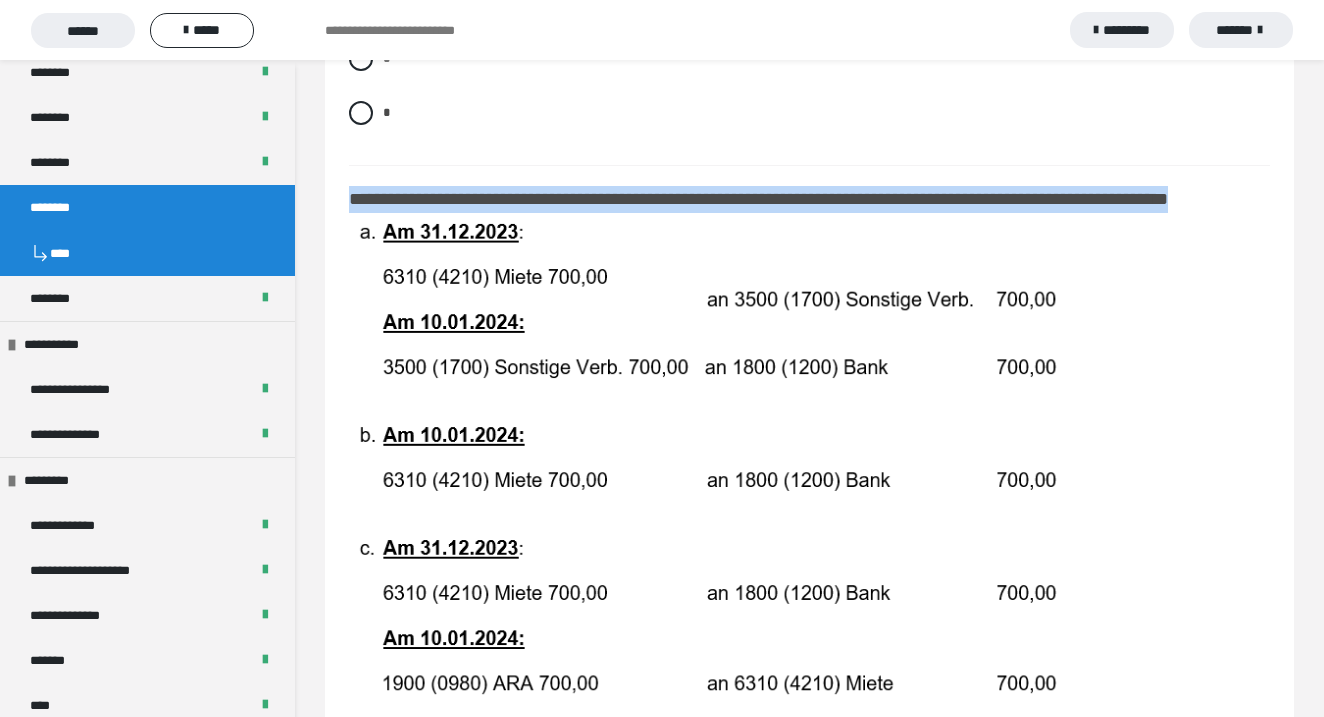 drag, startPoint x: 353, startPoint y: 235, endPoint x: 578, endPoint y: 269, distance: 227.55438 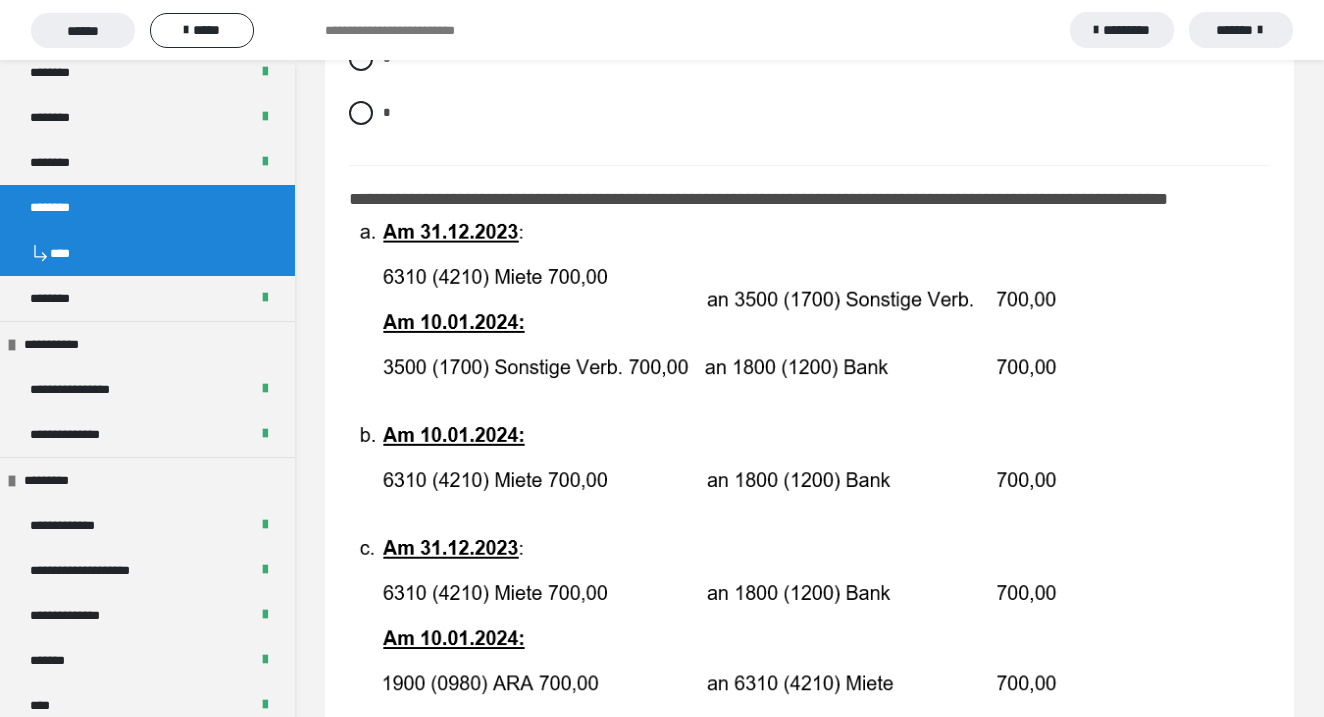 click at bounding box center (809, 460) 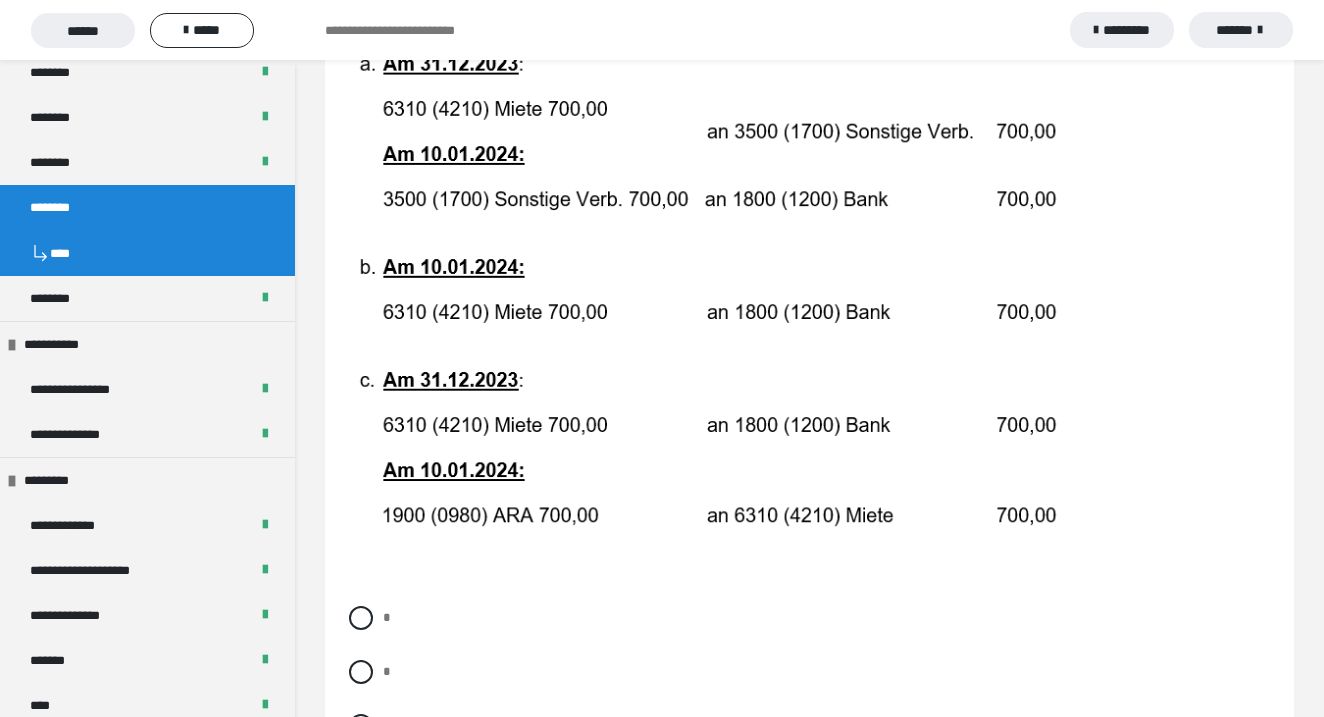 scroll, scrollTop: 1199, scrollLeft: 0, axis: vertical 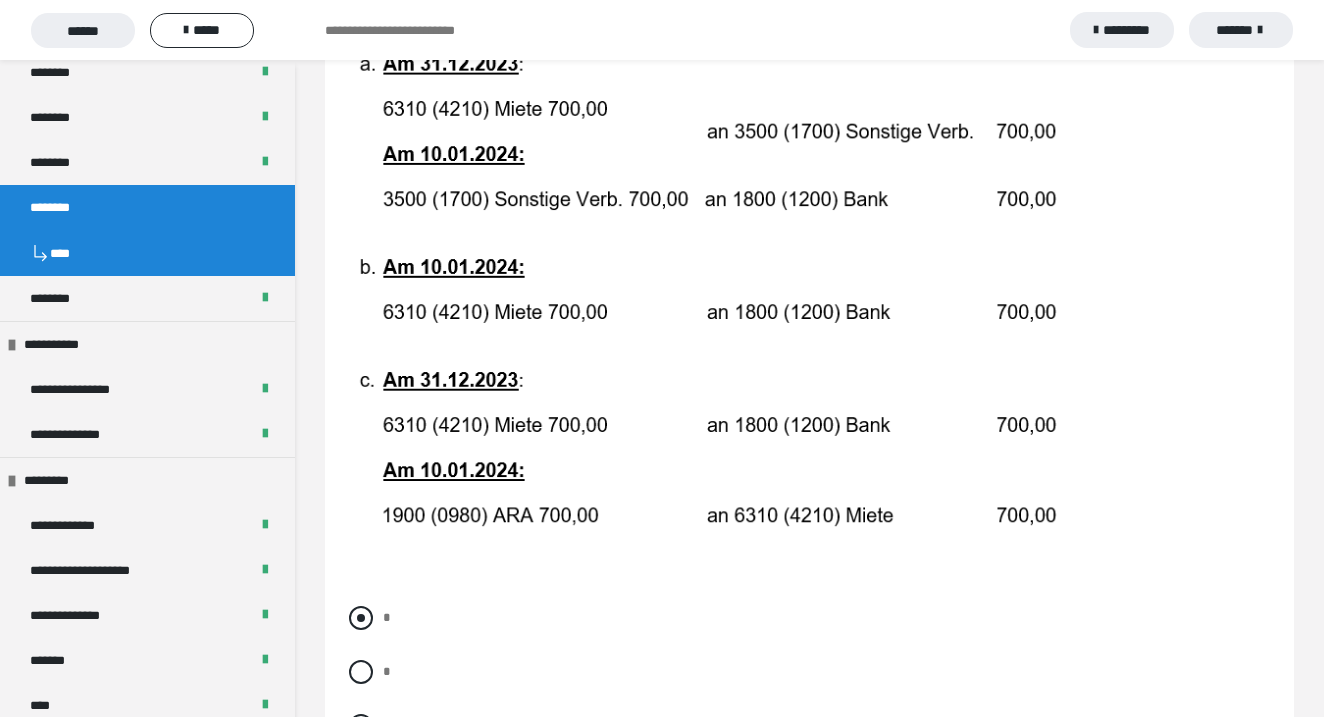 click at bounding box center (361, 618) 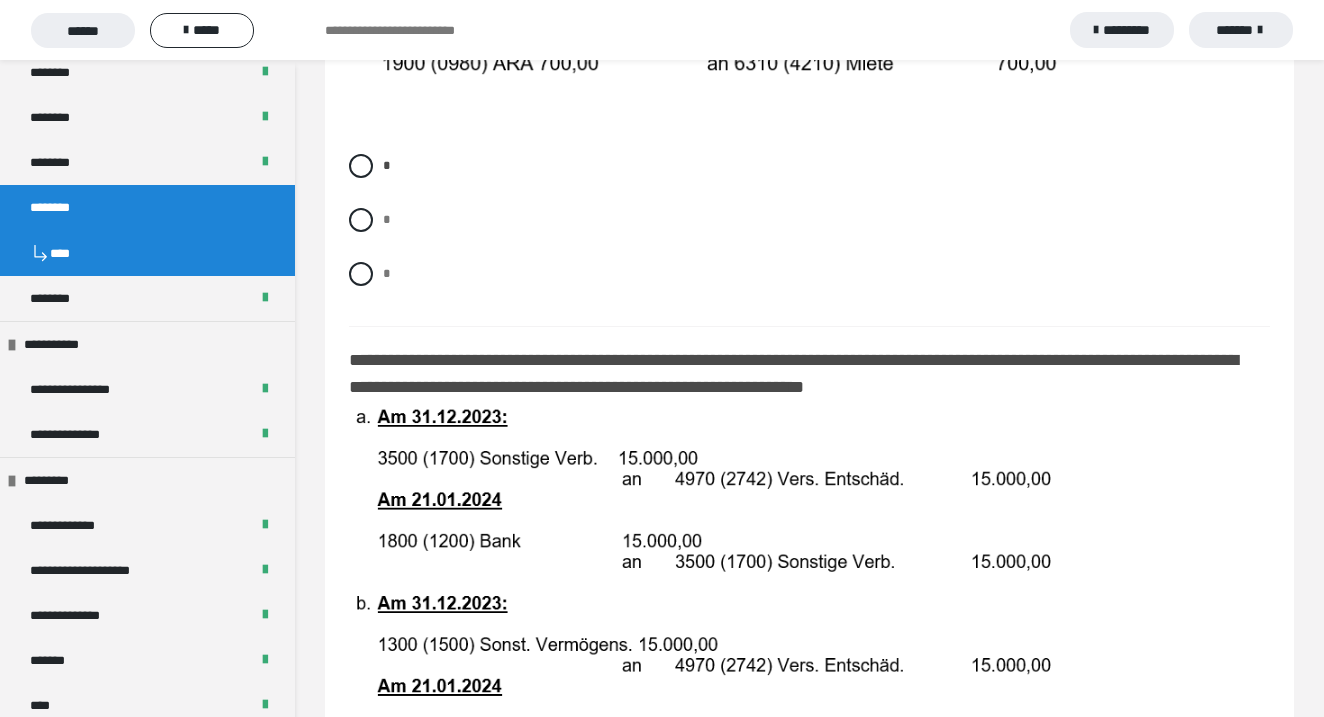 scroll, scrollTop: 1651, scrollLeft: 0, axis: vertical 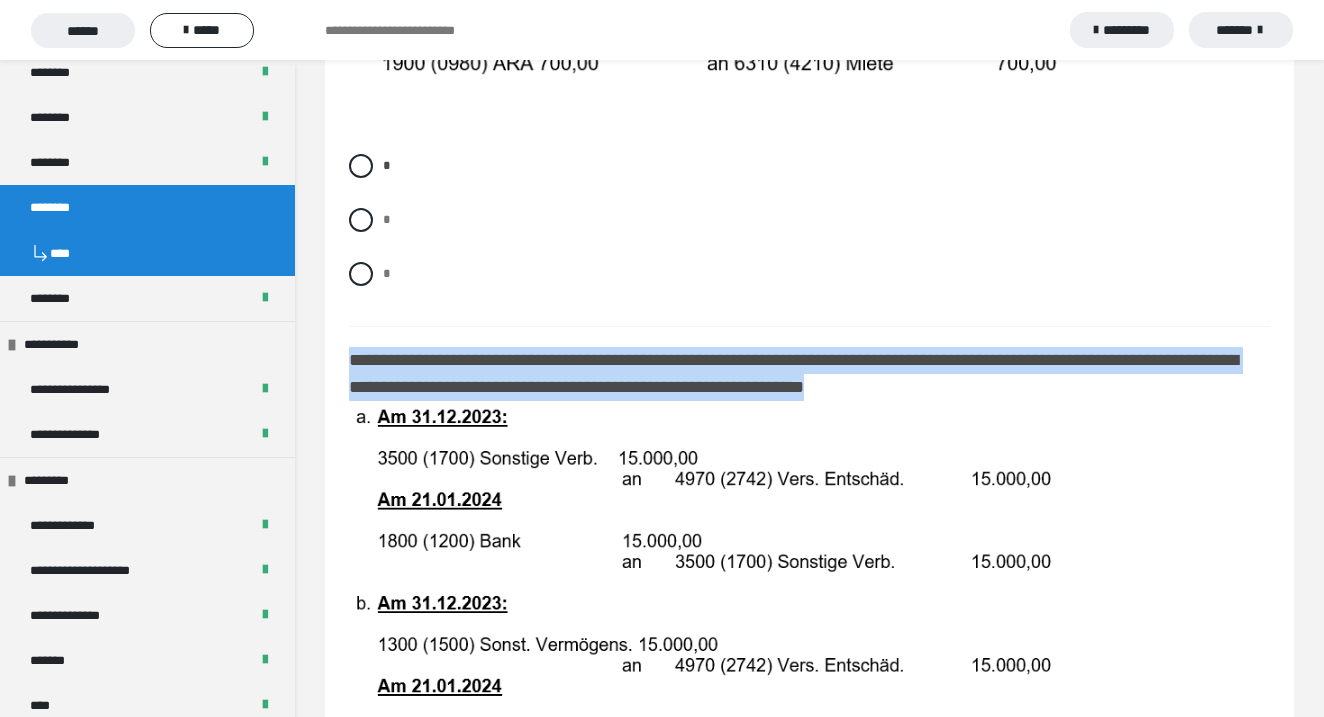 drag, startPoint x: 346, startPoint y: 395, endPoint x: 920, endPoint y: 430, distance: 575.0661 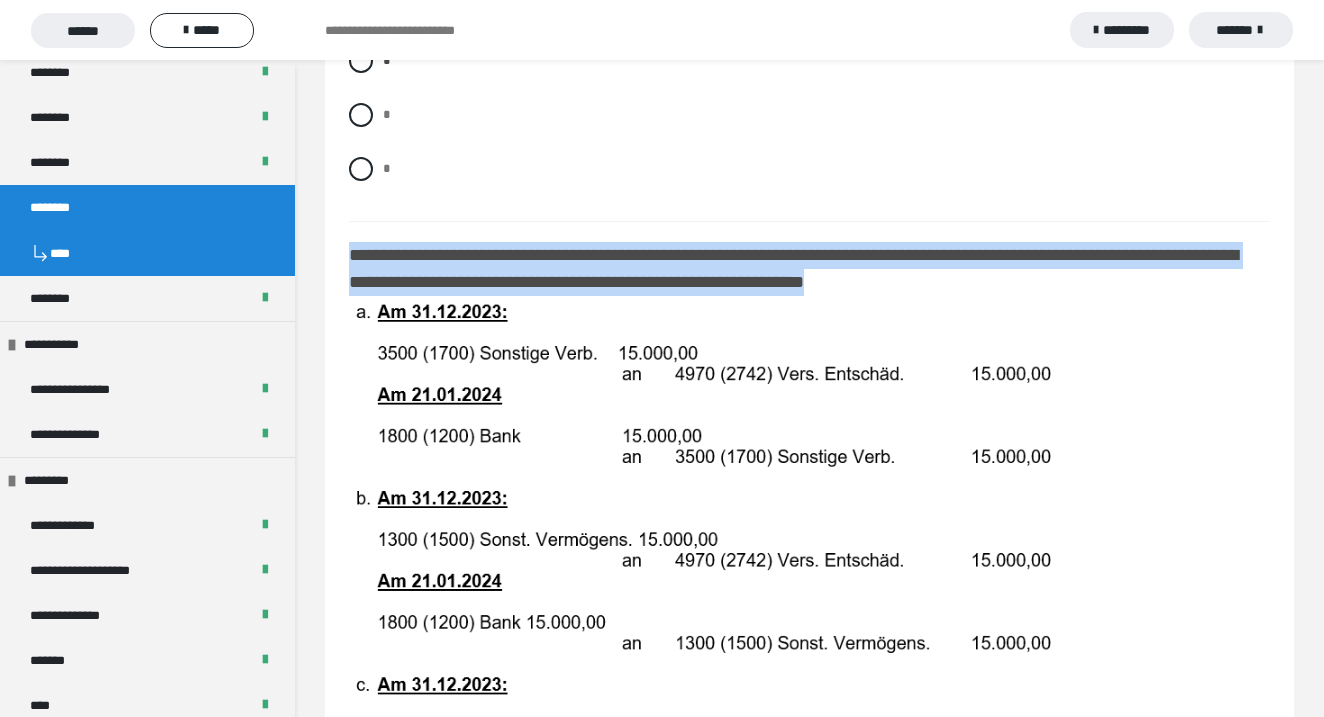 scroll, scrollTop: 1758, scrollLeft: 0, axis: vertical 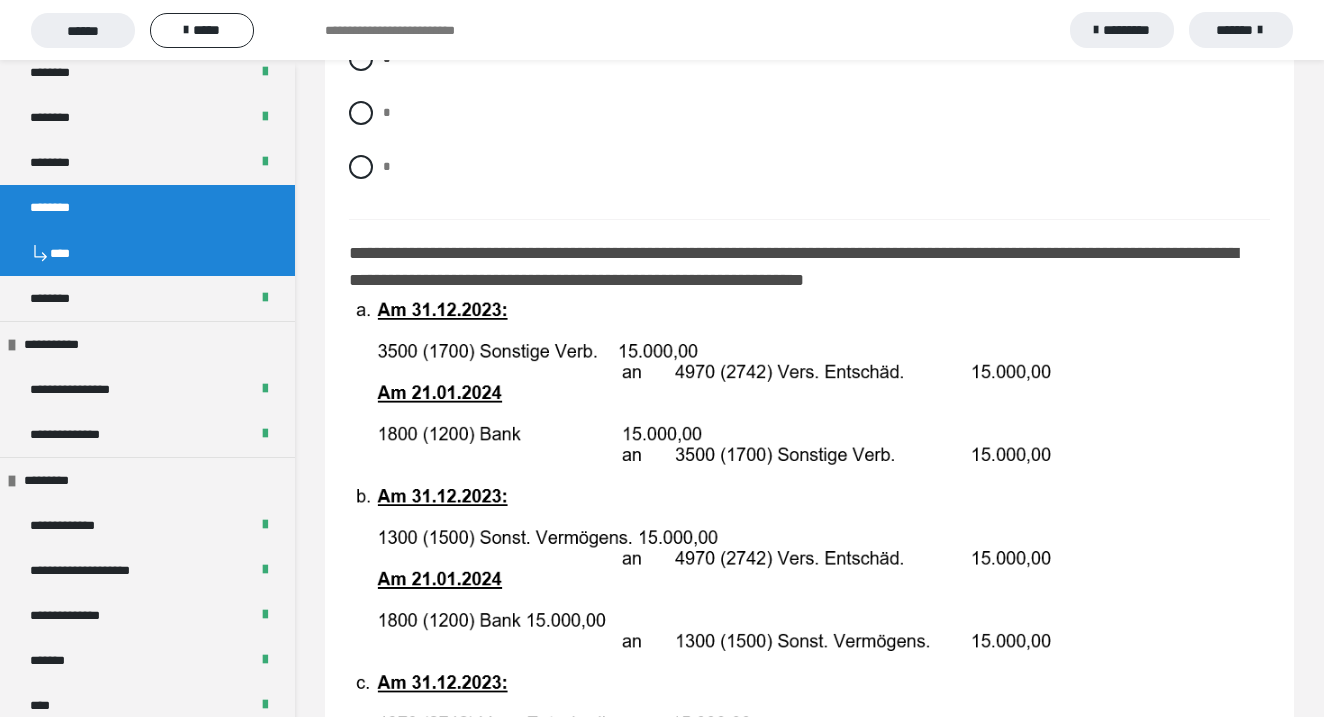 click at bounding box center (809, 587) 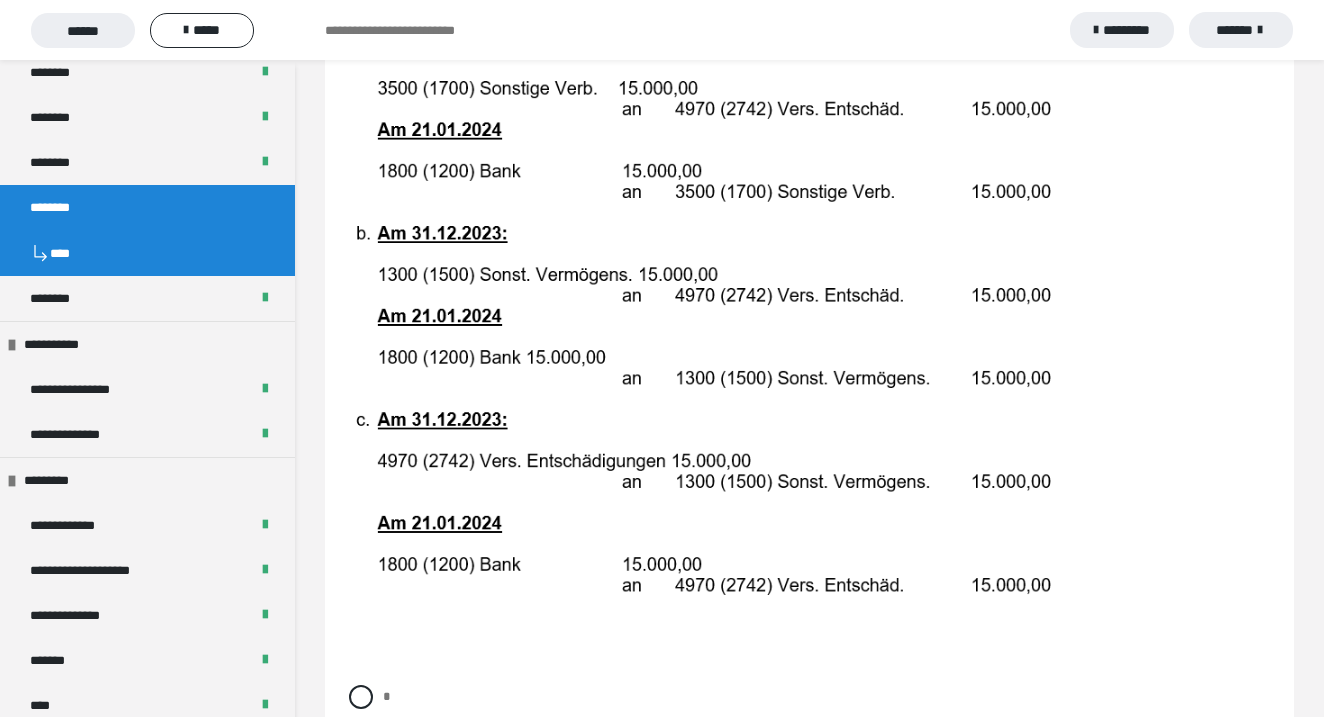 scroll, scrollTop: 2027, scrollLeft: 0, axis: vertical 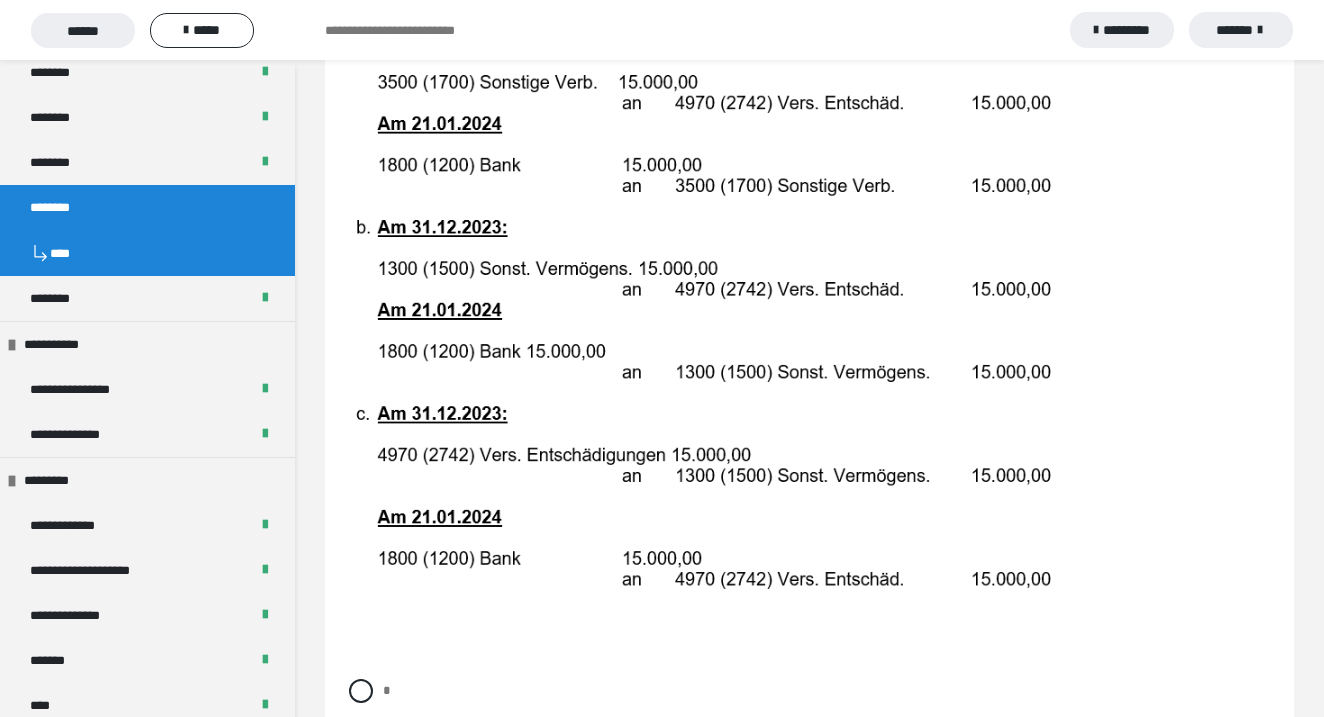 drag, startPoint x: 379, startPoint y: 77, endPoint x: 1046, endPoint y: 226, distance: 683.4398 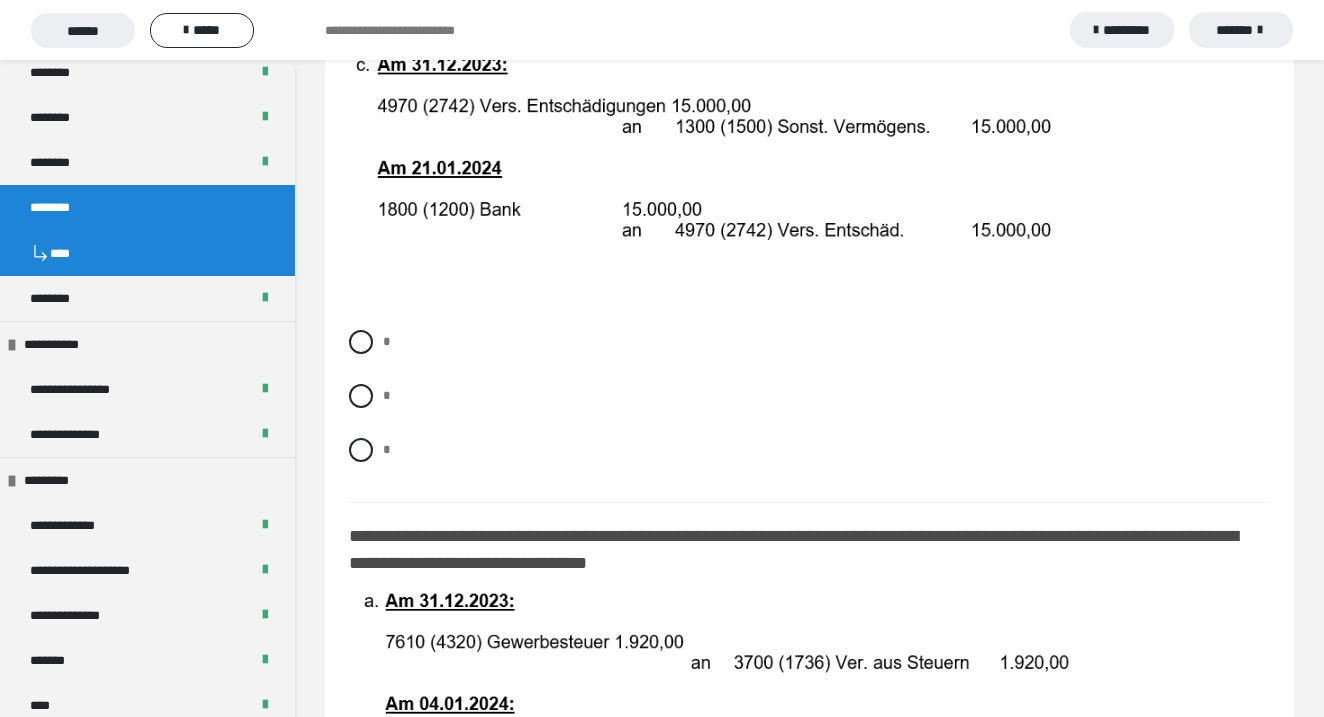 scroll, scrollTop: 2379, scrollLeft: 0, axis: vertical 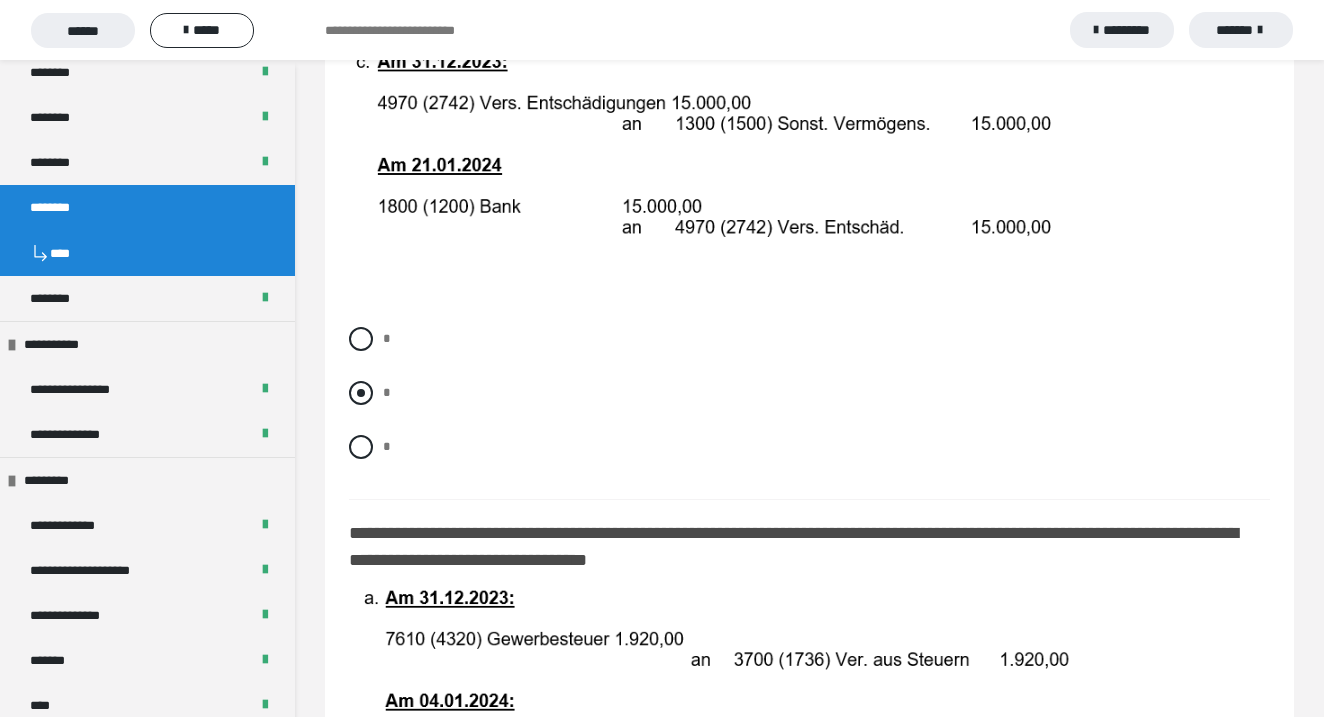 click at bounding box center [361, 393] 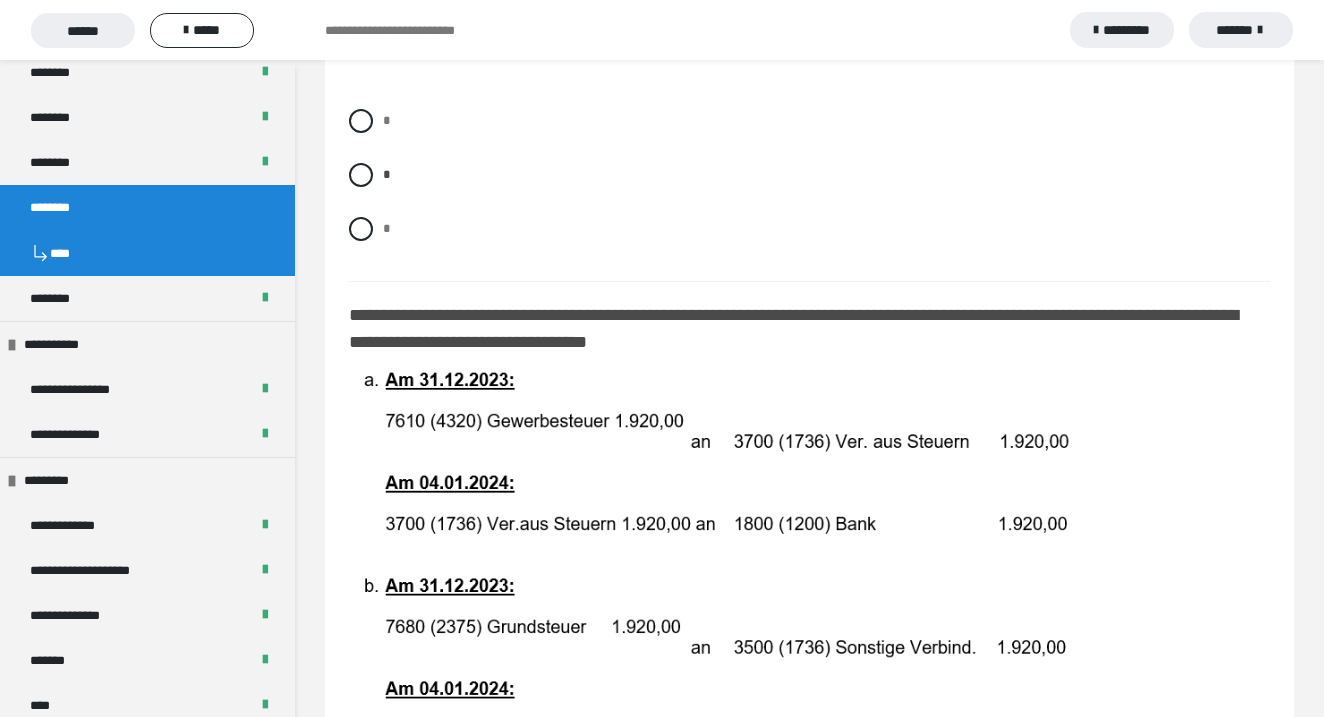 scroll, scrollTop: 2595, scrollLeft: 0, axis: vertical 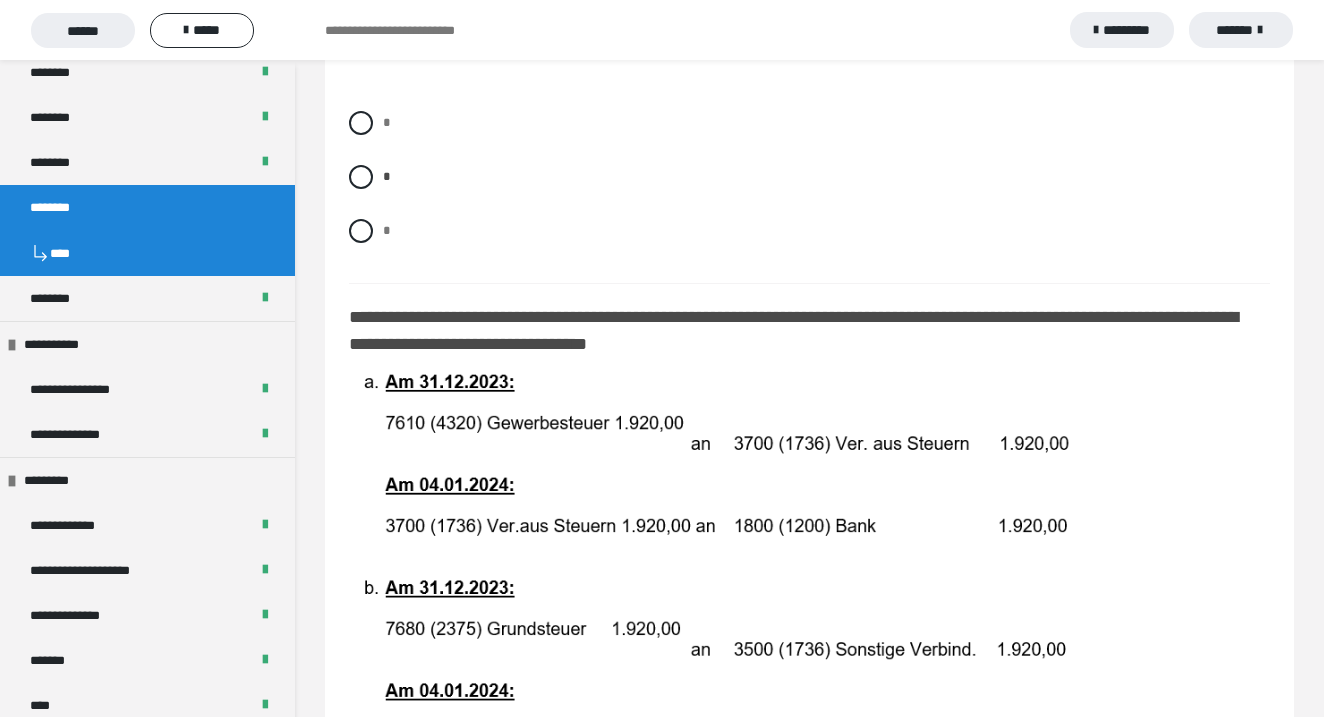 click on "**********" at bounding box center [793, 330] 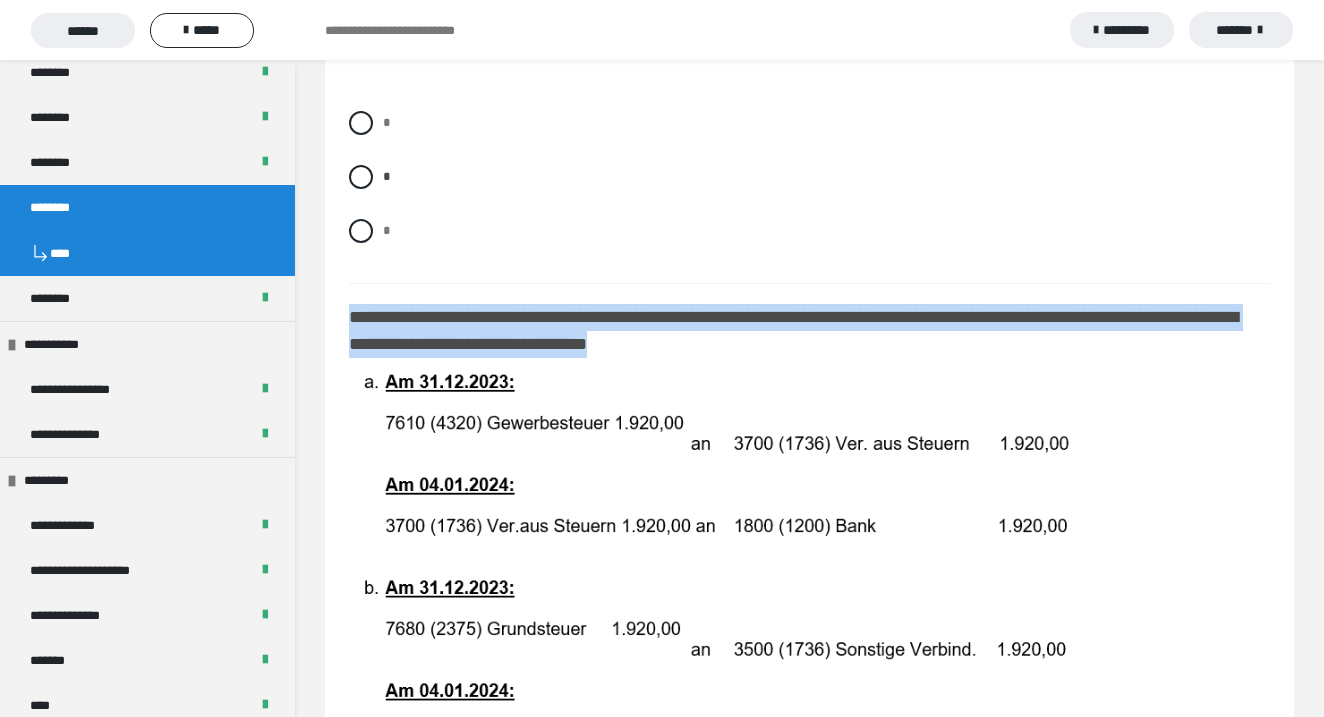 drag, startPoint x: 348, startPoint y: 352, endPoint x: 865, endPoint y: 387, distance: 518.18335 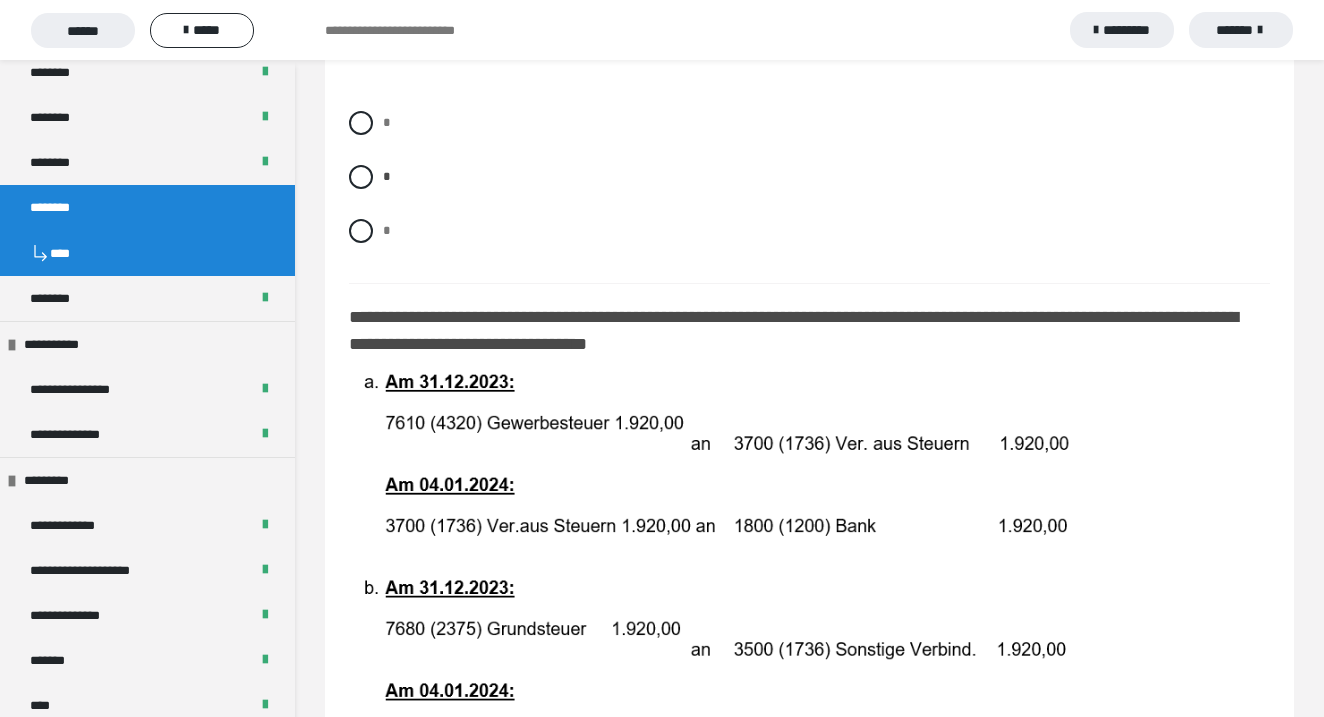 click on "**********" at bounding box center [793, 330] 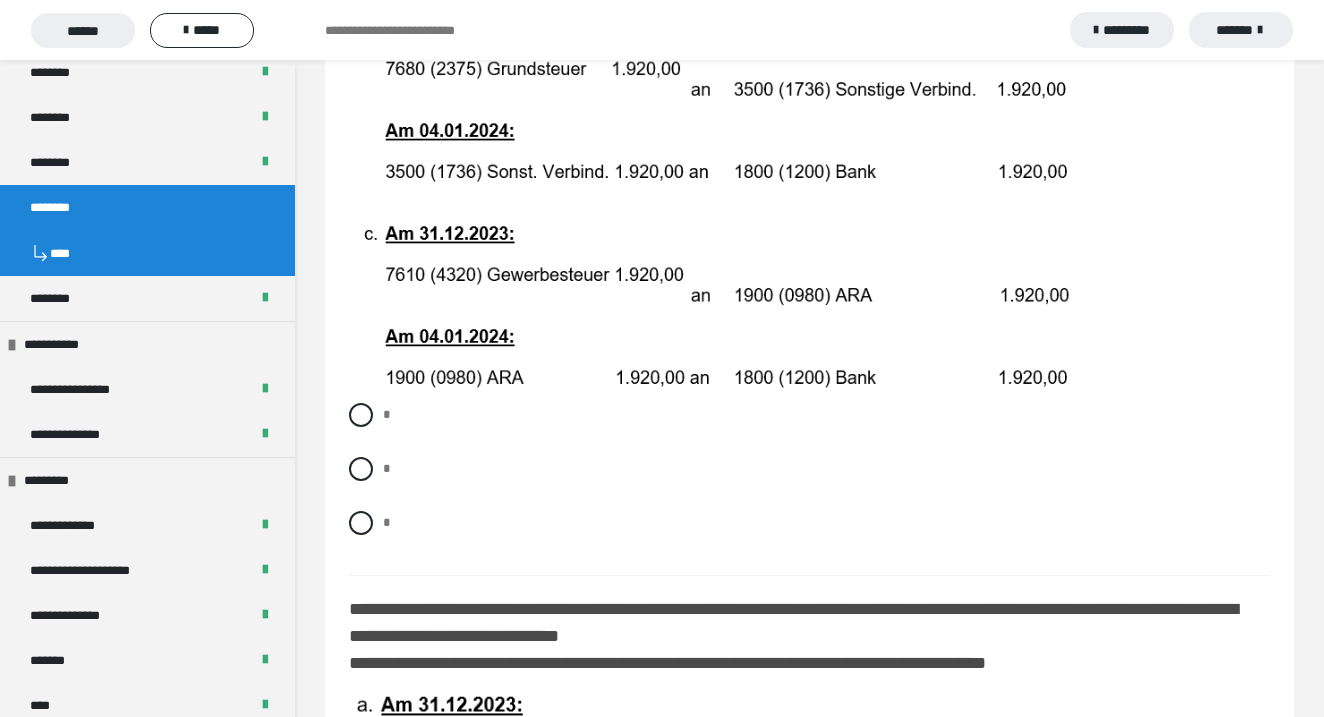 scroll, scrollTop: 3162, scrollLeft: 0, axis: vertical 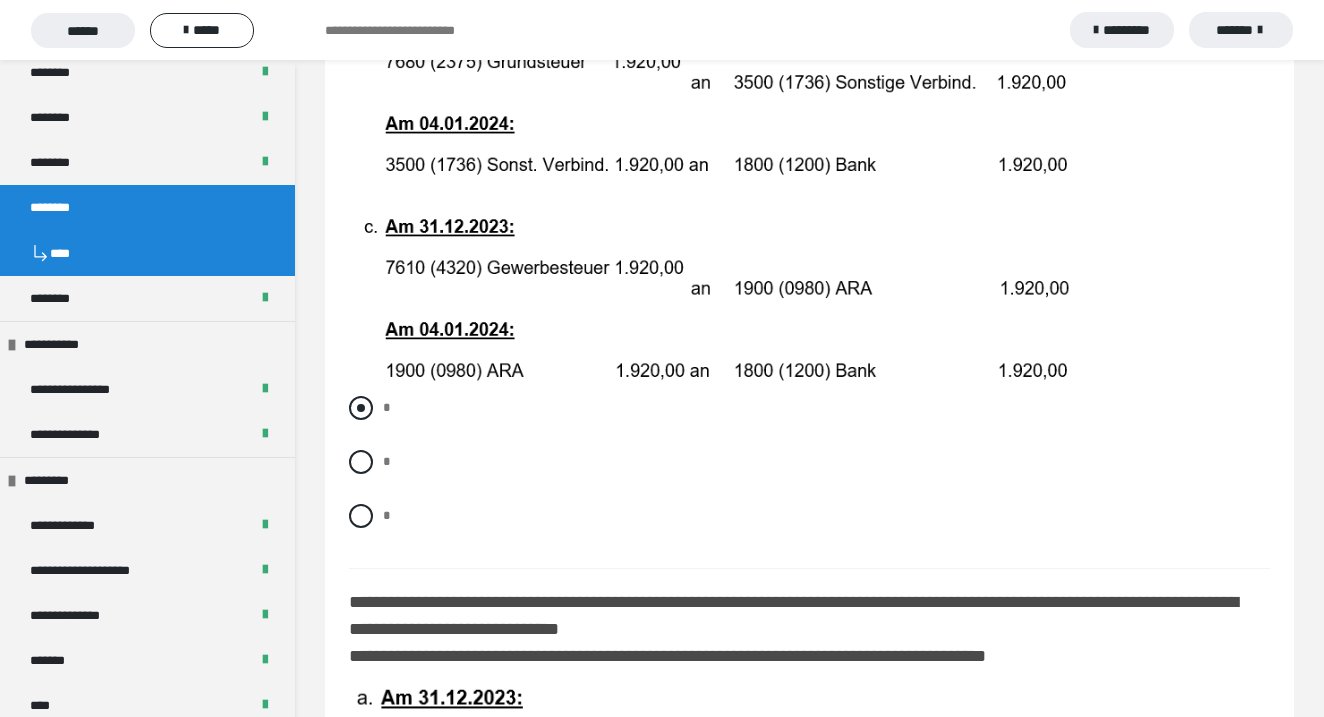 click at bounding box center [361, 408] 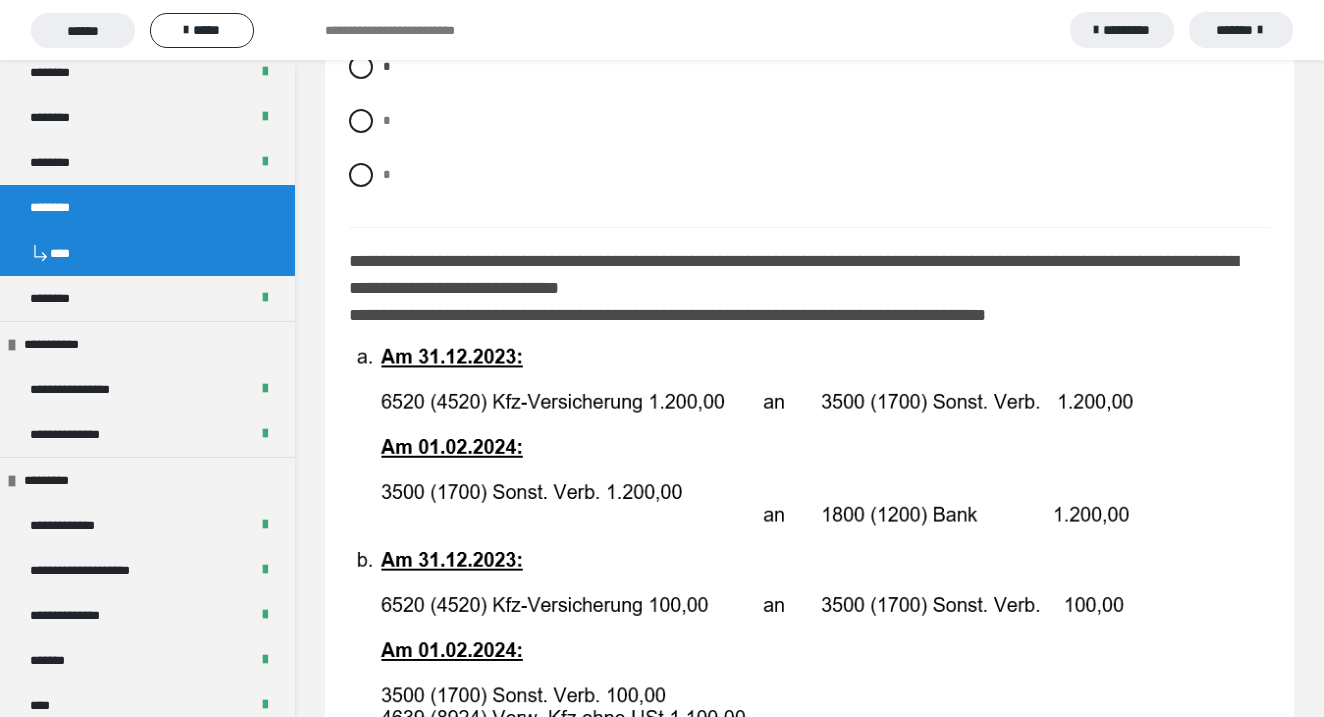 scroll, scrollTop: 3504, scrollLeft: 0, axis: vertical 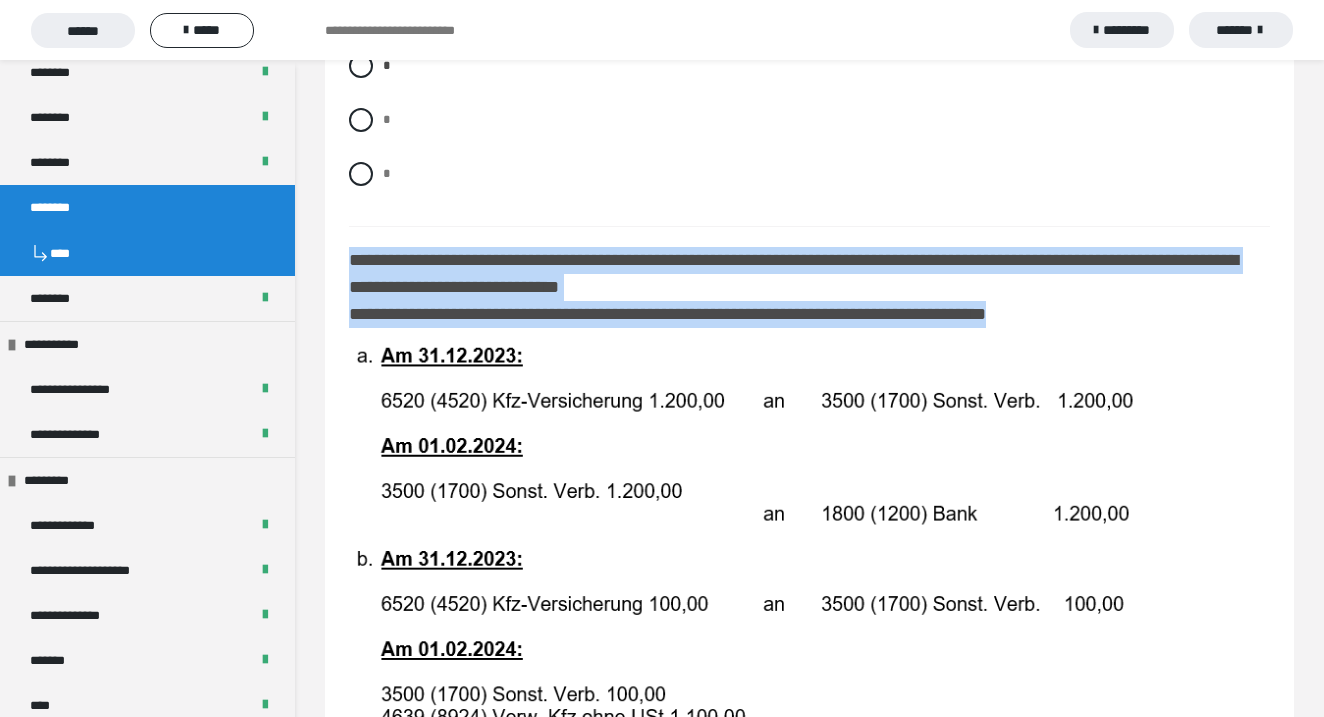 drag, startPoint x: 351, startPoint y: 299, endPoint x: 1105, endPoint y: 355, distance: 756.0767 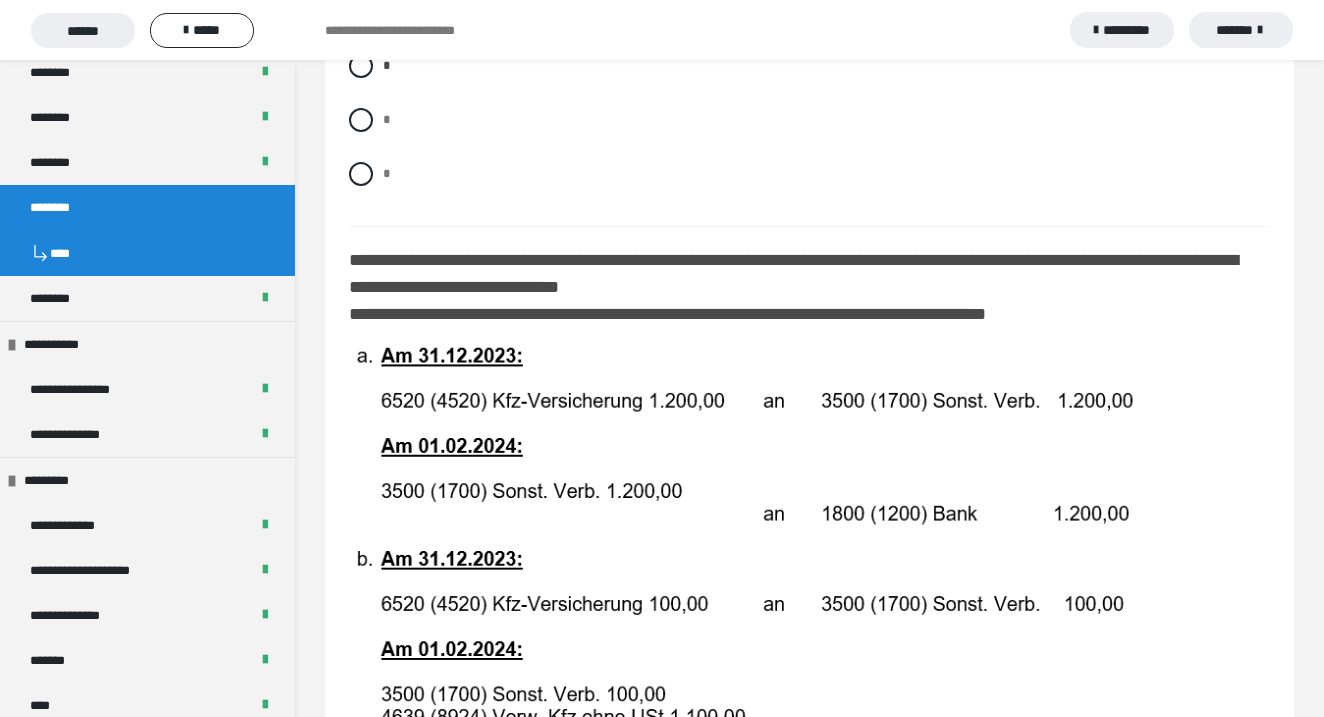 click on "**********" at bounding box center [809, 614] 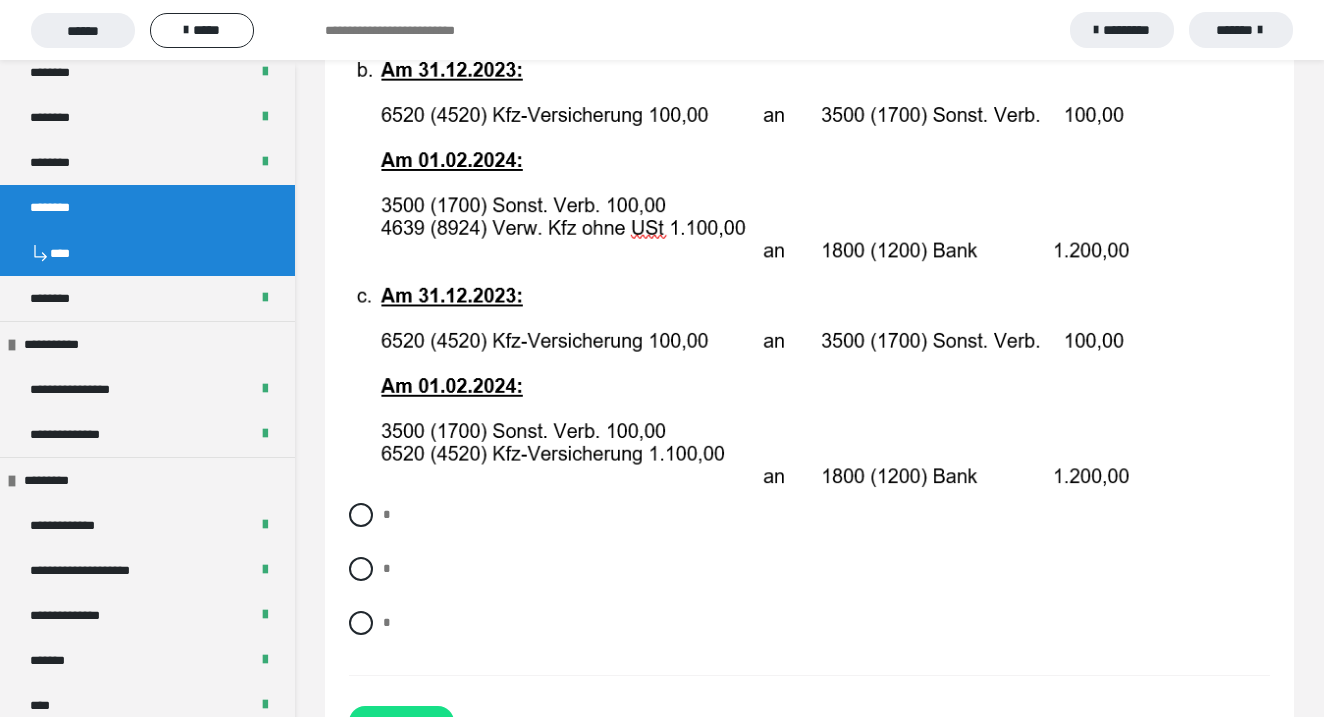 scroll, scrollTop: 3996, scrollLeft: 0, axis: vertical 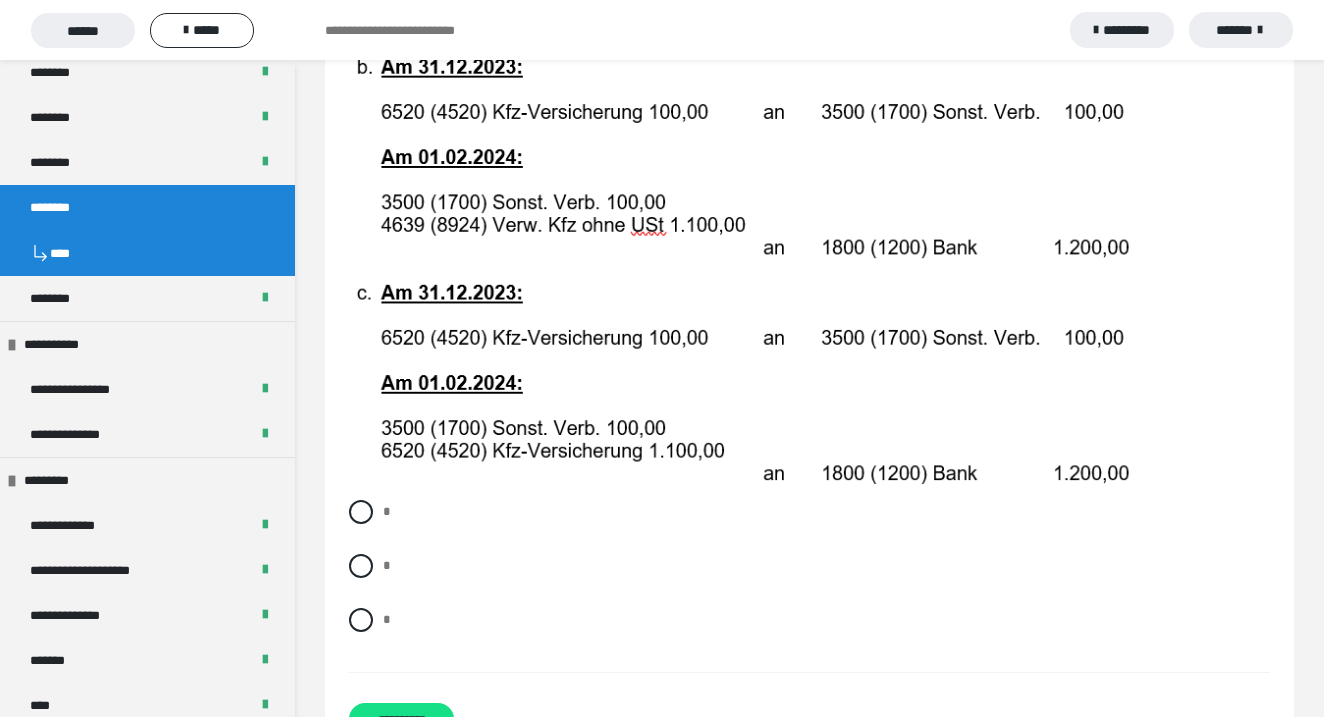 drag, startPoint x: 384, startPoint y: 117, endPoint x: 800, endPoint y: 269, distance: 442.89954 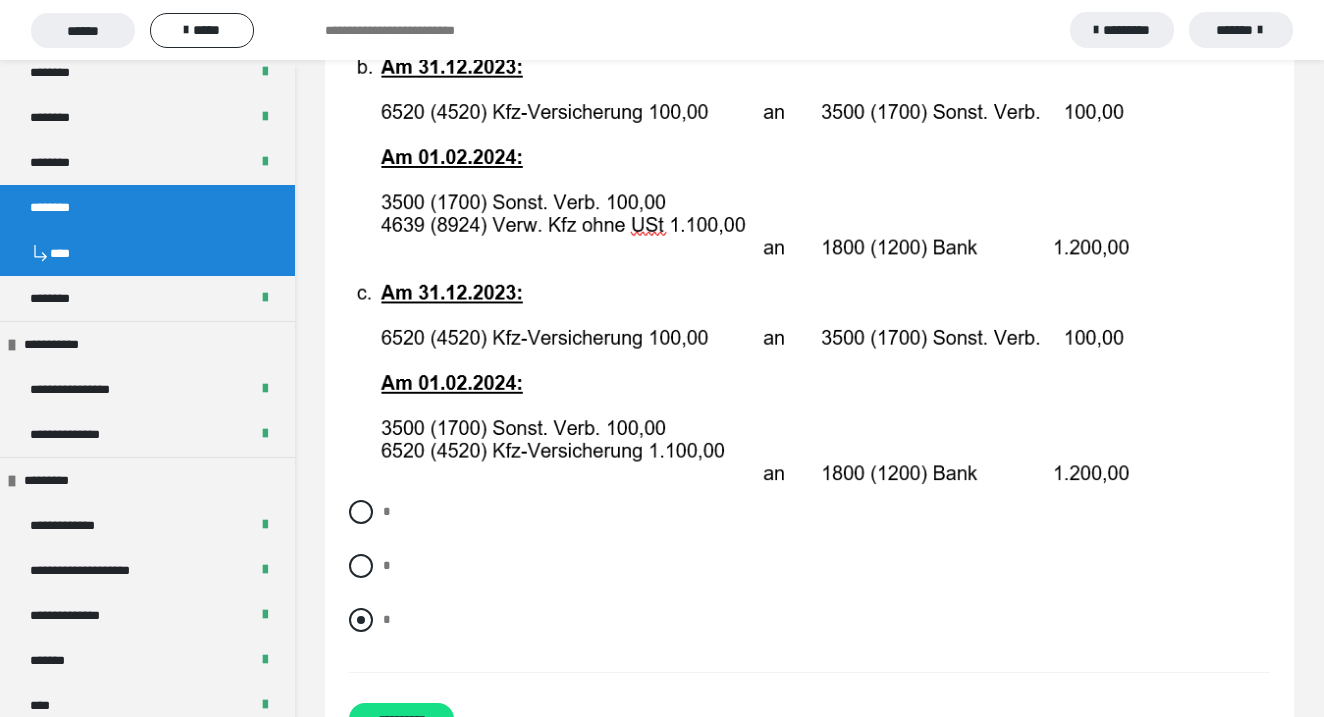 click at bounding box center (361, 620) 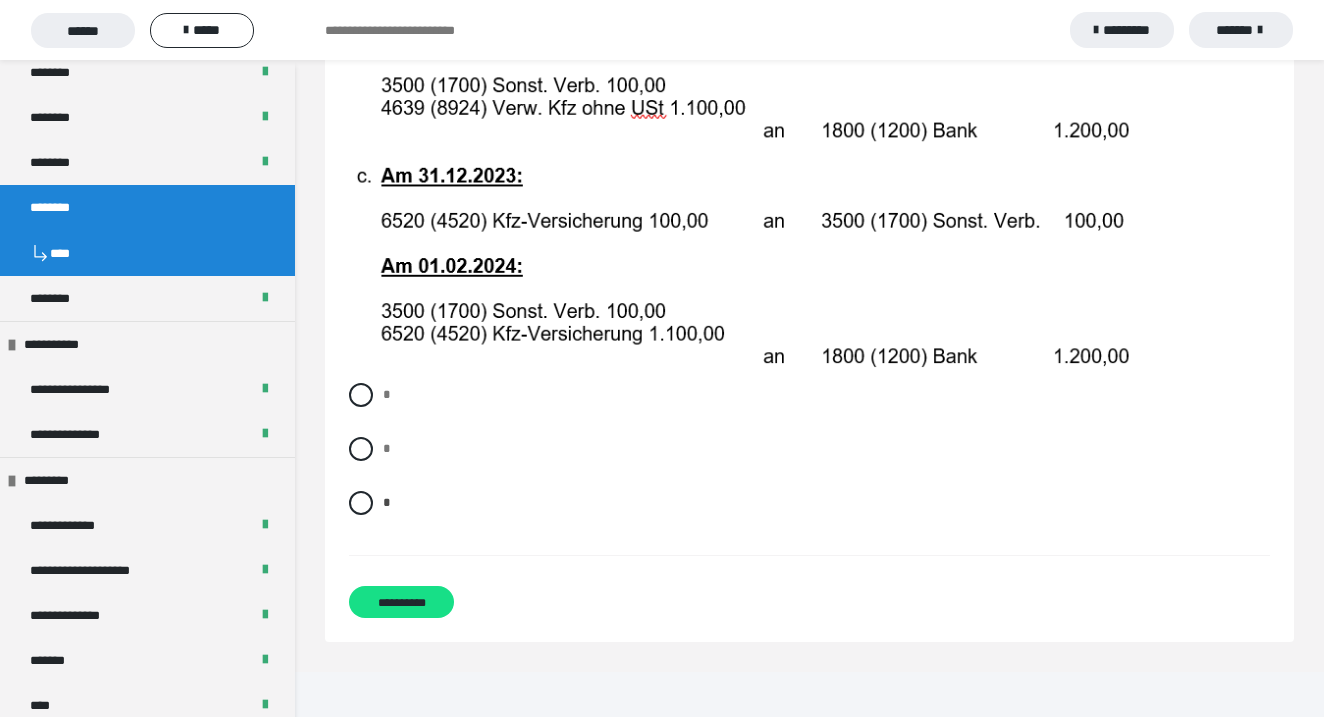 scroll, scrollTop: 4113, scrollLeft: 0, axis: vertical 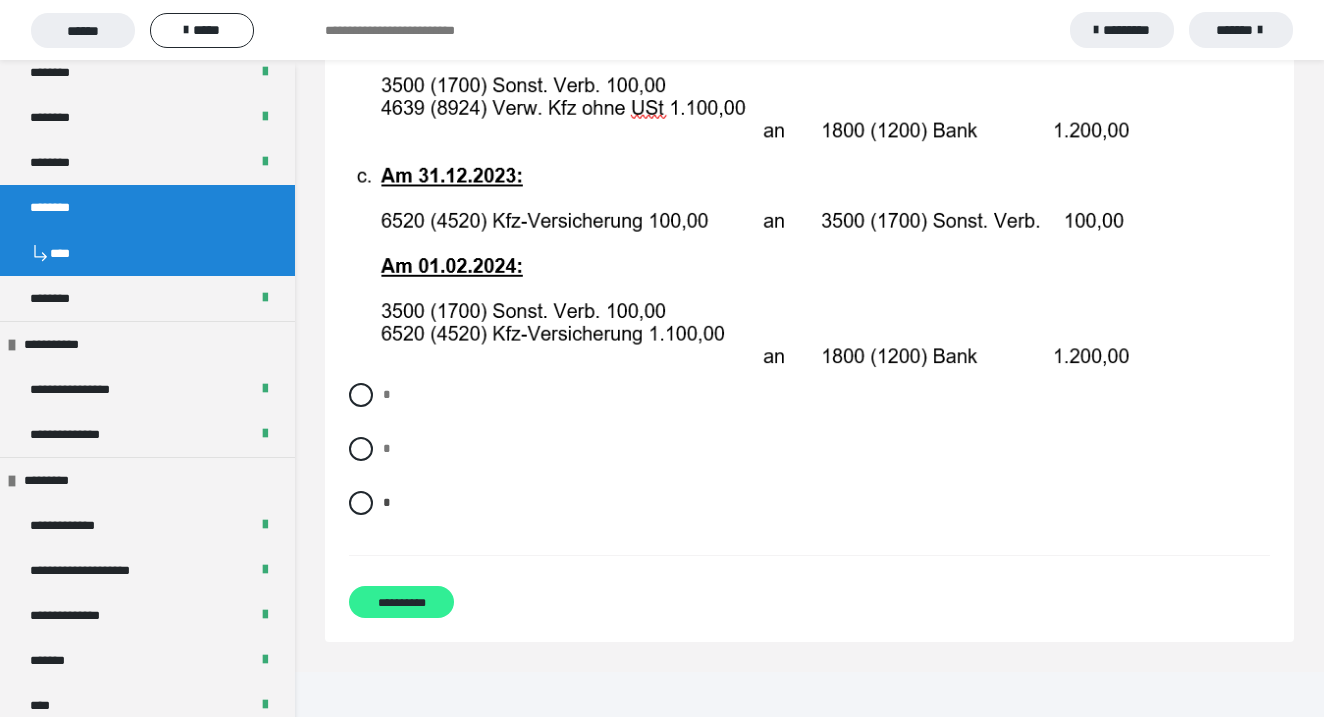 click on "**********" at bounding box center (401, 602) 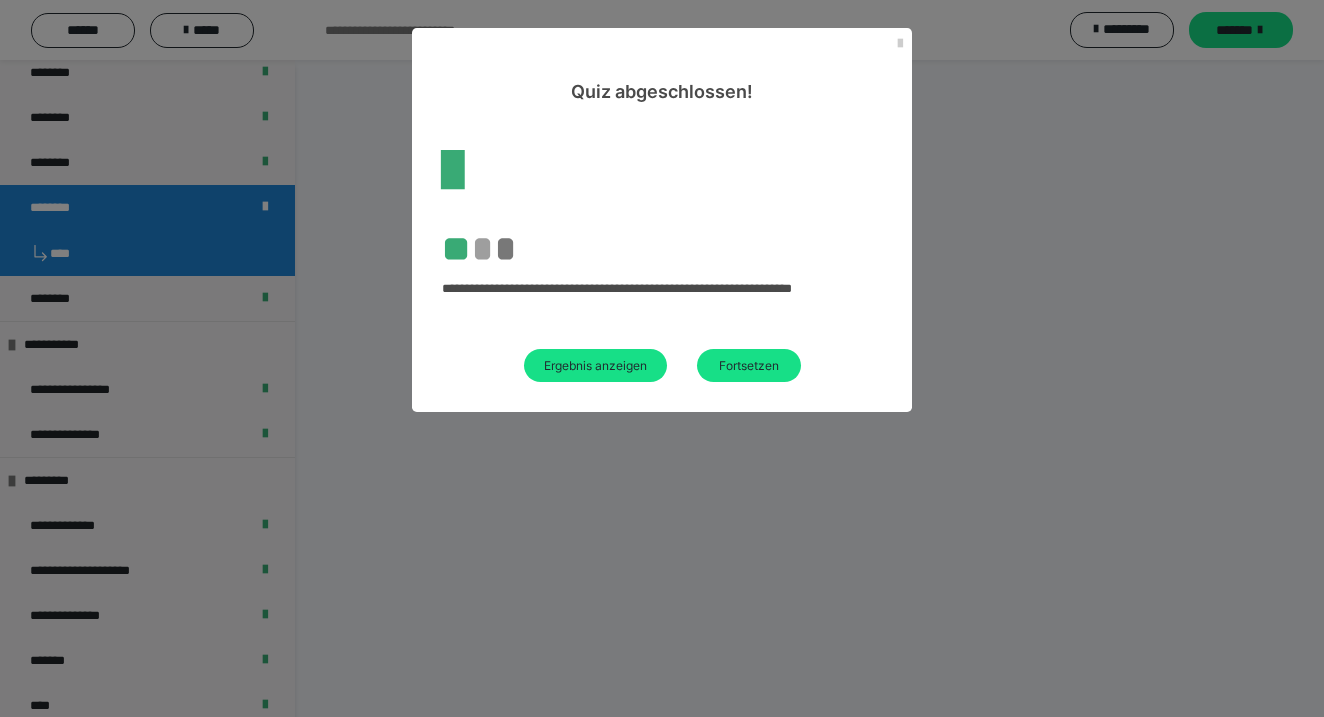 scroll, scrollTop: 60, scrollLeft: 0, axis: vertical 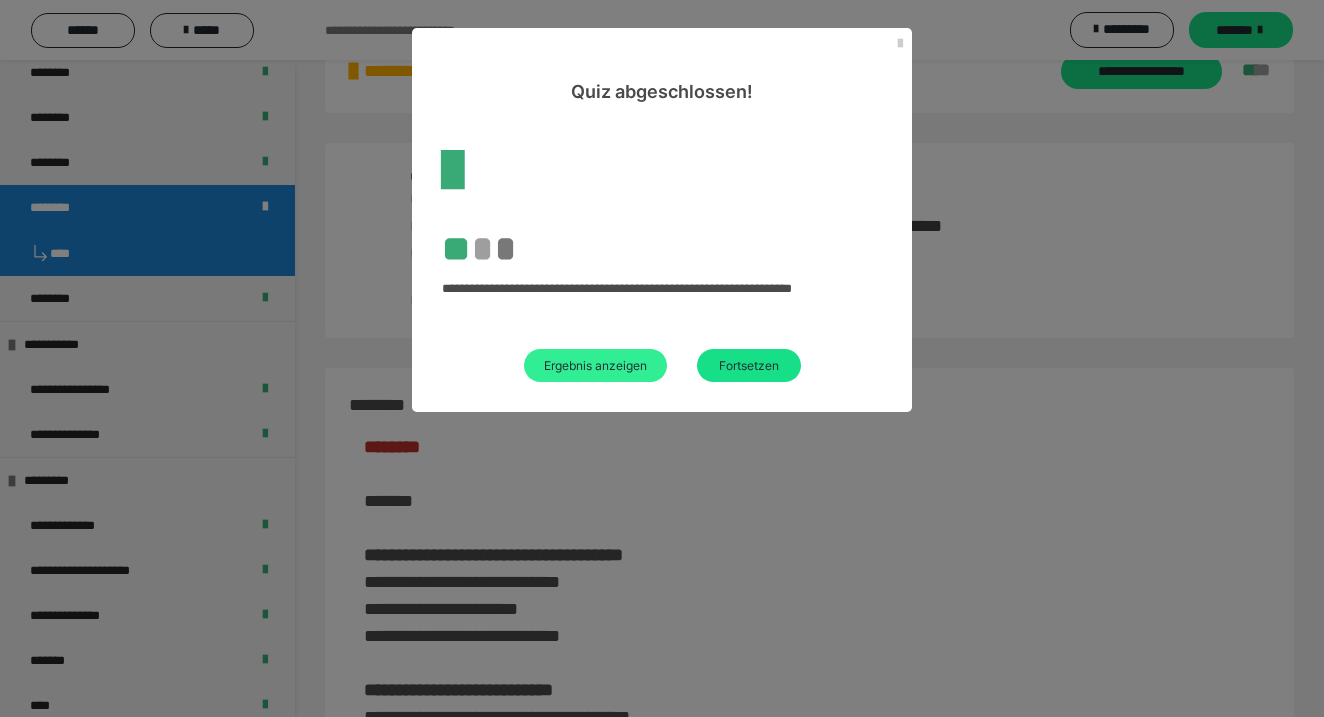 click on "Ergebnis anzeigen" at bounding box center [595, 365] 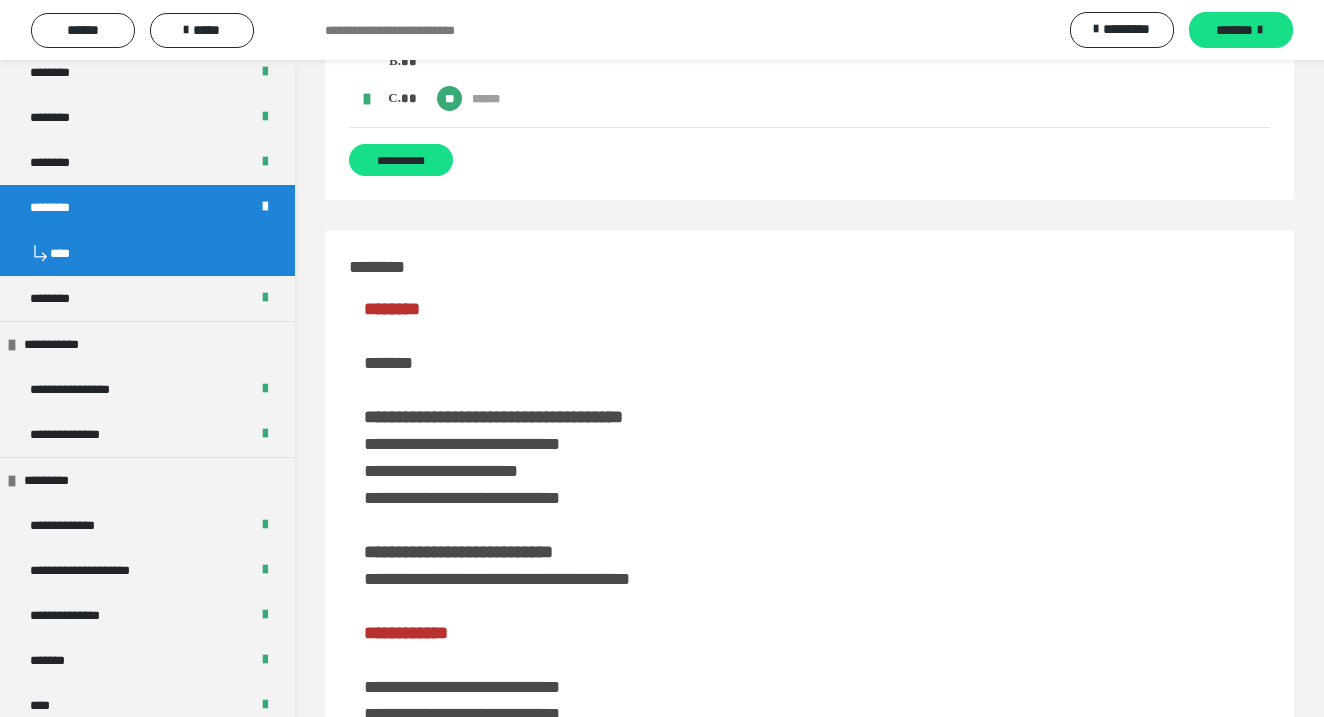 scroll, scrollTop: 3978, scrollLeft: 0, axis: vertical 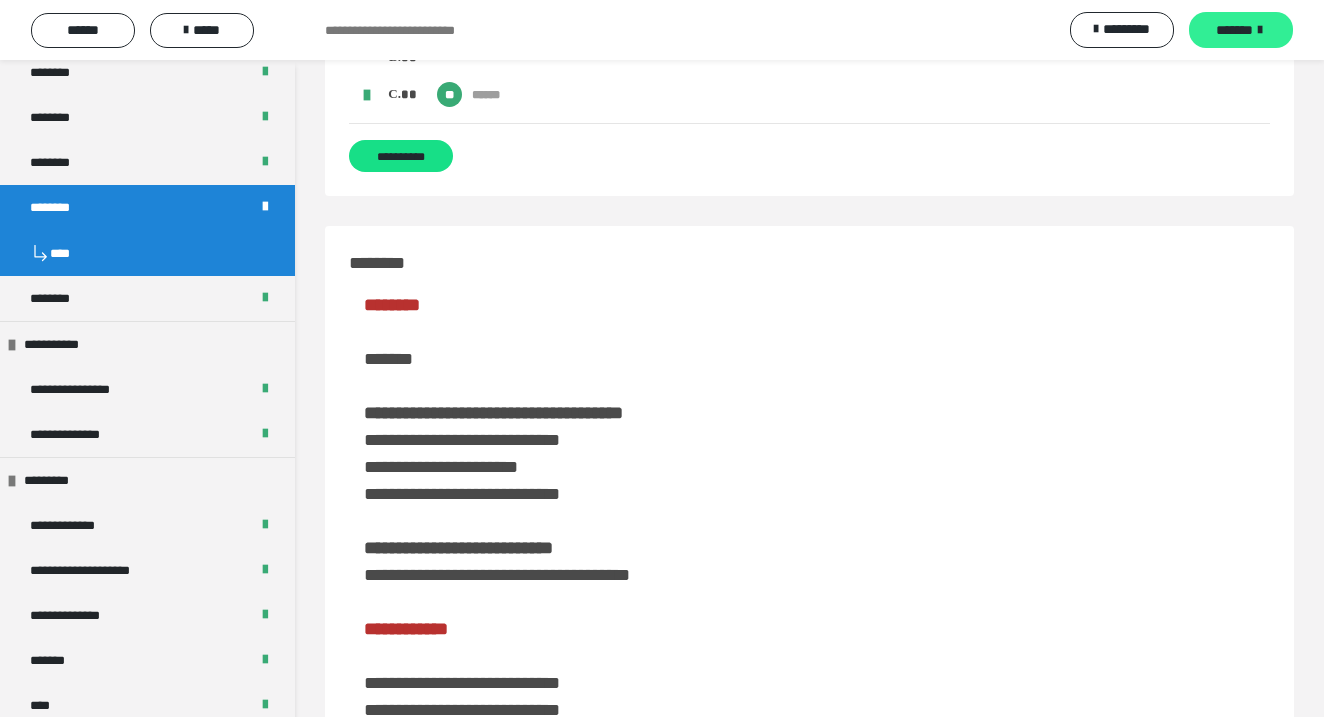 click on "*******" at bounding box center (1234, 30) 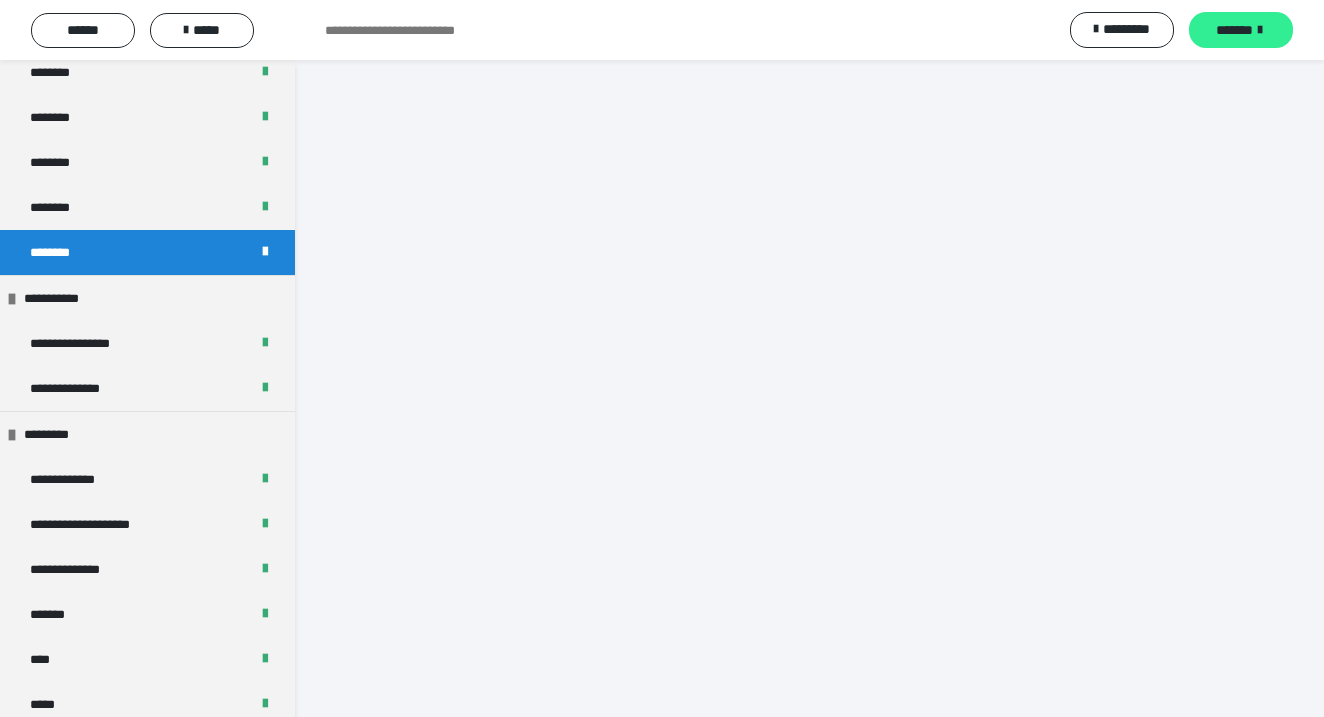 scroll, scrollTop: 60, scrollLeft: 0, axis: vertical 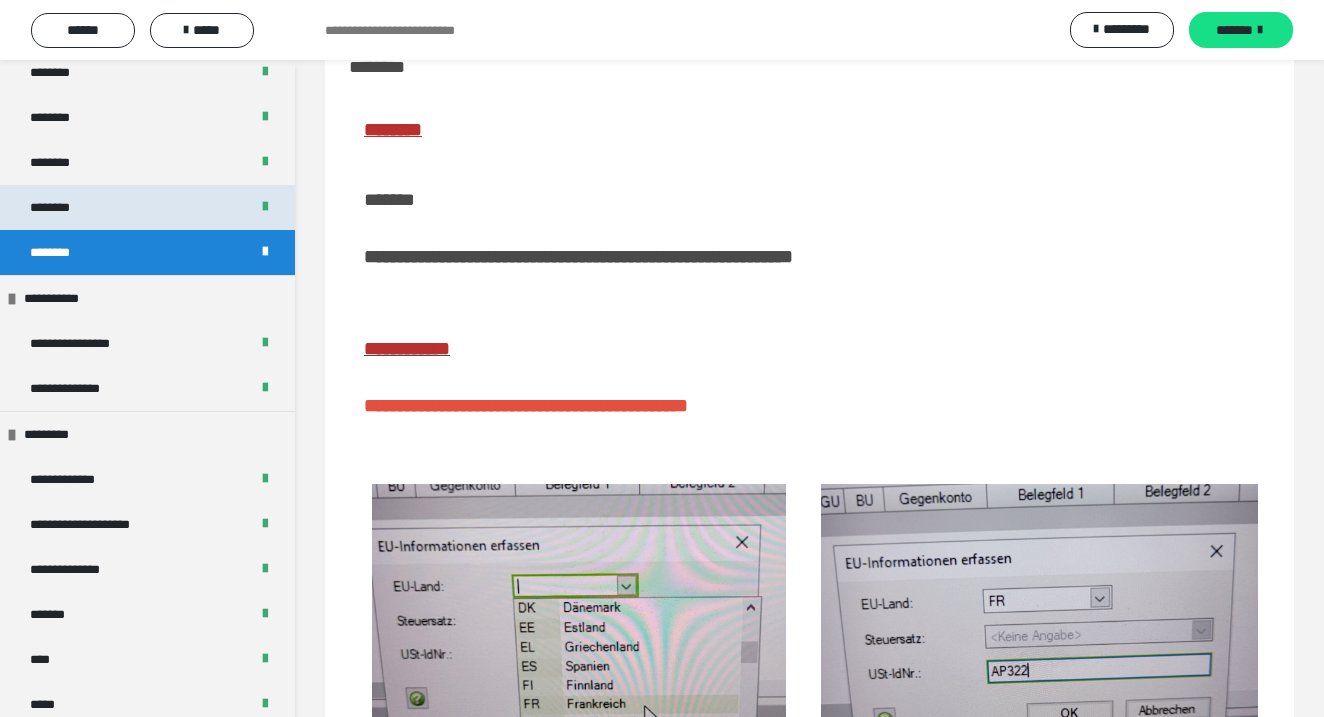 click on "********" at bounding box center (147, 207) 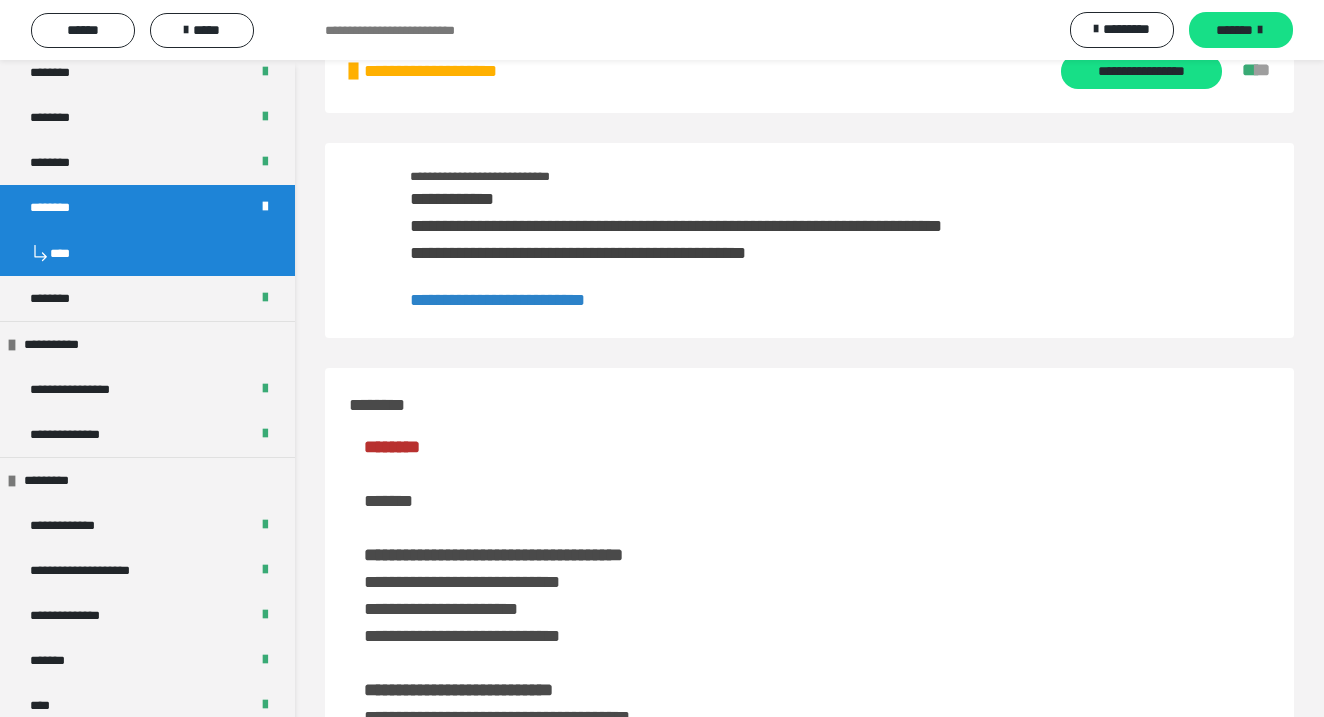 click on "**********" at bounding box center (497, 300) 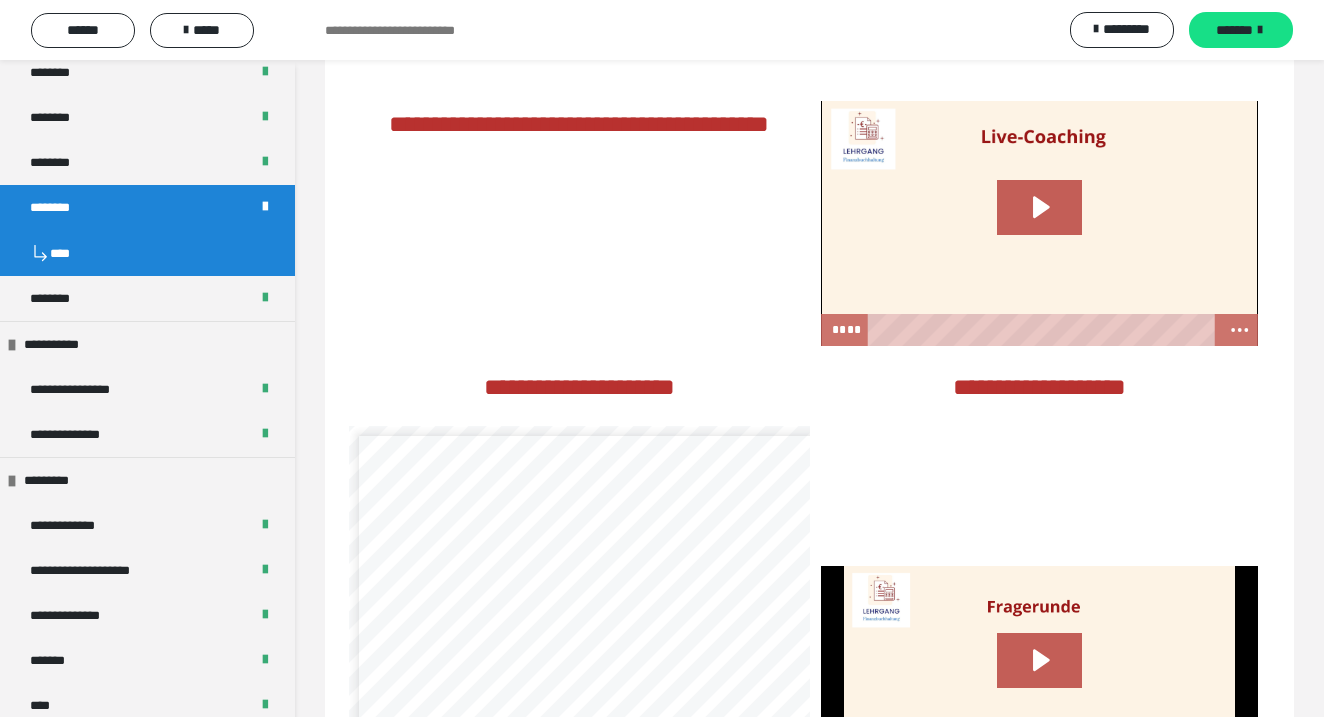 scroll, scrollTop: 3327, scrollLeft: 0, axis: vertical 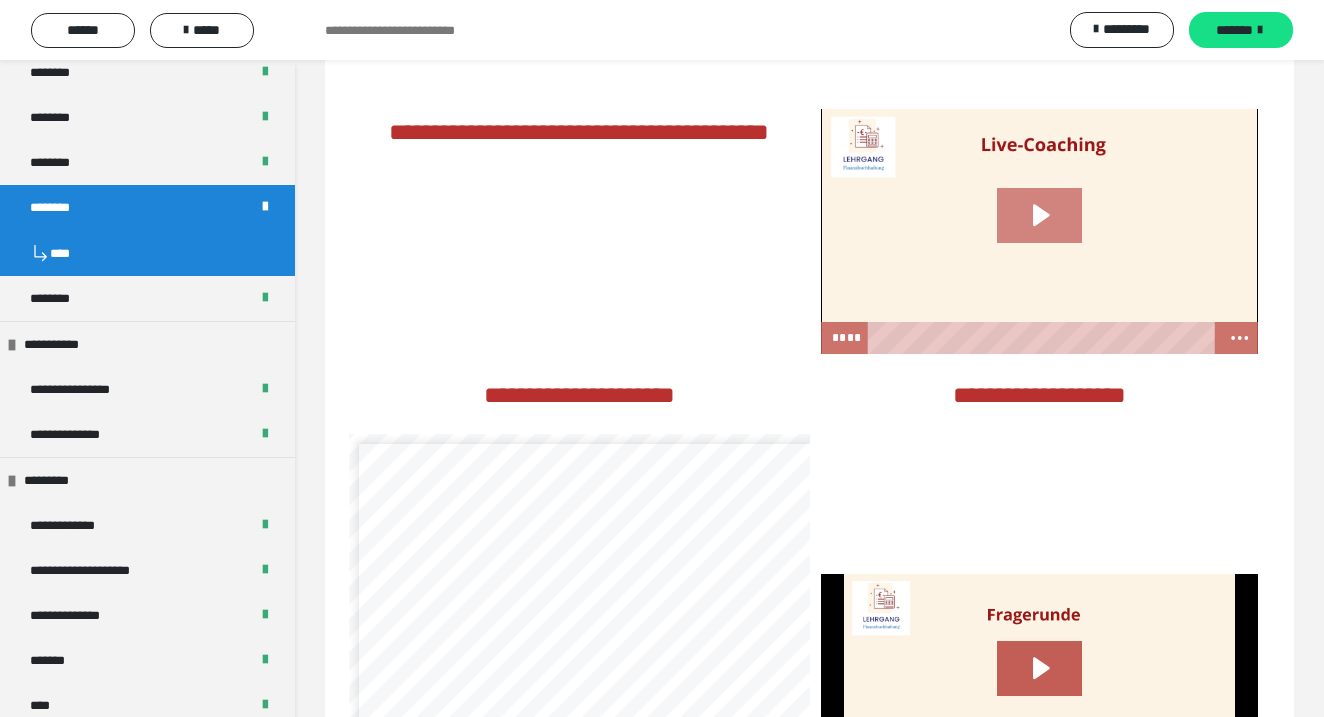 click 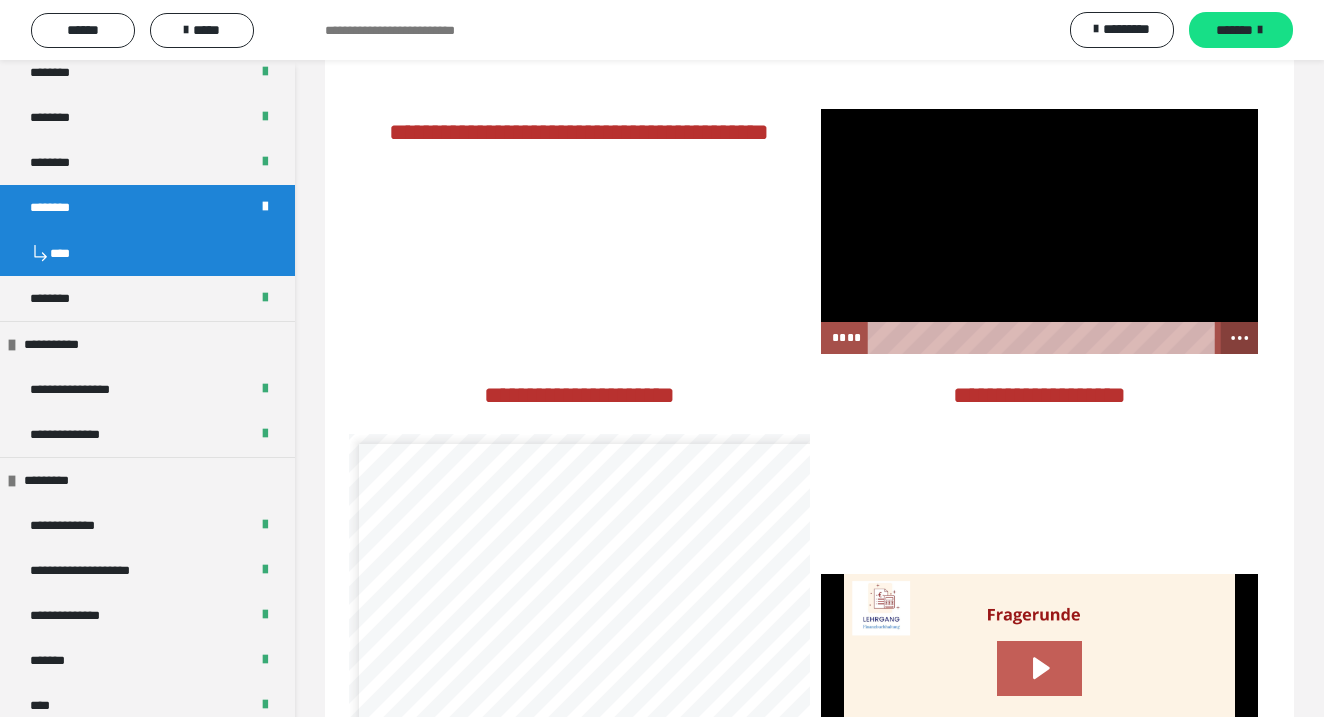 click 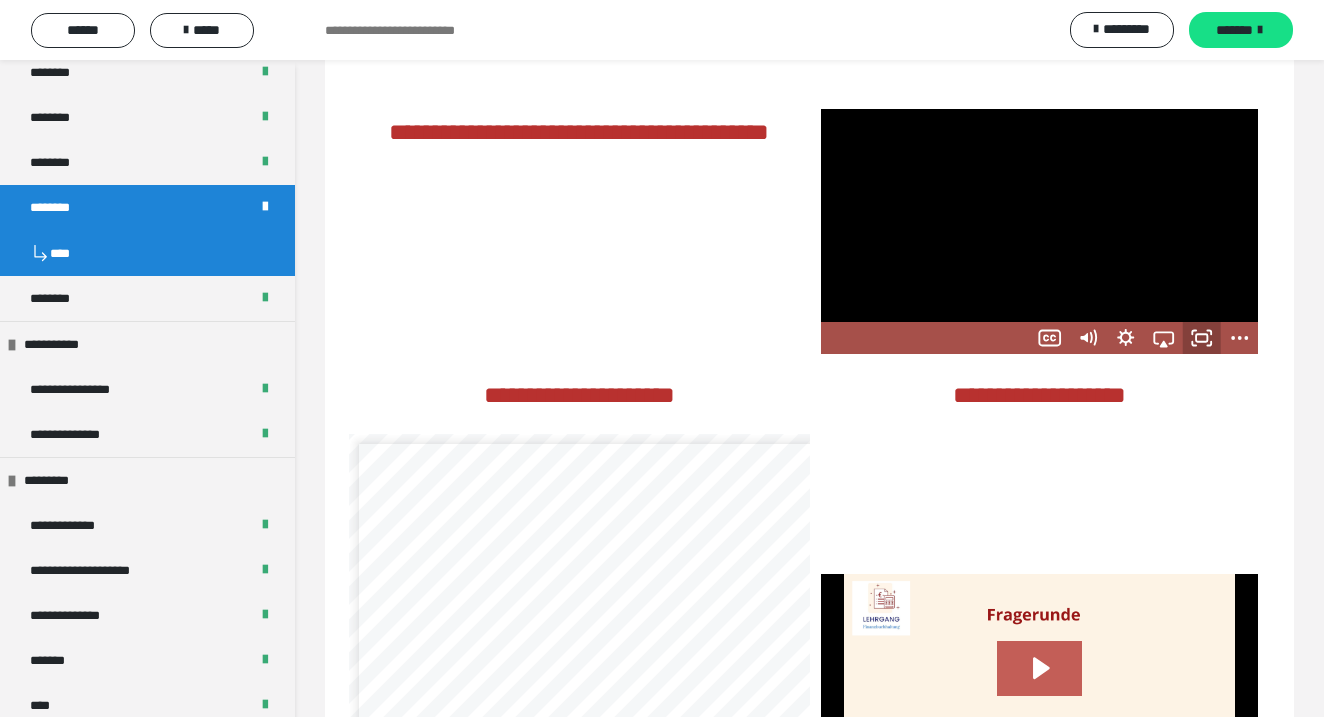 click 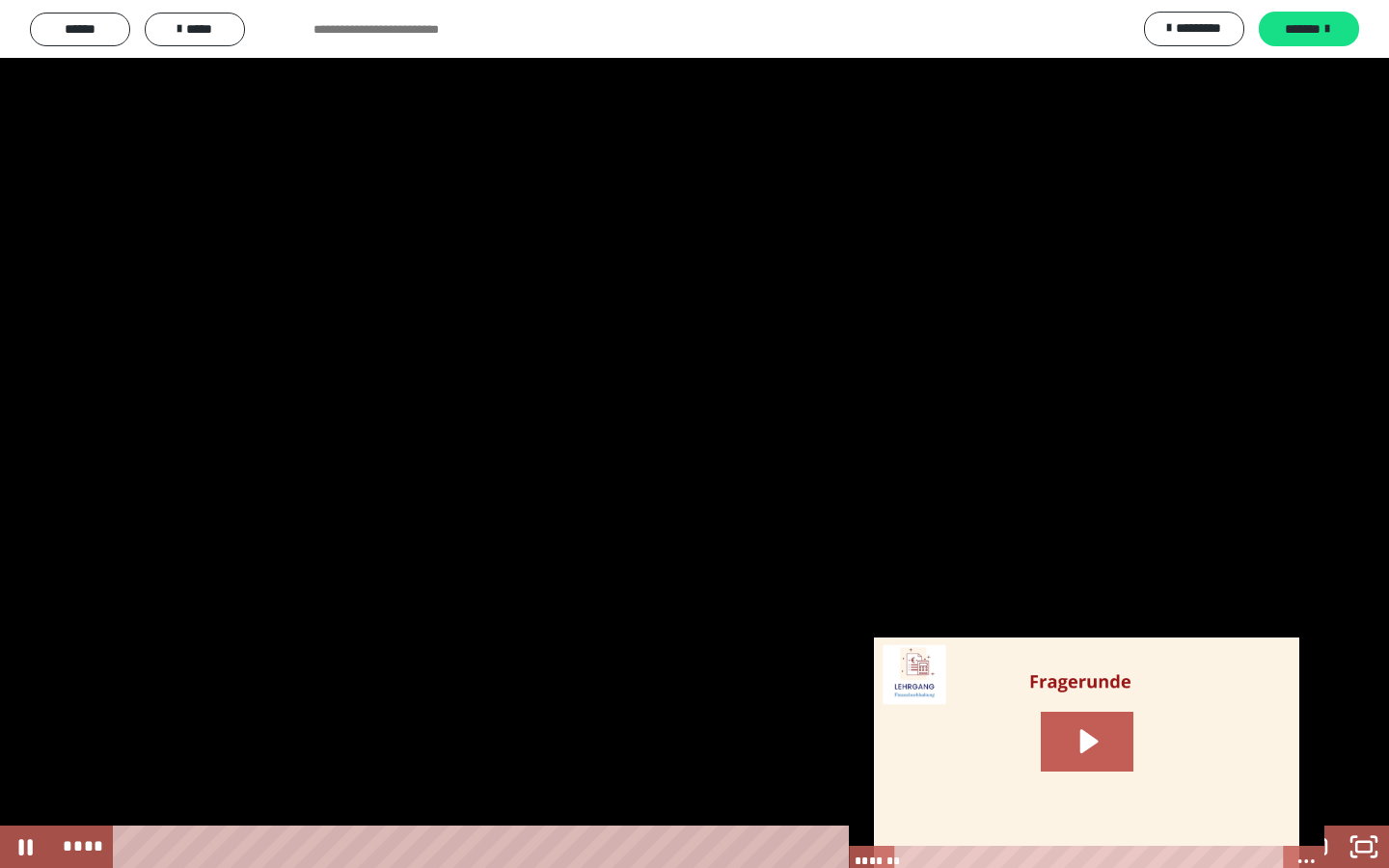 click 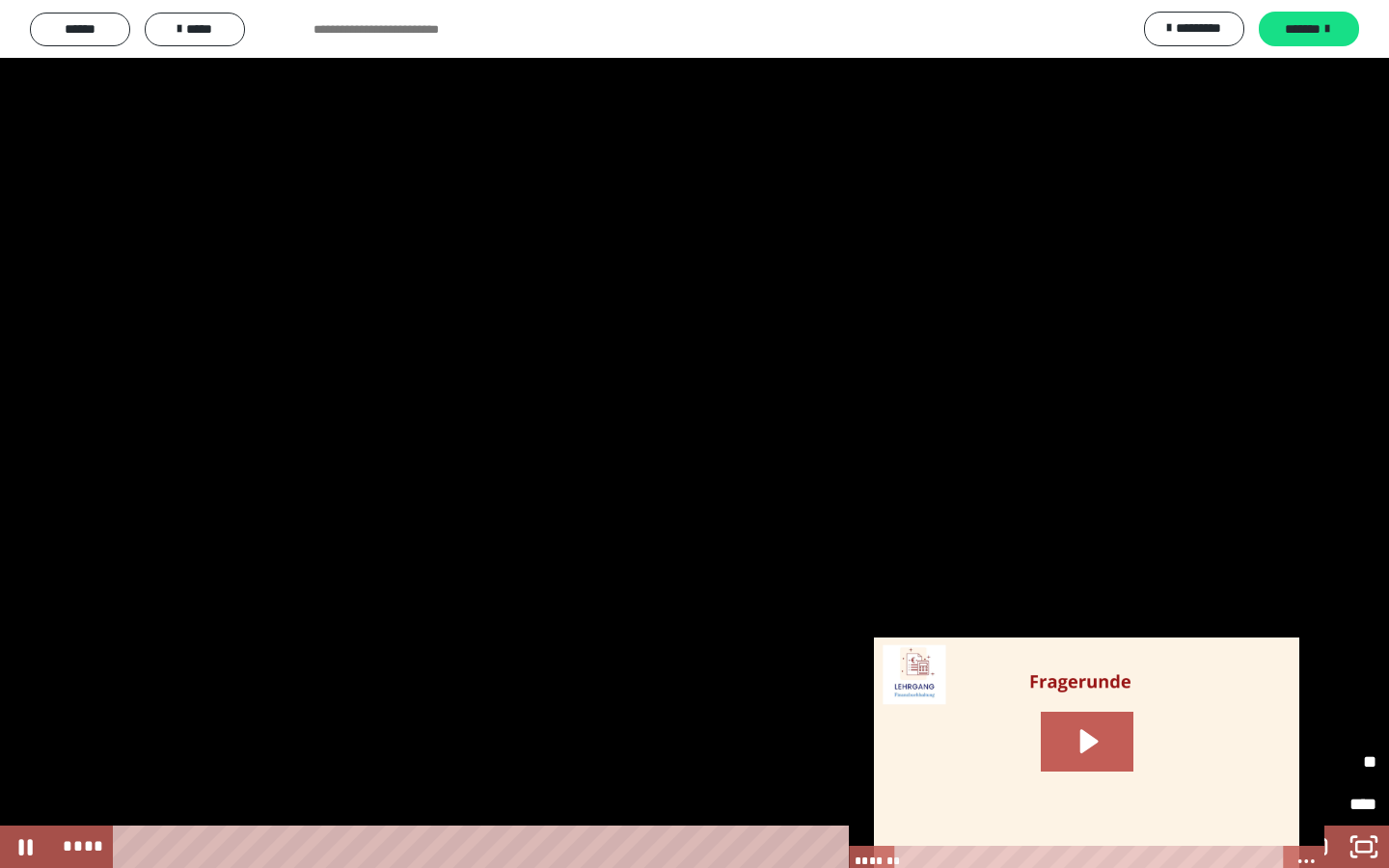 click on "********" at bounding box center (1244, 762) 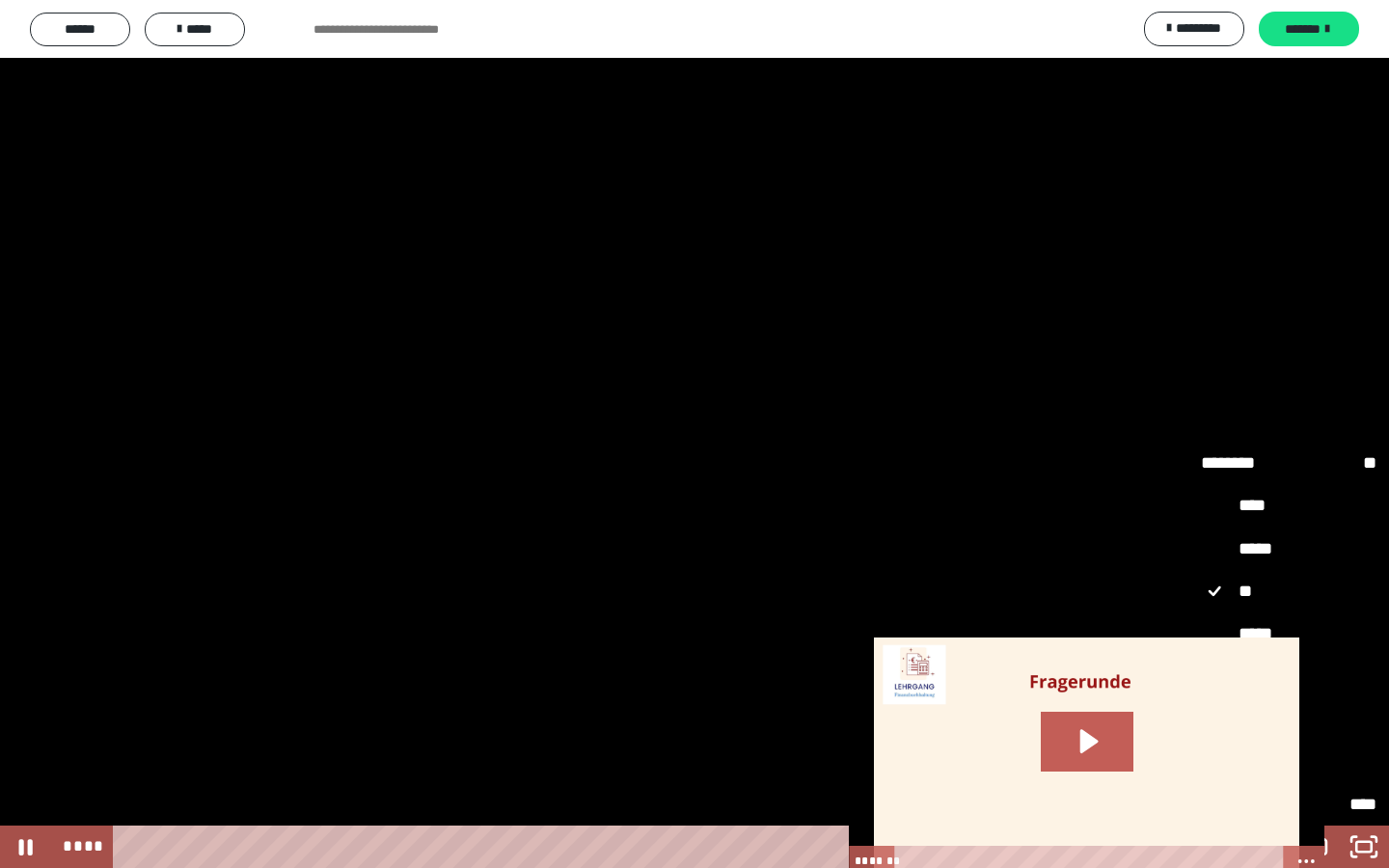 click on "*****" at bounding box center [1289, 719] 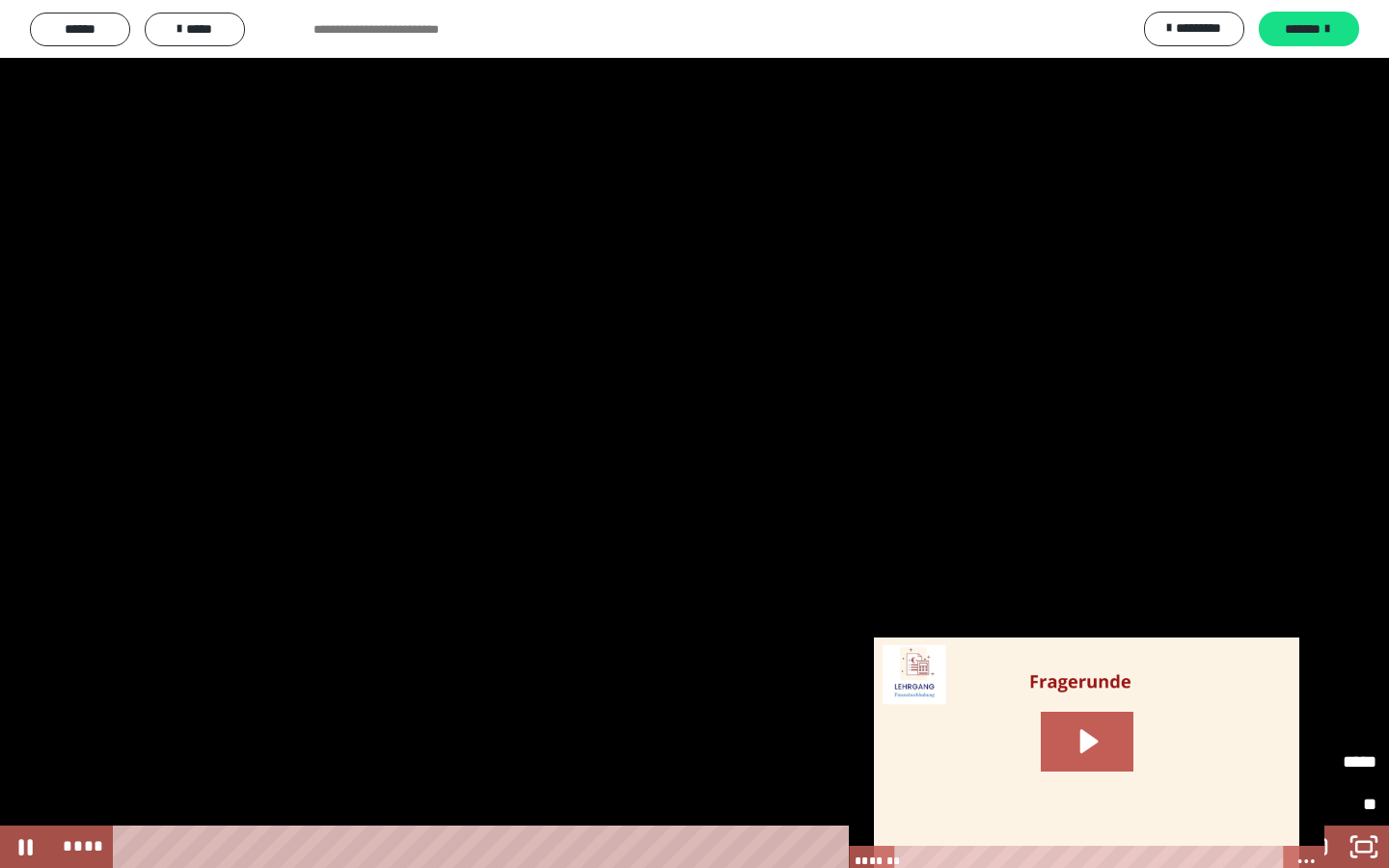 click on "********" at bounding box center (1244, 804) 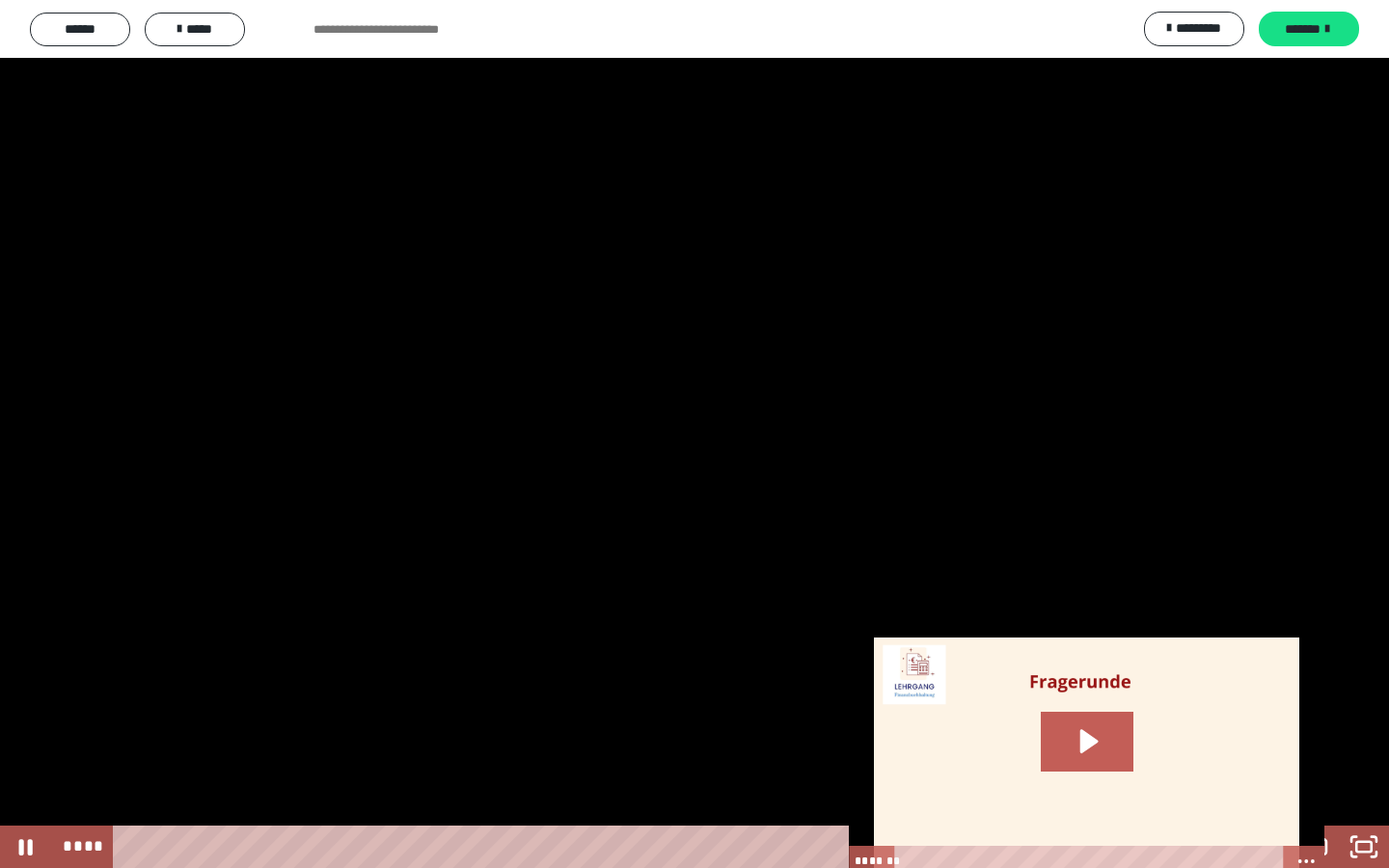 click 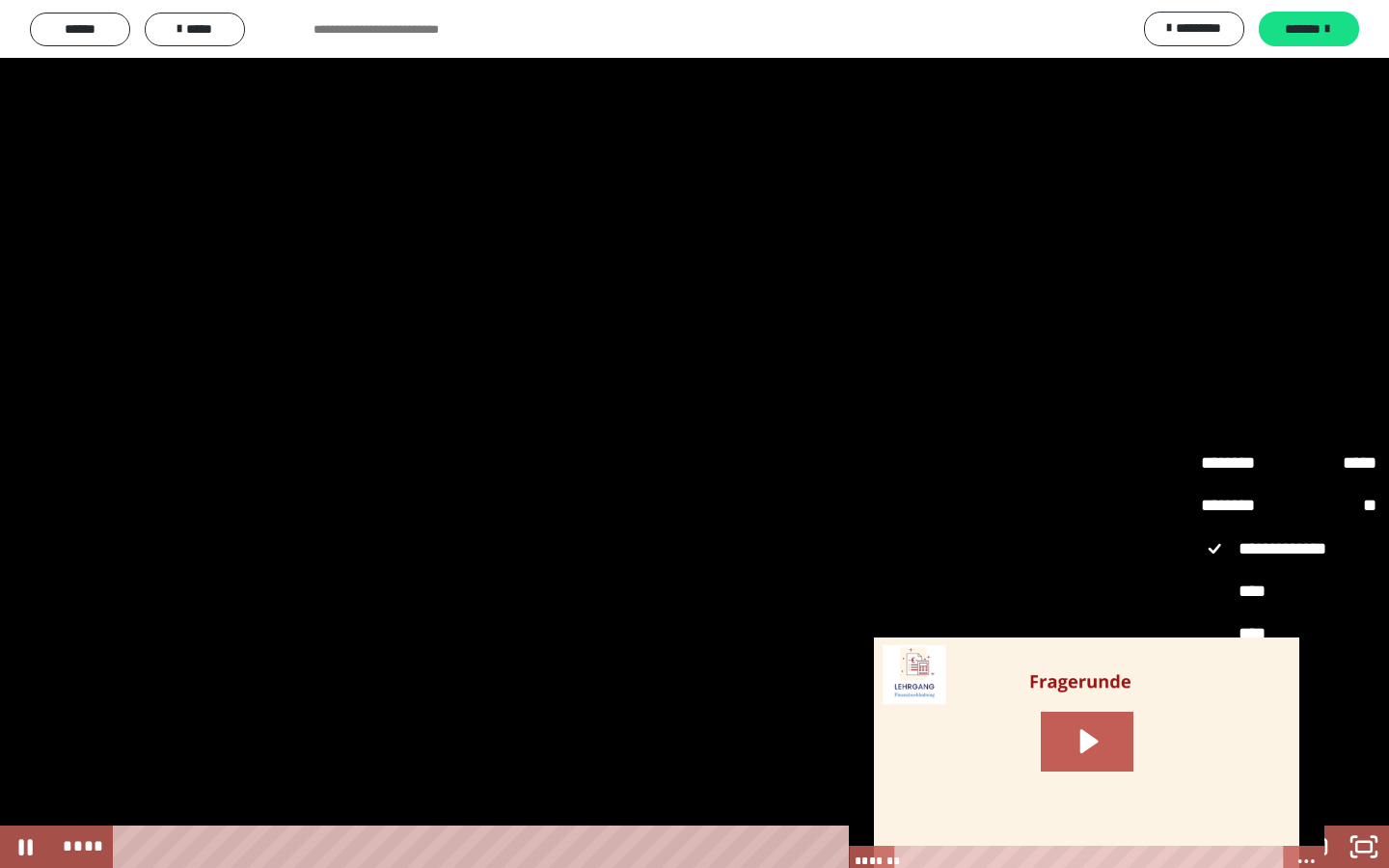 click 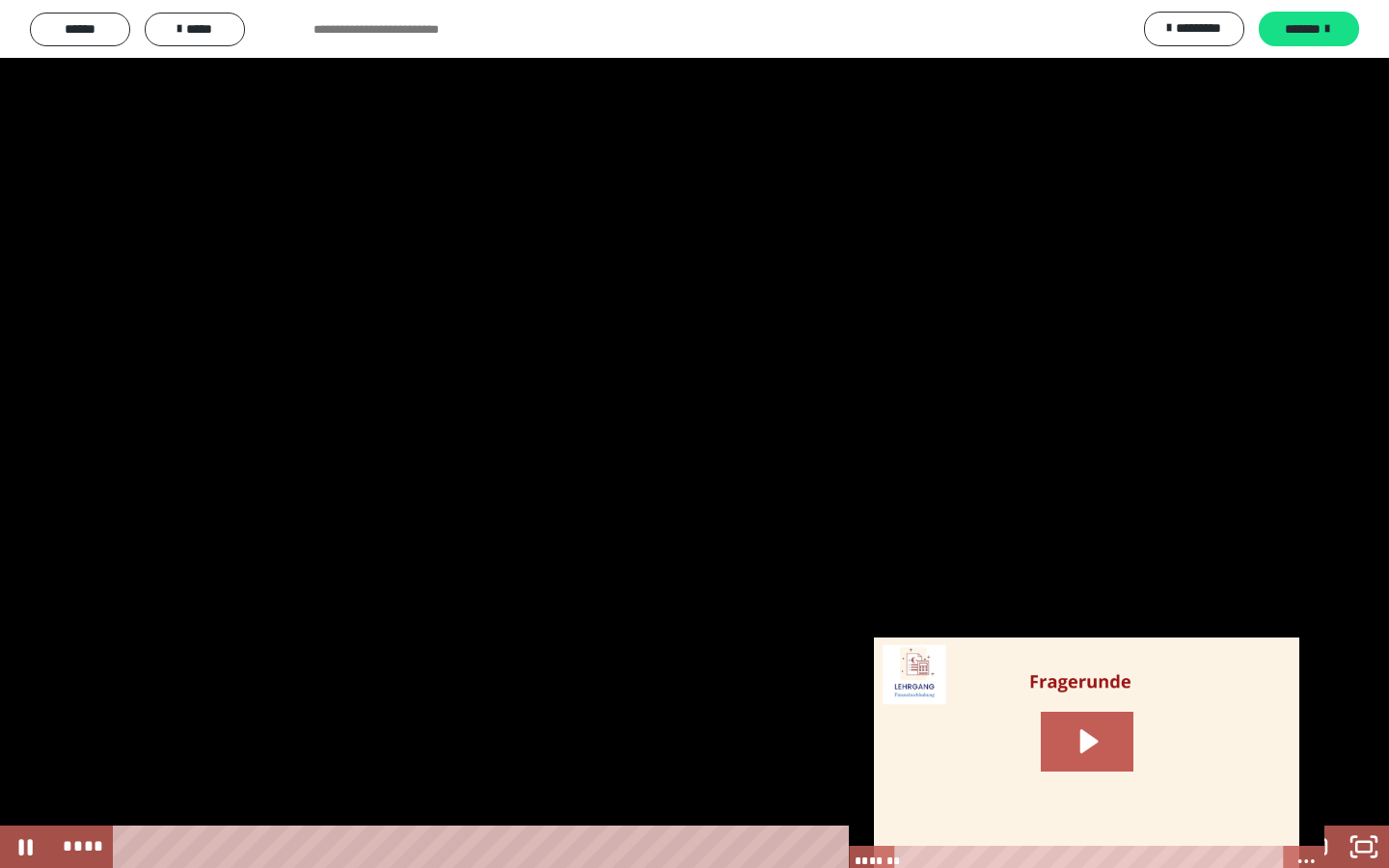 click 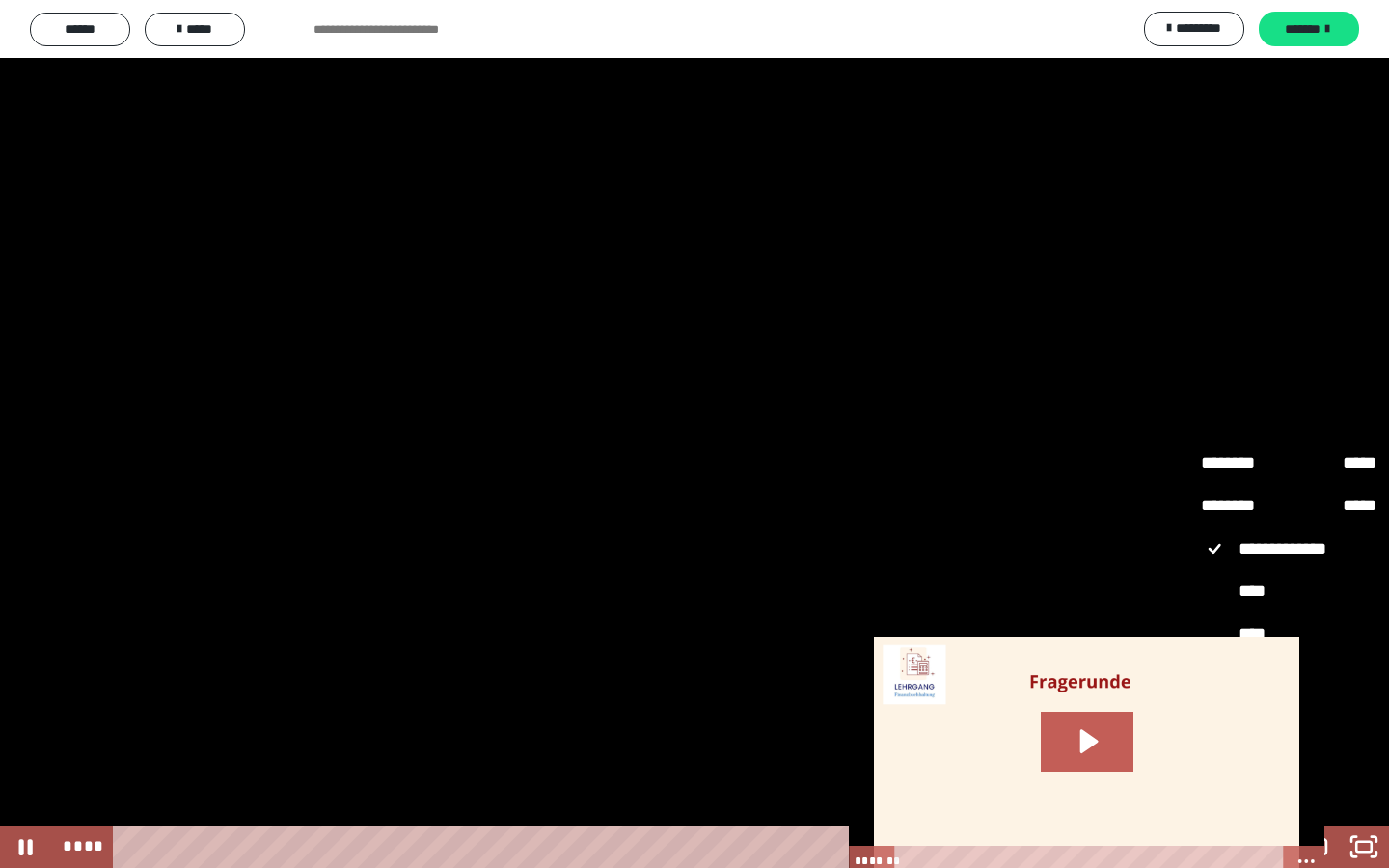 click on "*****" at bounding box center (1332, 455) 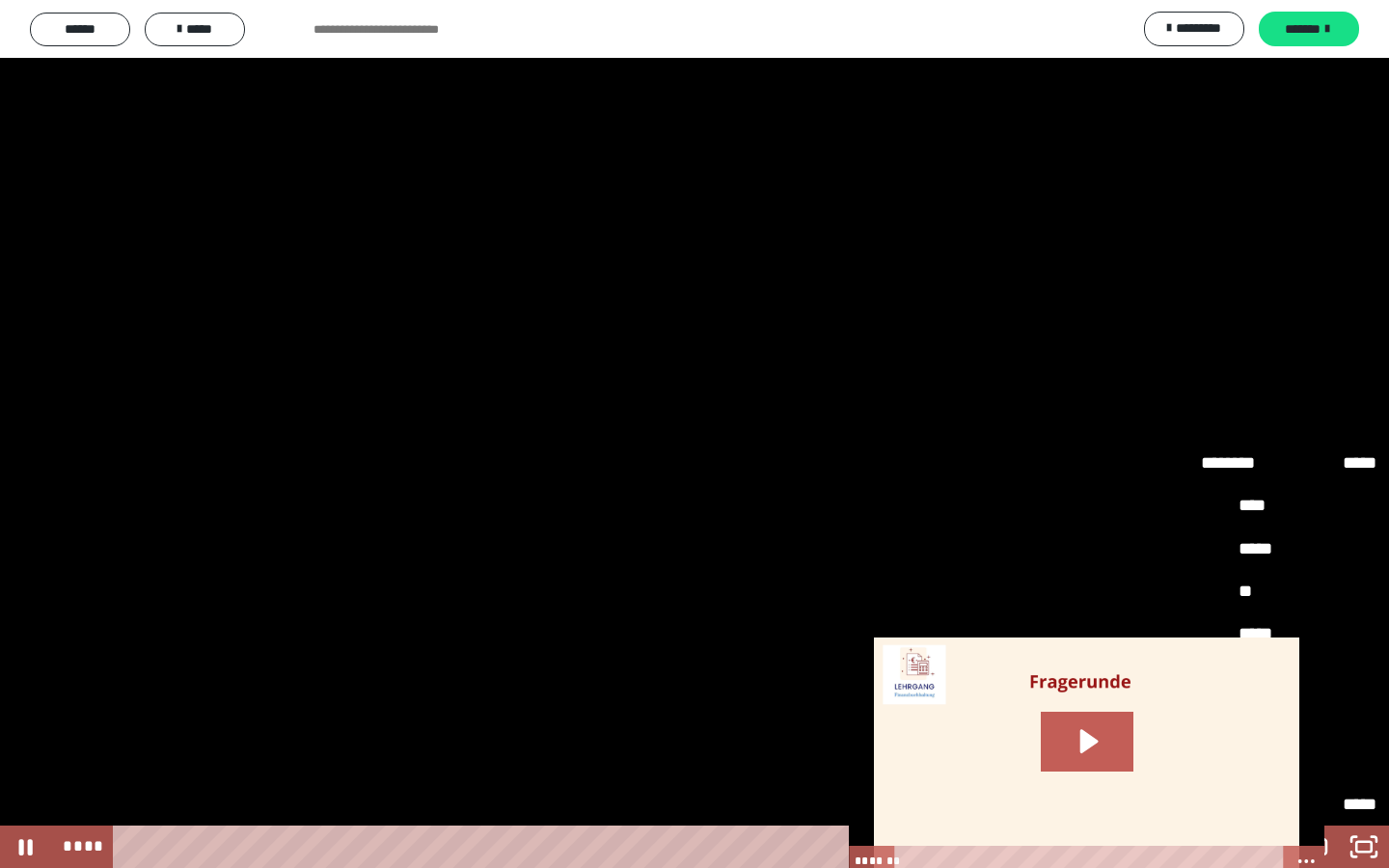 click on "****" at bounding box center [1289, 677] 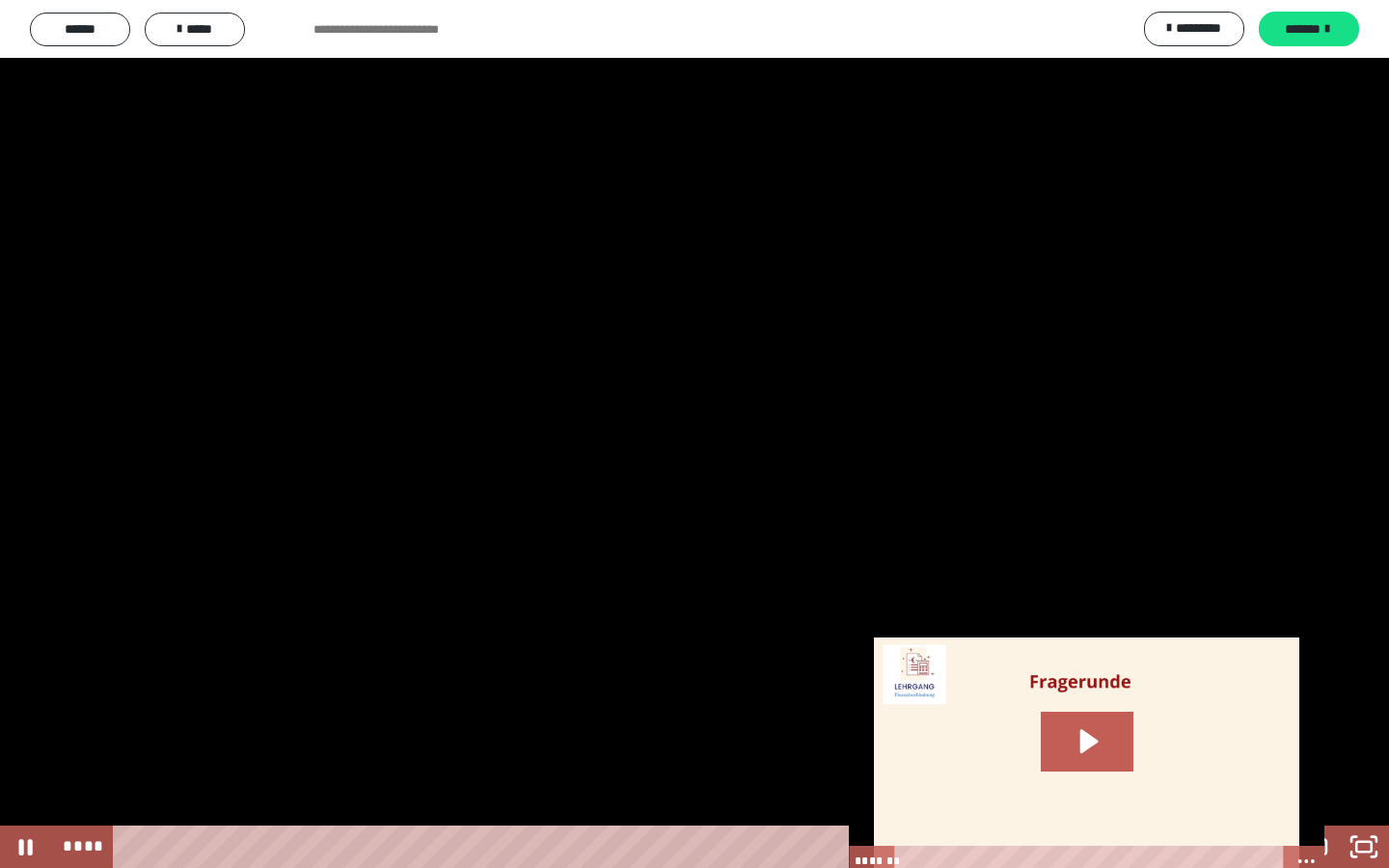 click at bounding box center [694, 434] 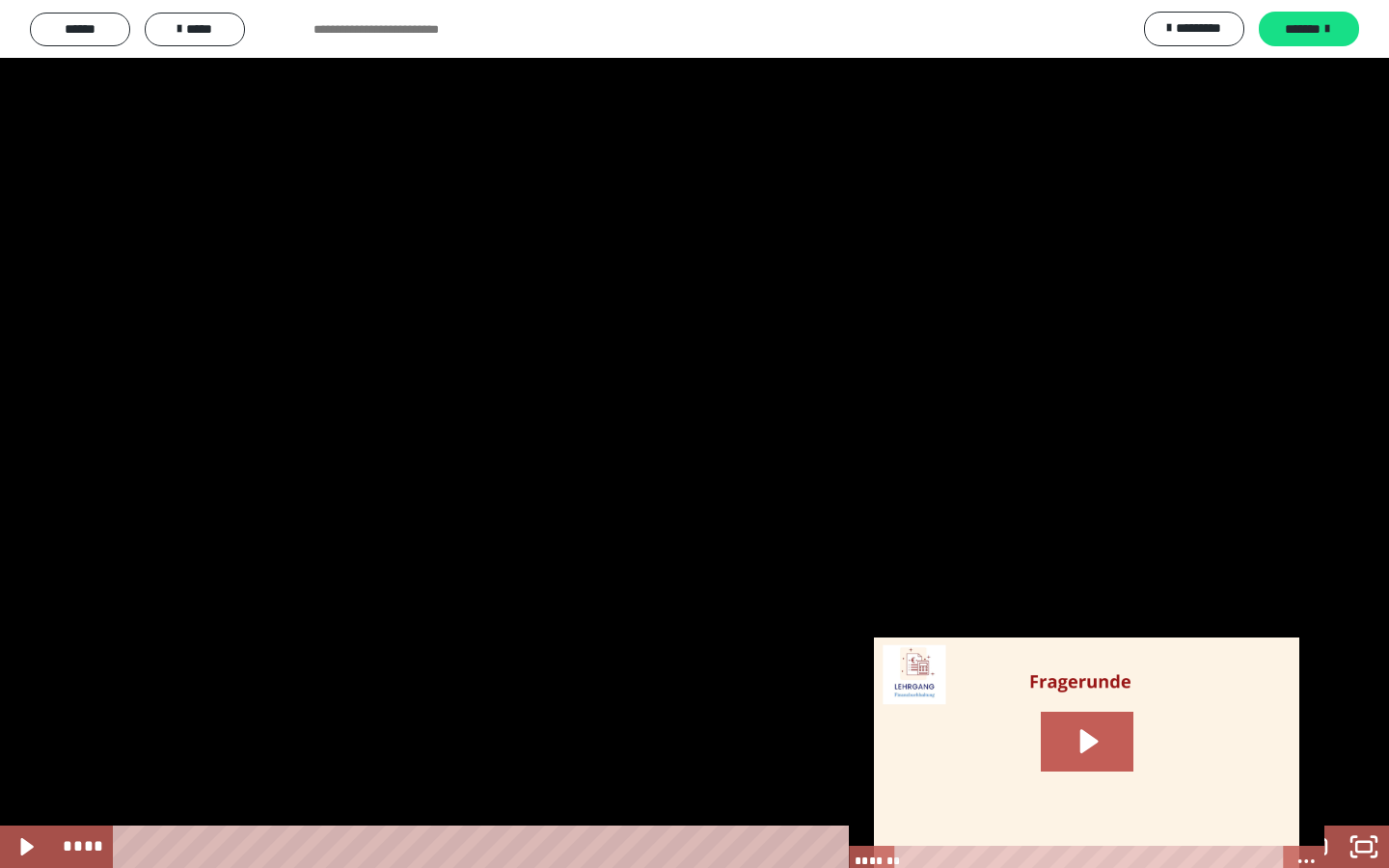 click 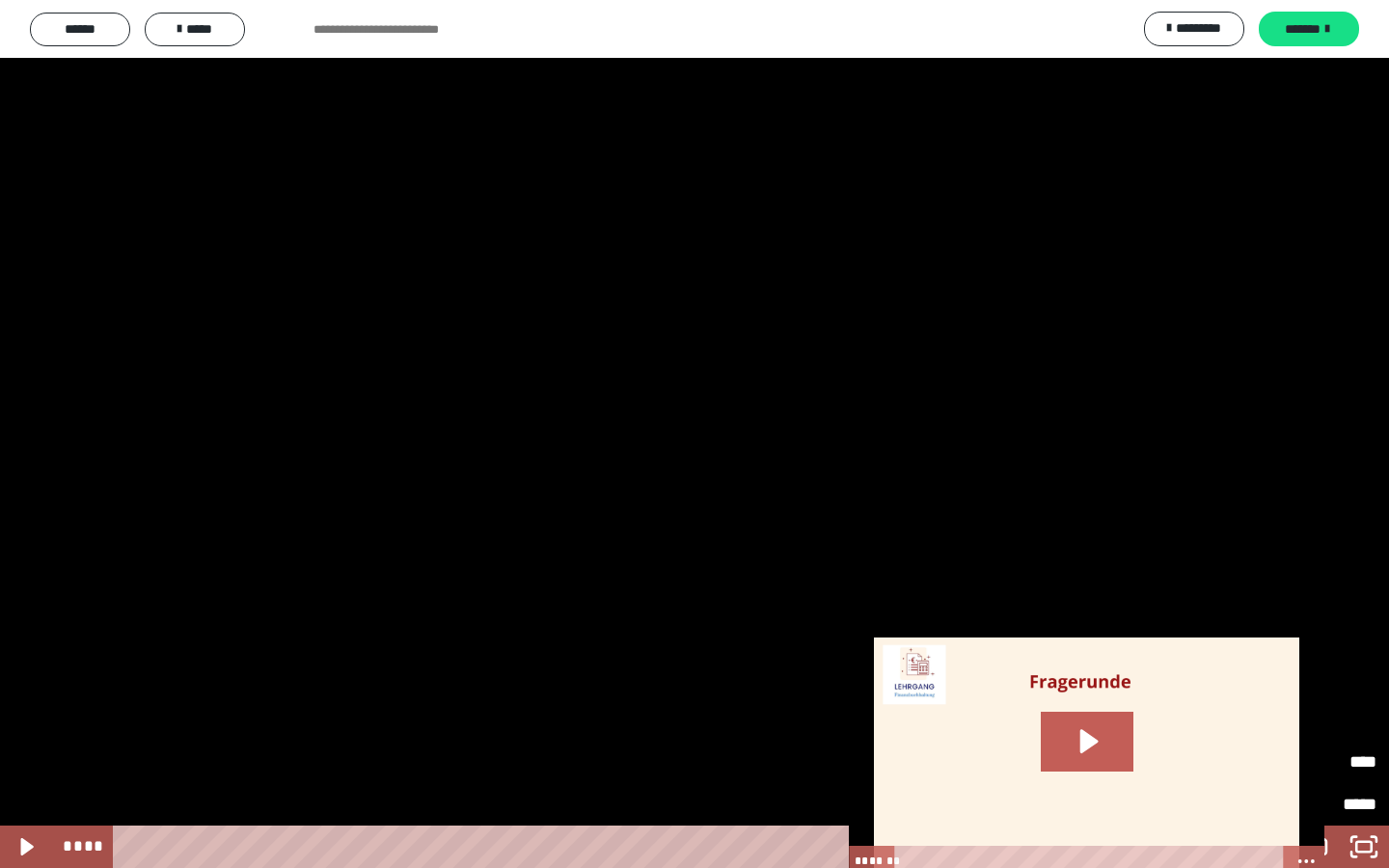 click on "****" at bounding box center [1345, 762] 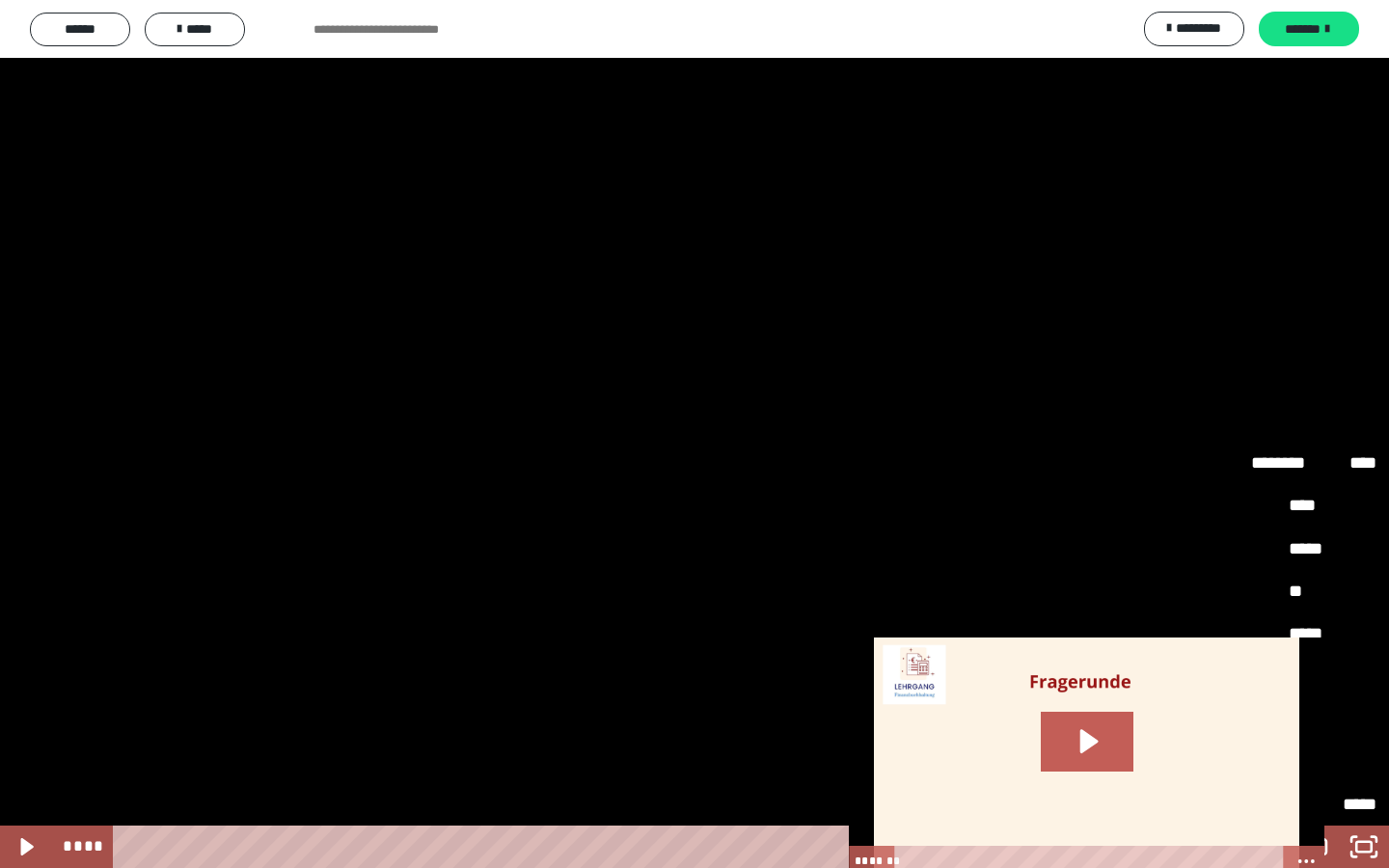 click on "**" at bounding box center [1314, 592] 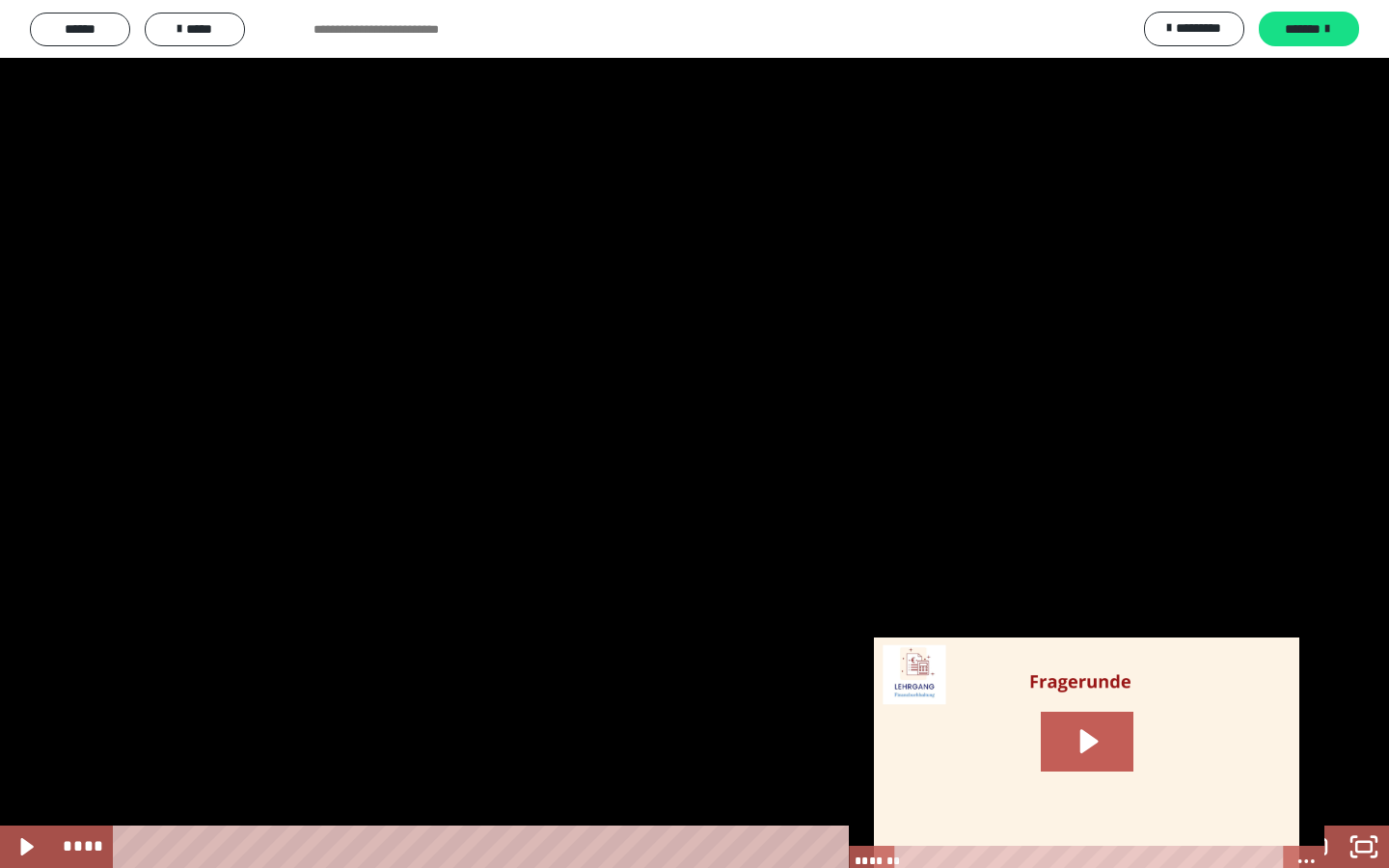 click at bounding box center [694, 434] 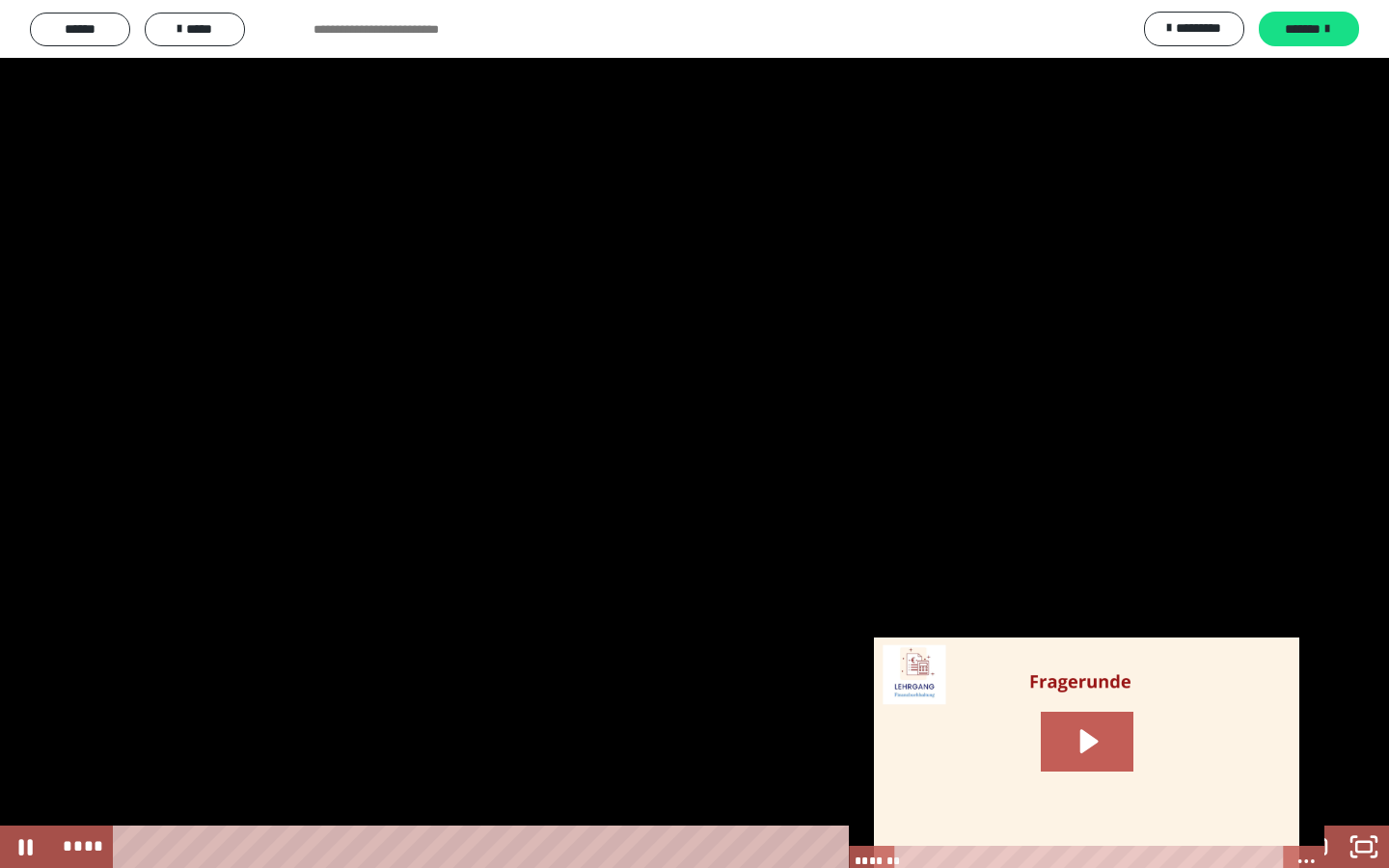 click 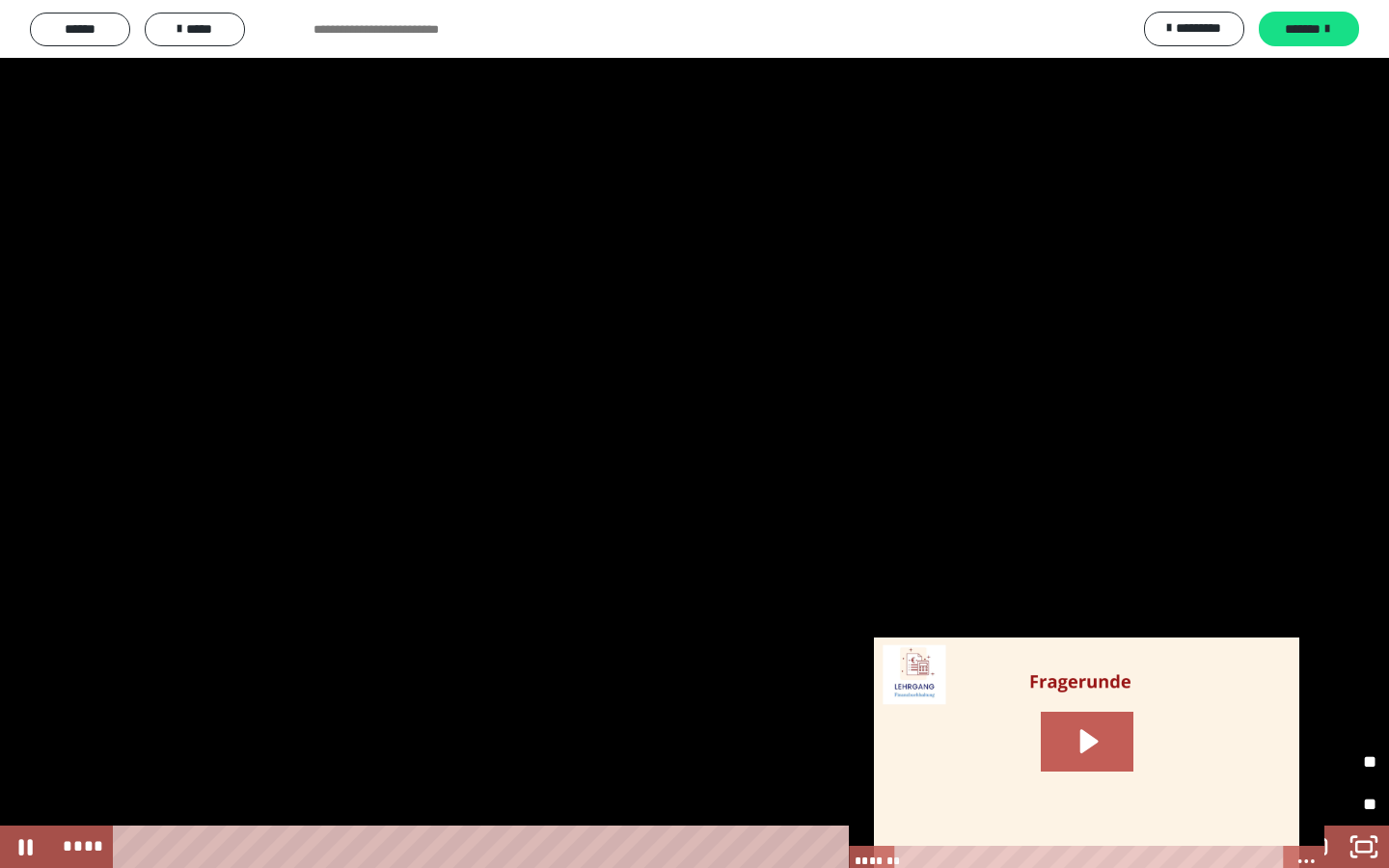 click on "********" at bounding box center [1282, 754] 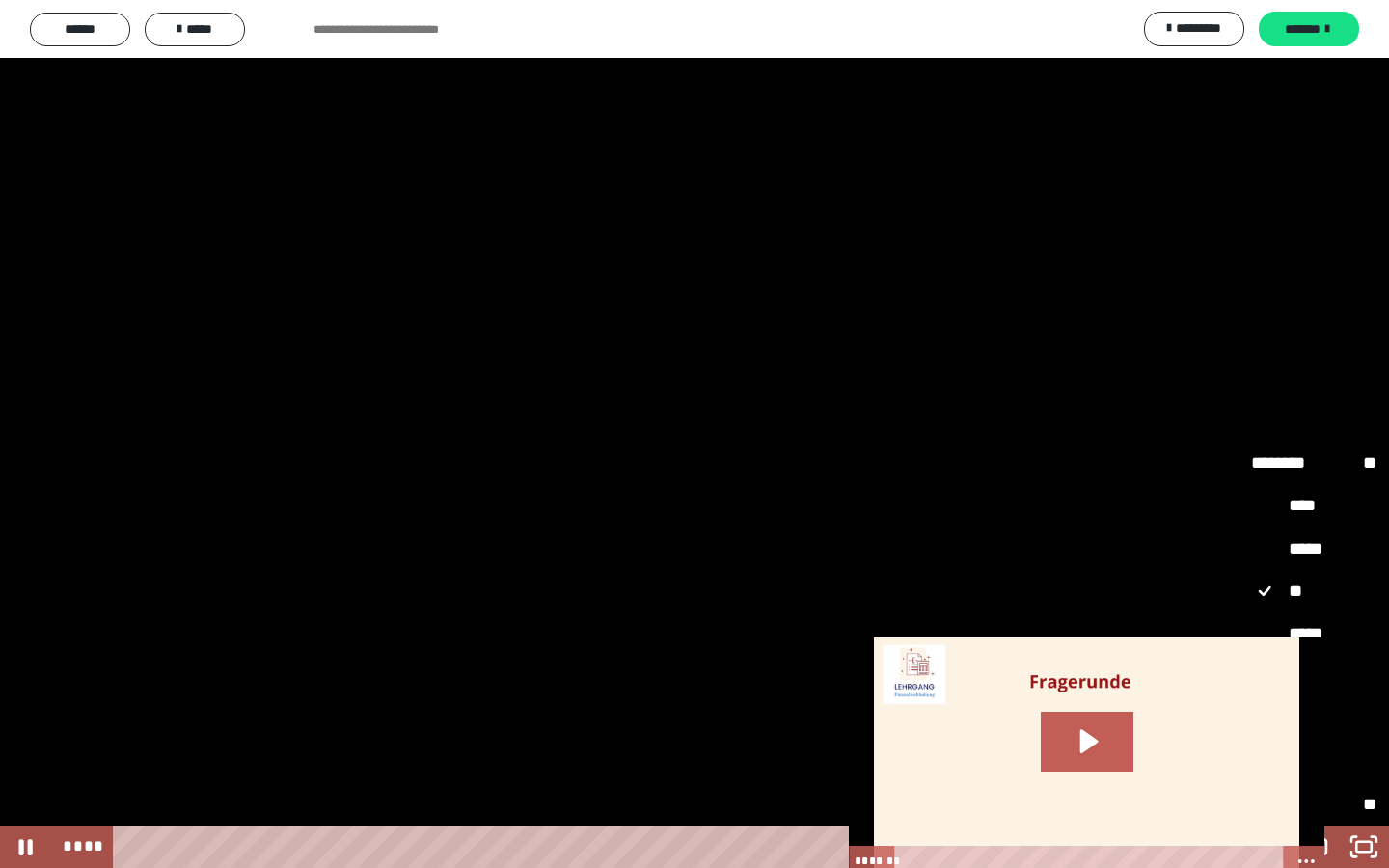 click on "*****" at bounding box center [1314, 719] 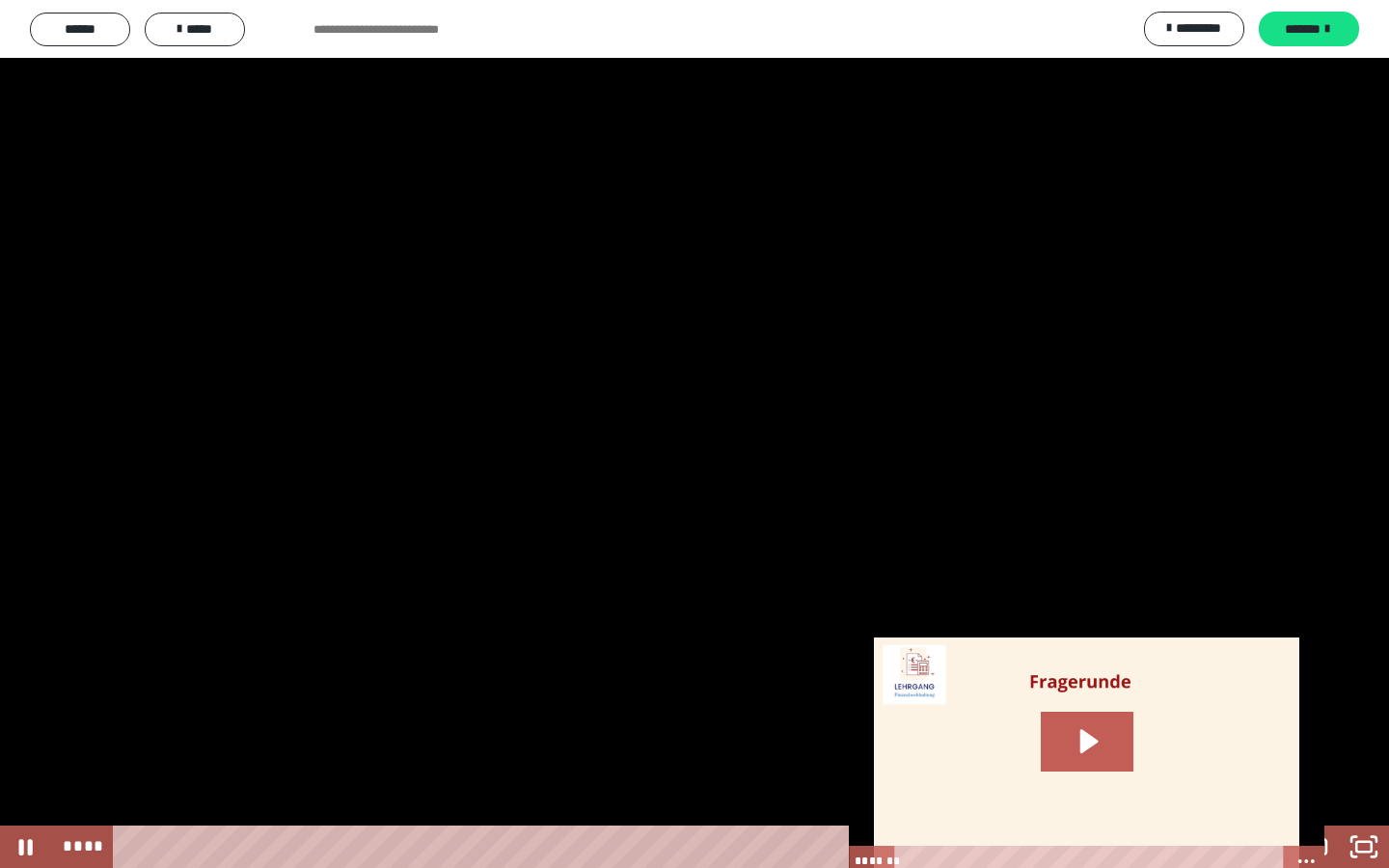 click at bounding box center (694, 434) 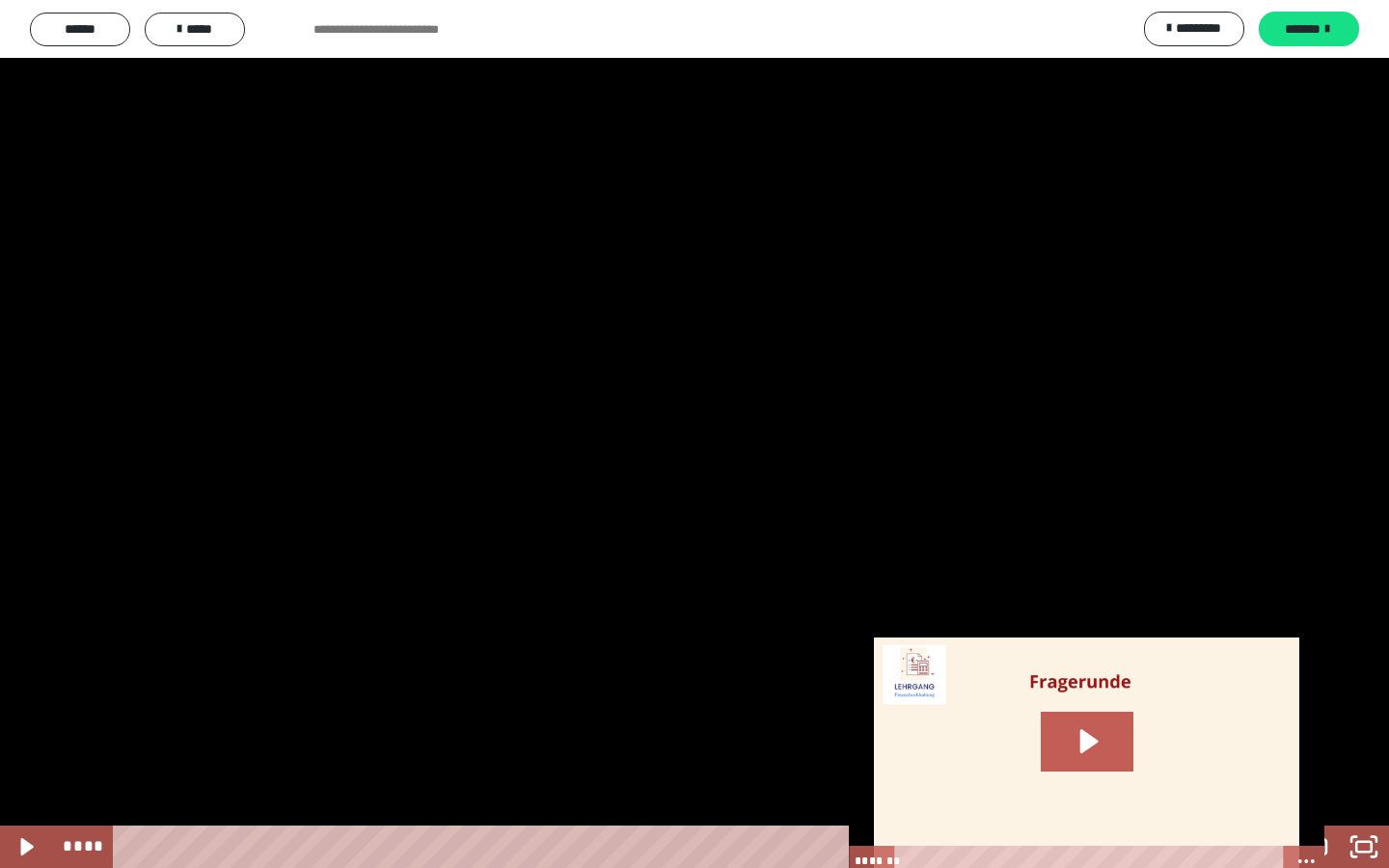 click at bounding box center [694, 434] 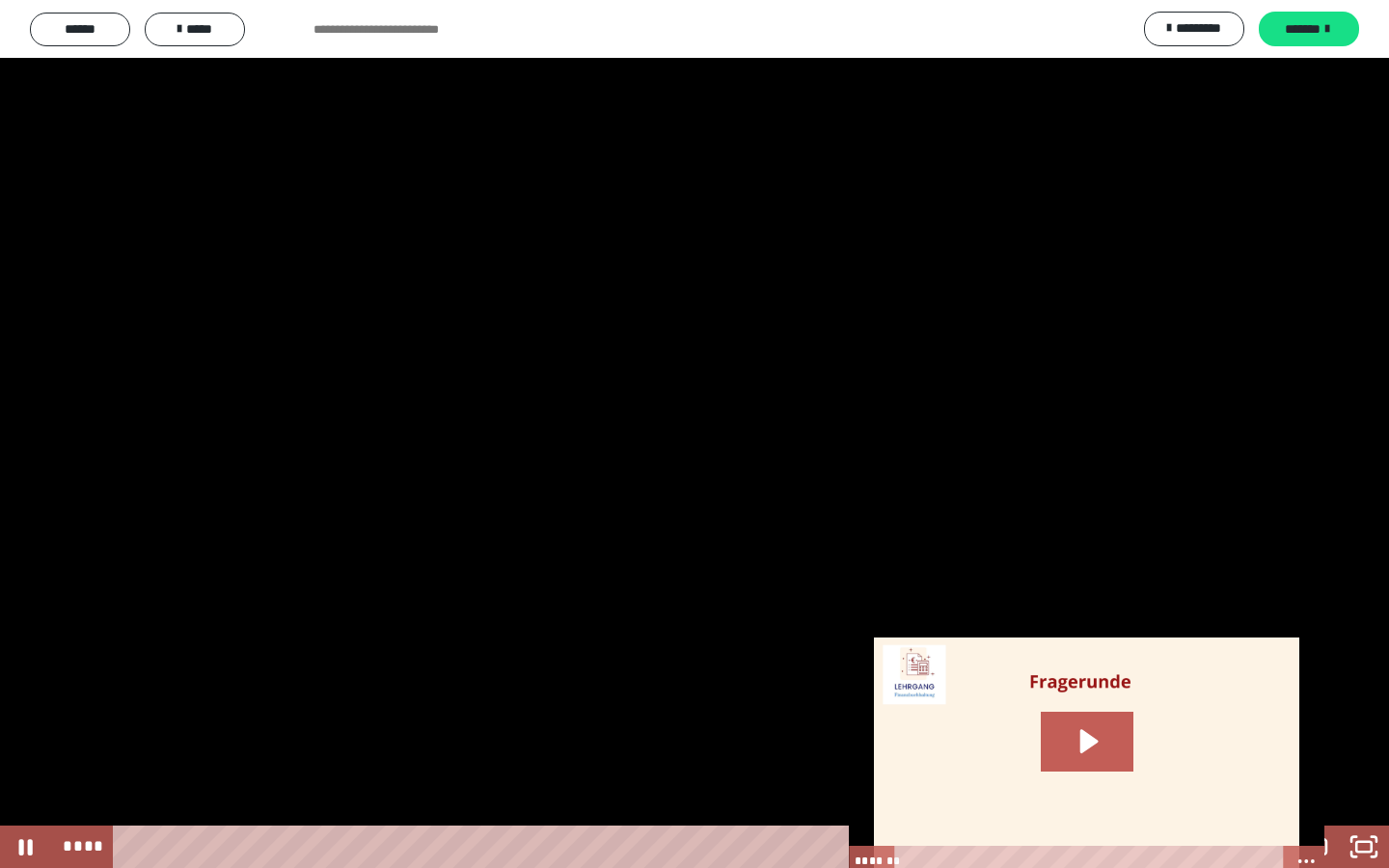 click 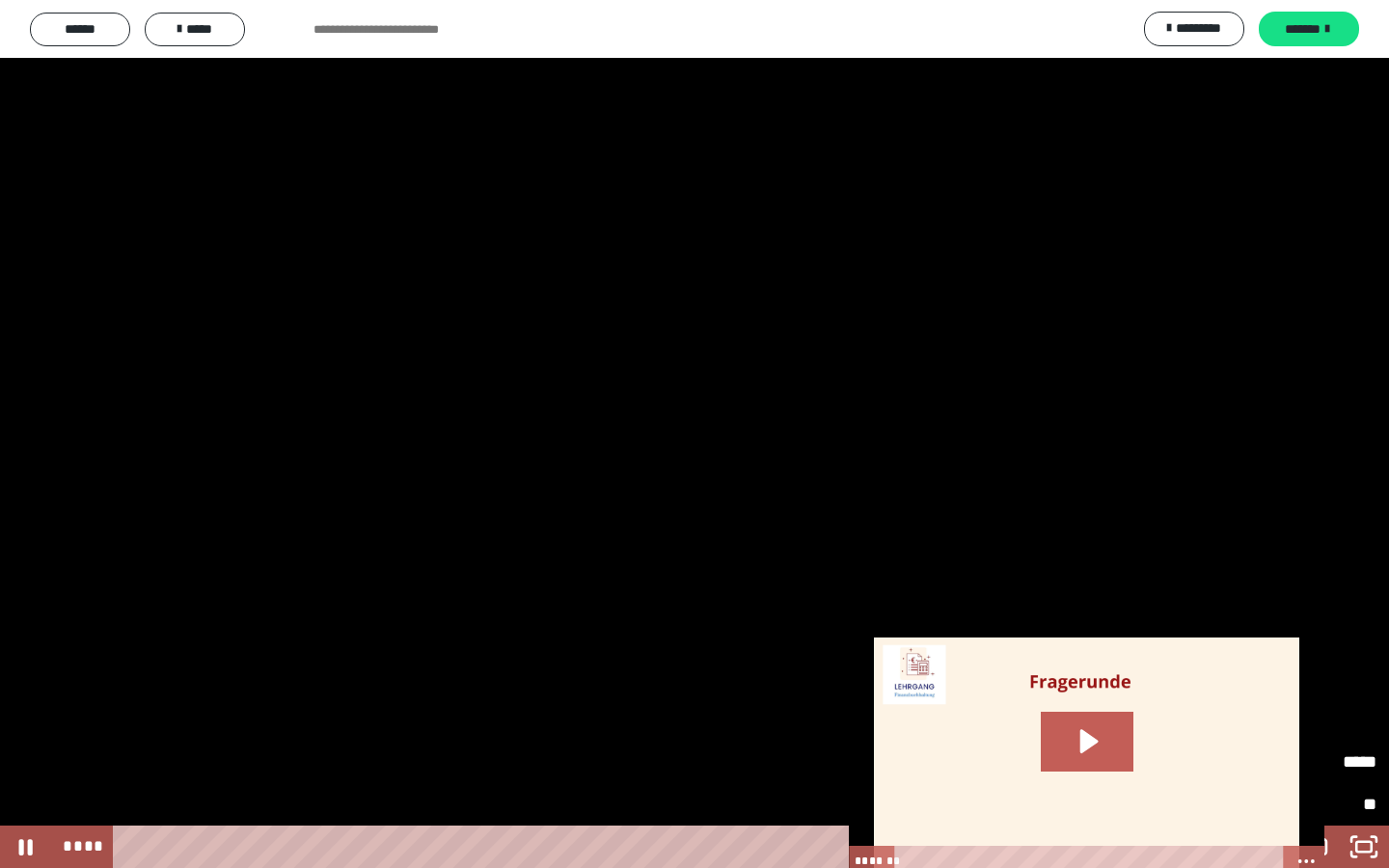 click 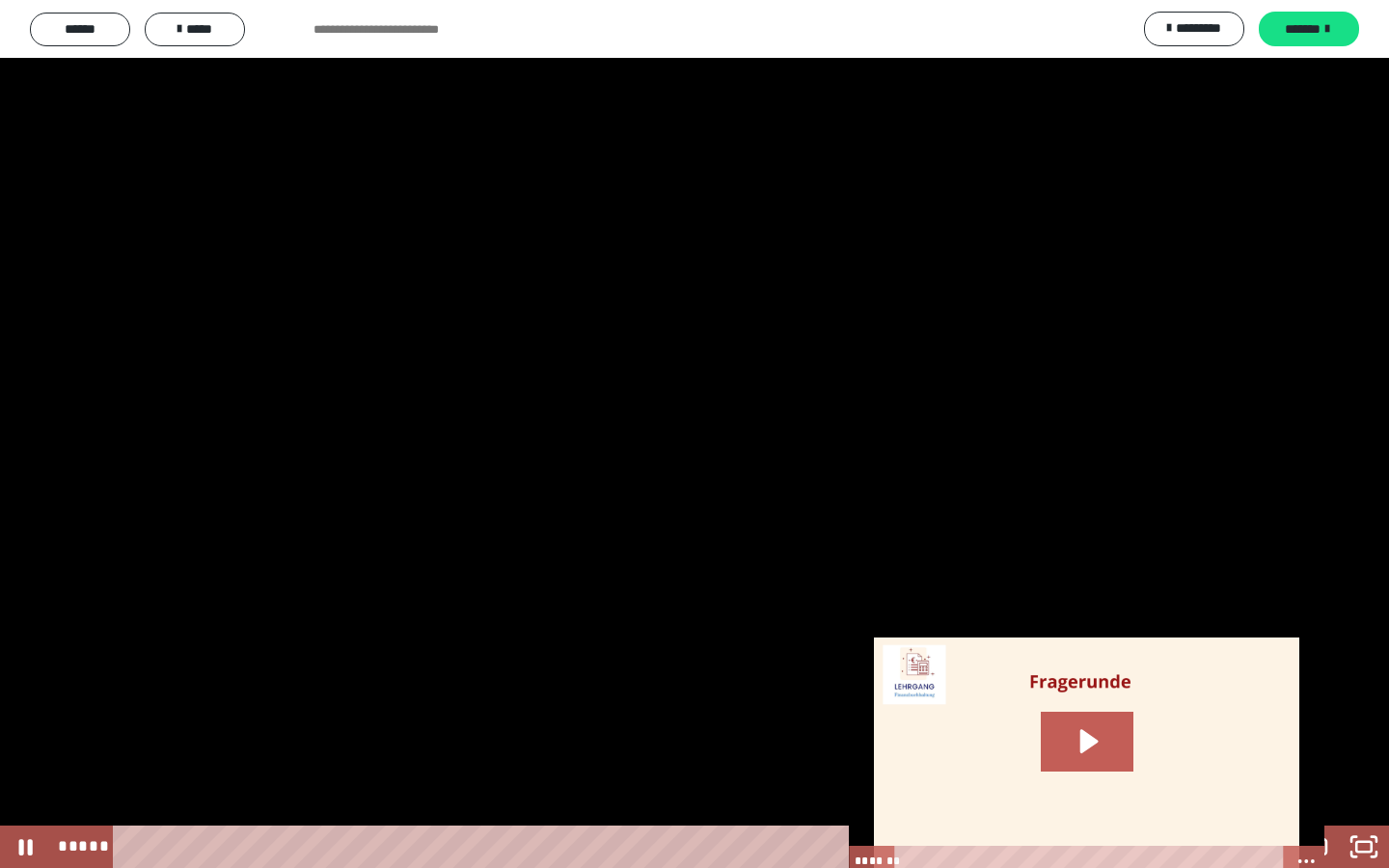 click at bounding box center (694, 434) 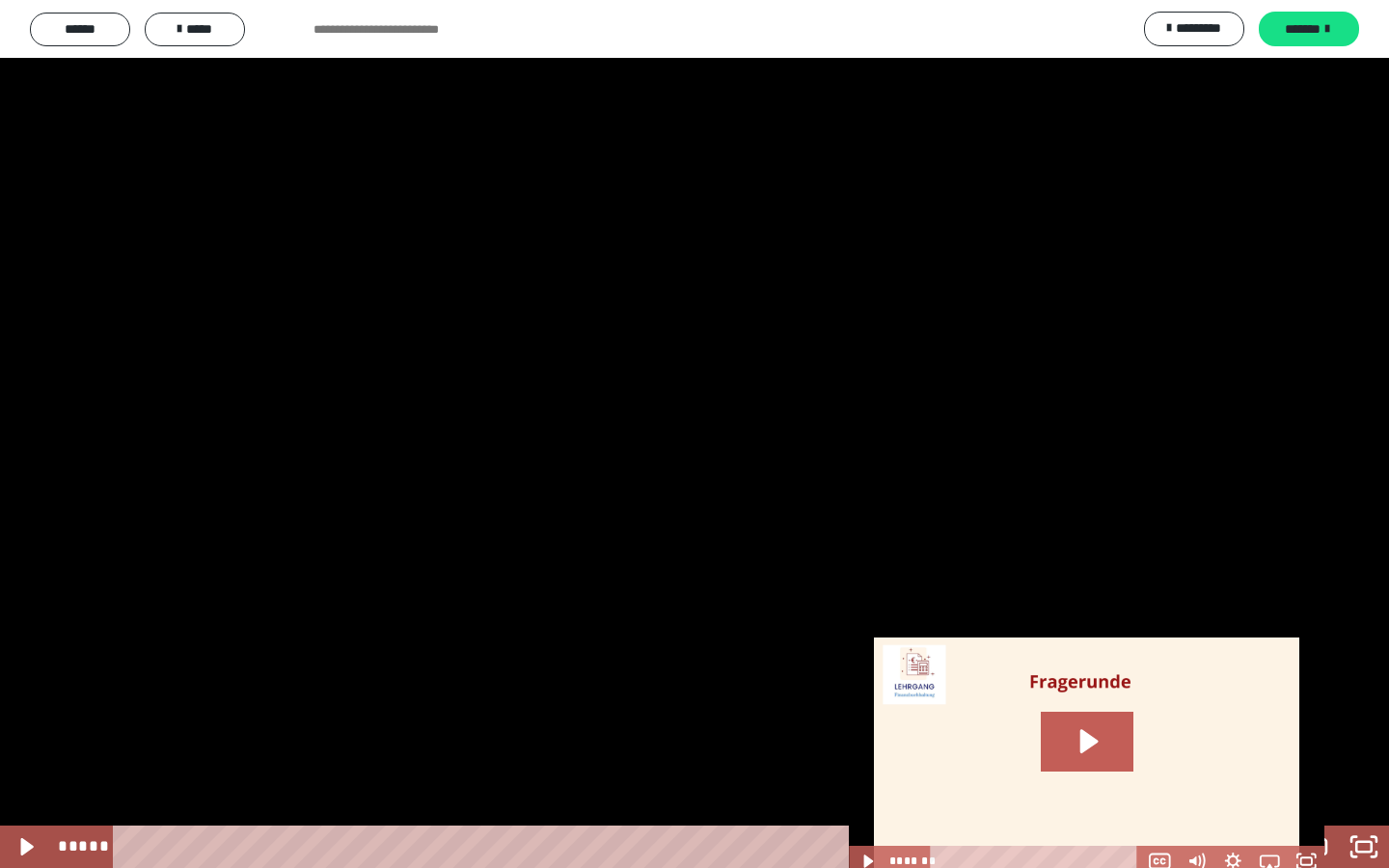click at bounding box center [694, 434] 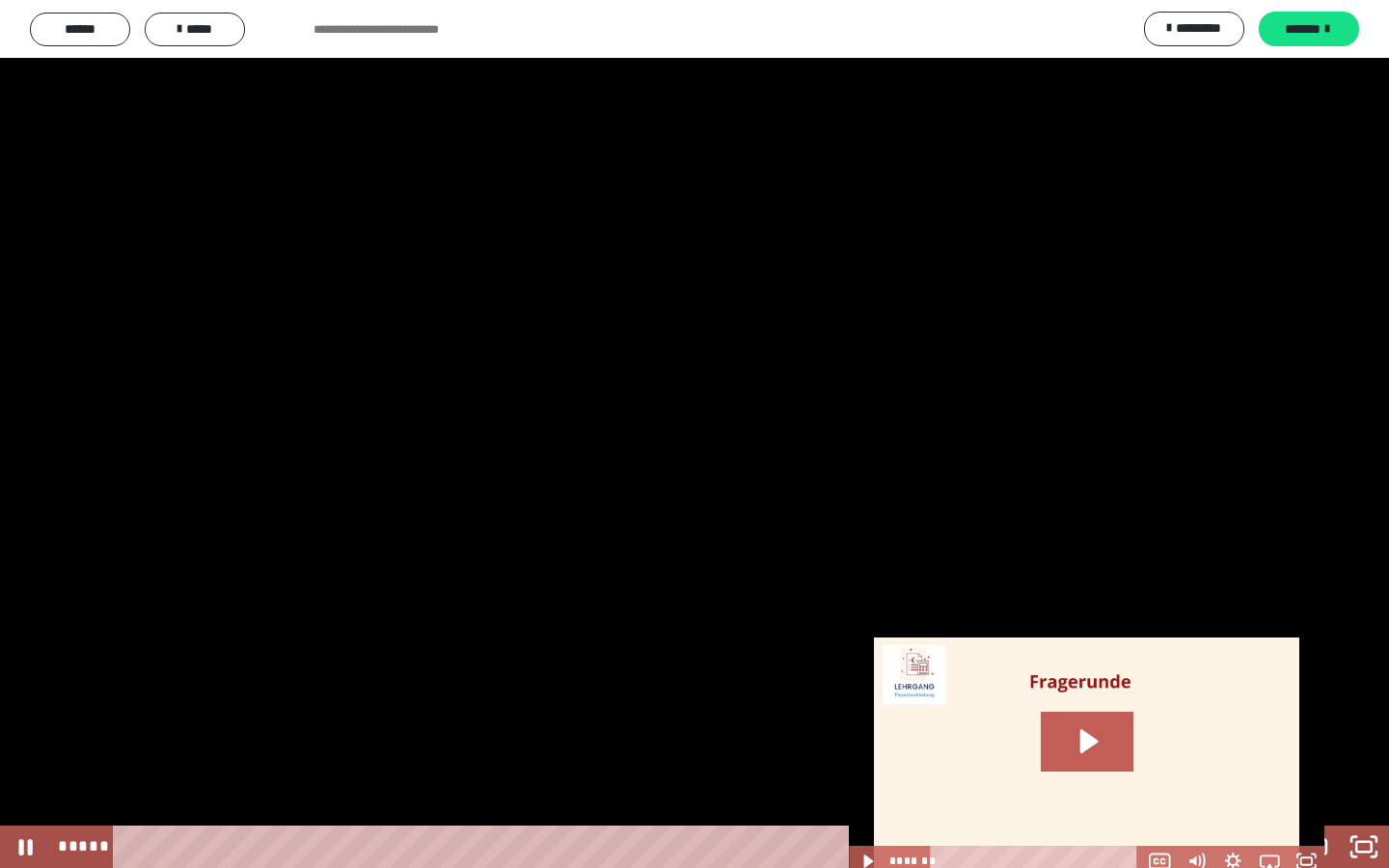 click at bounding box center (694, 434) 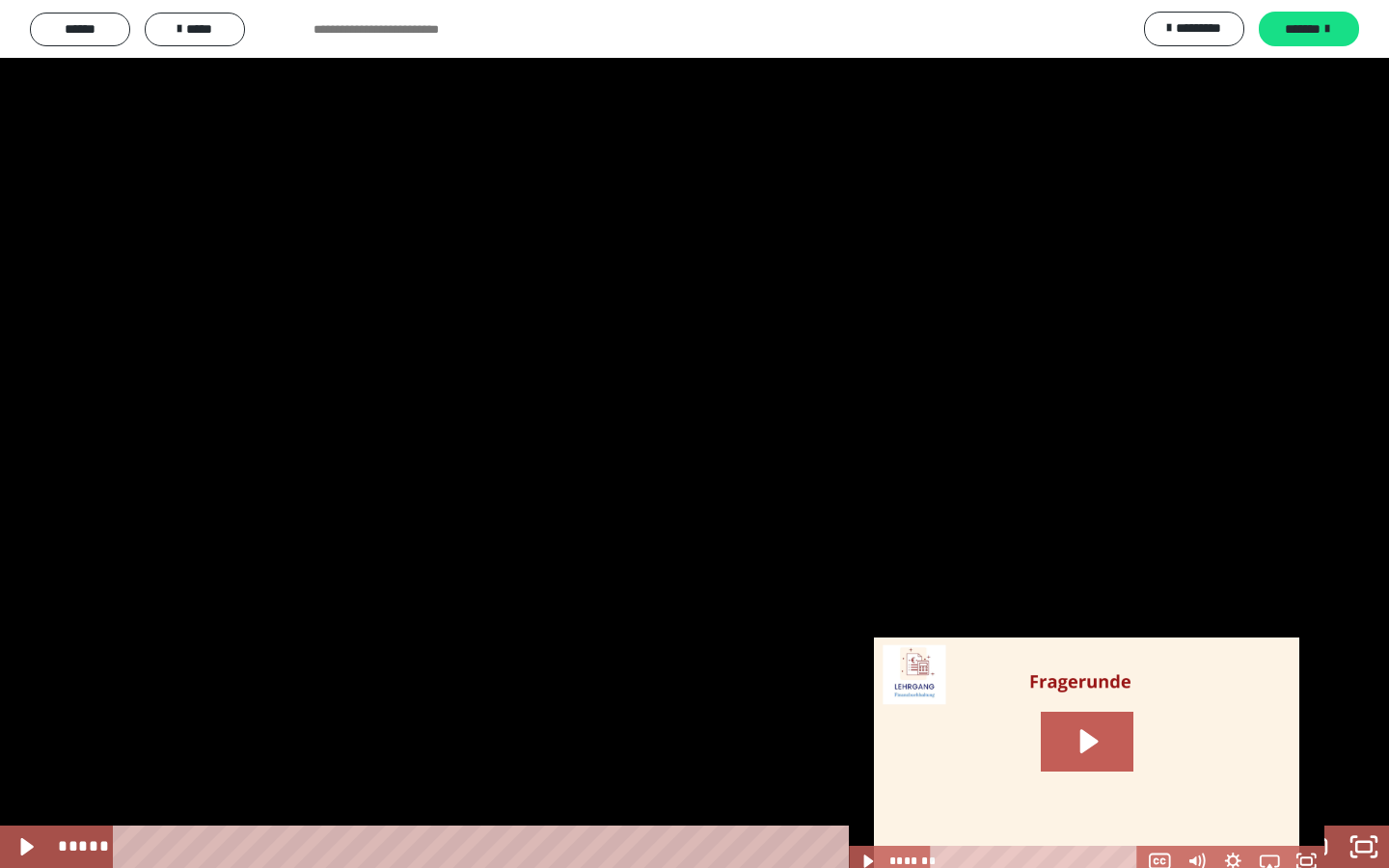 click at bounding box center (694, 434) 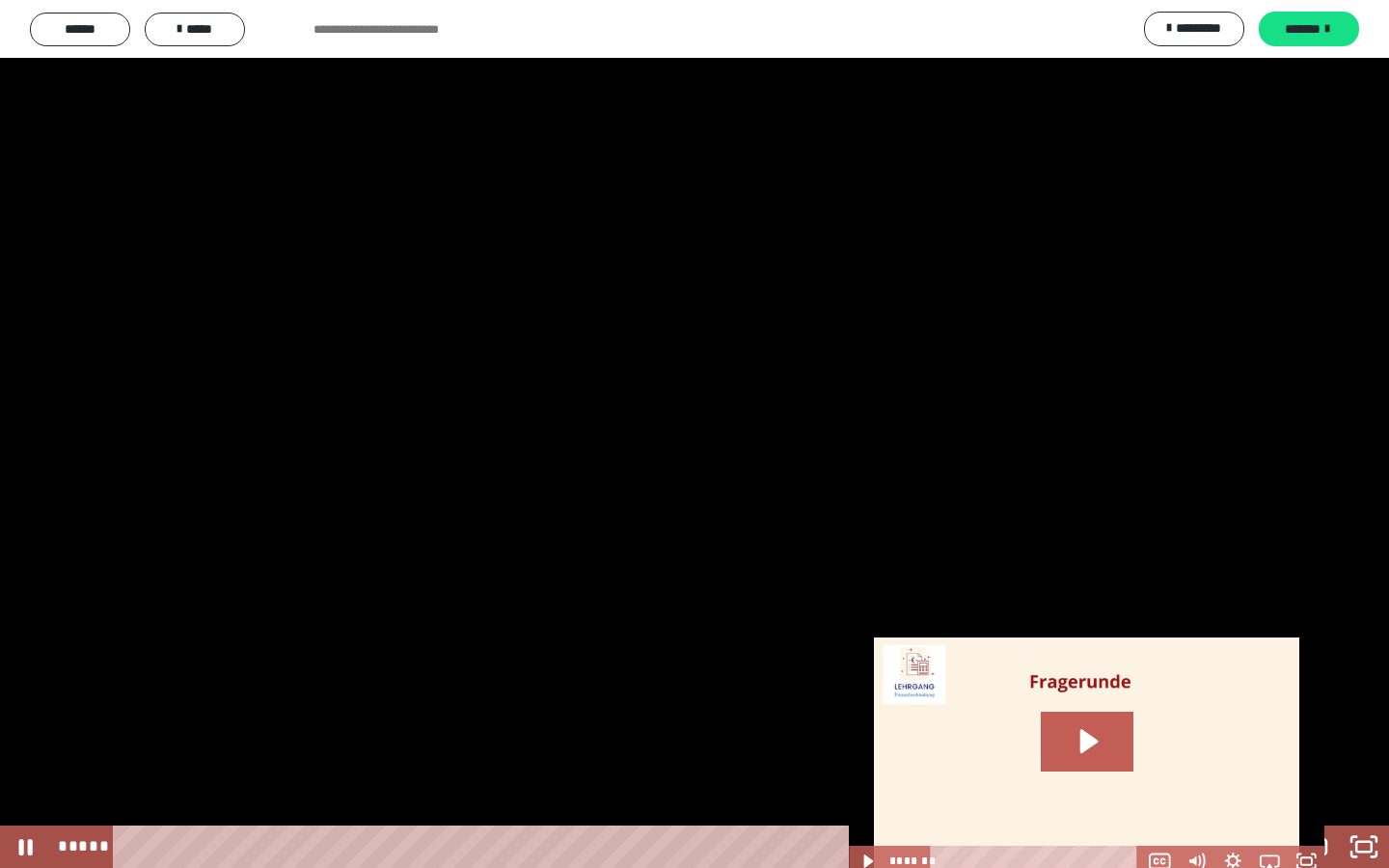 click at bounding box center [694, 434] 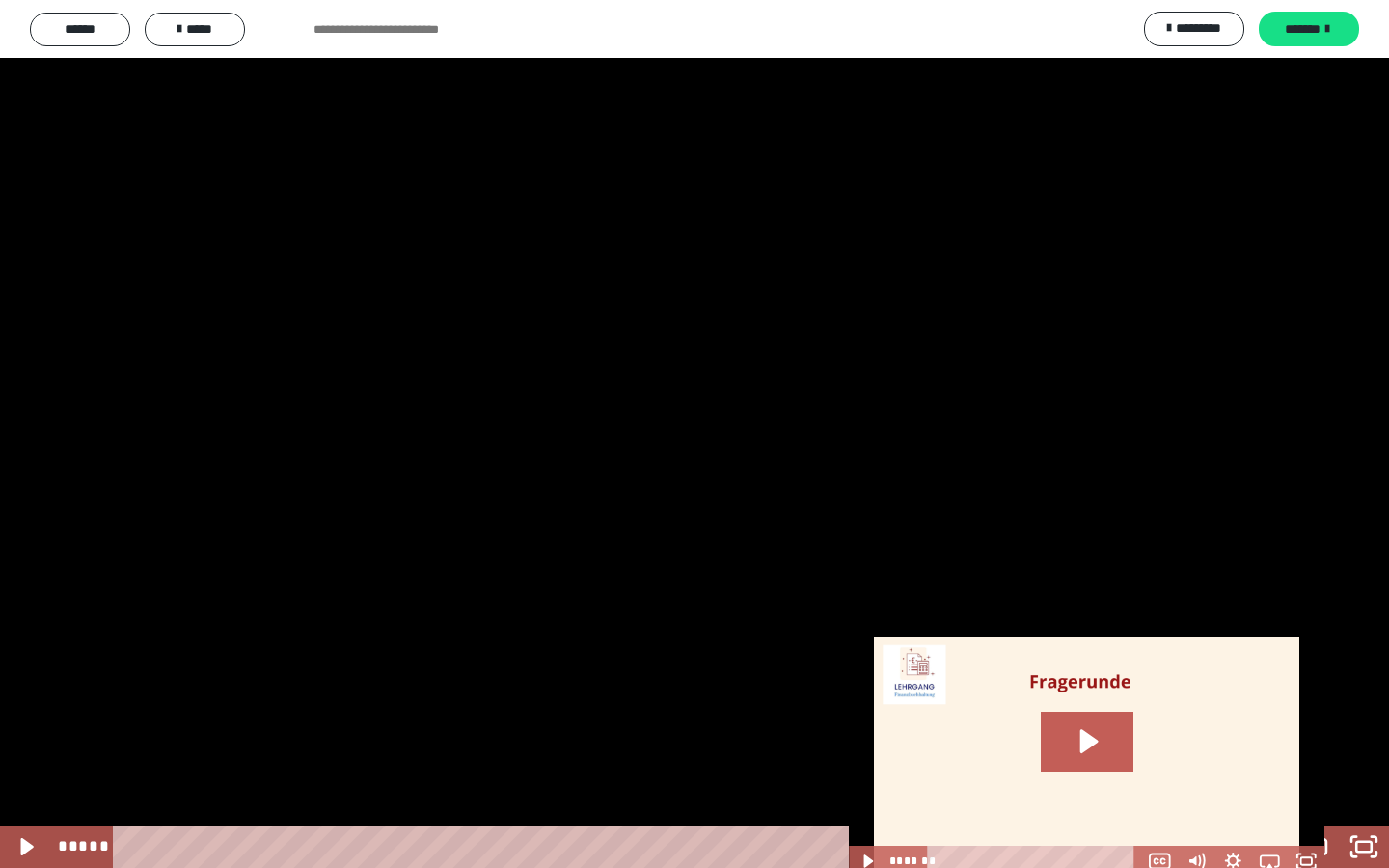 click at bounding box center [694, 434] 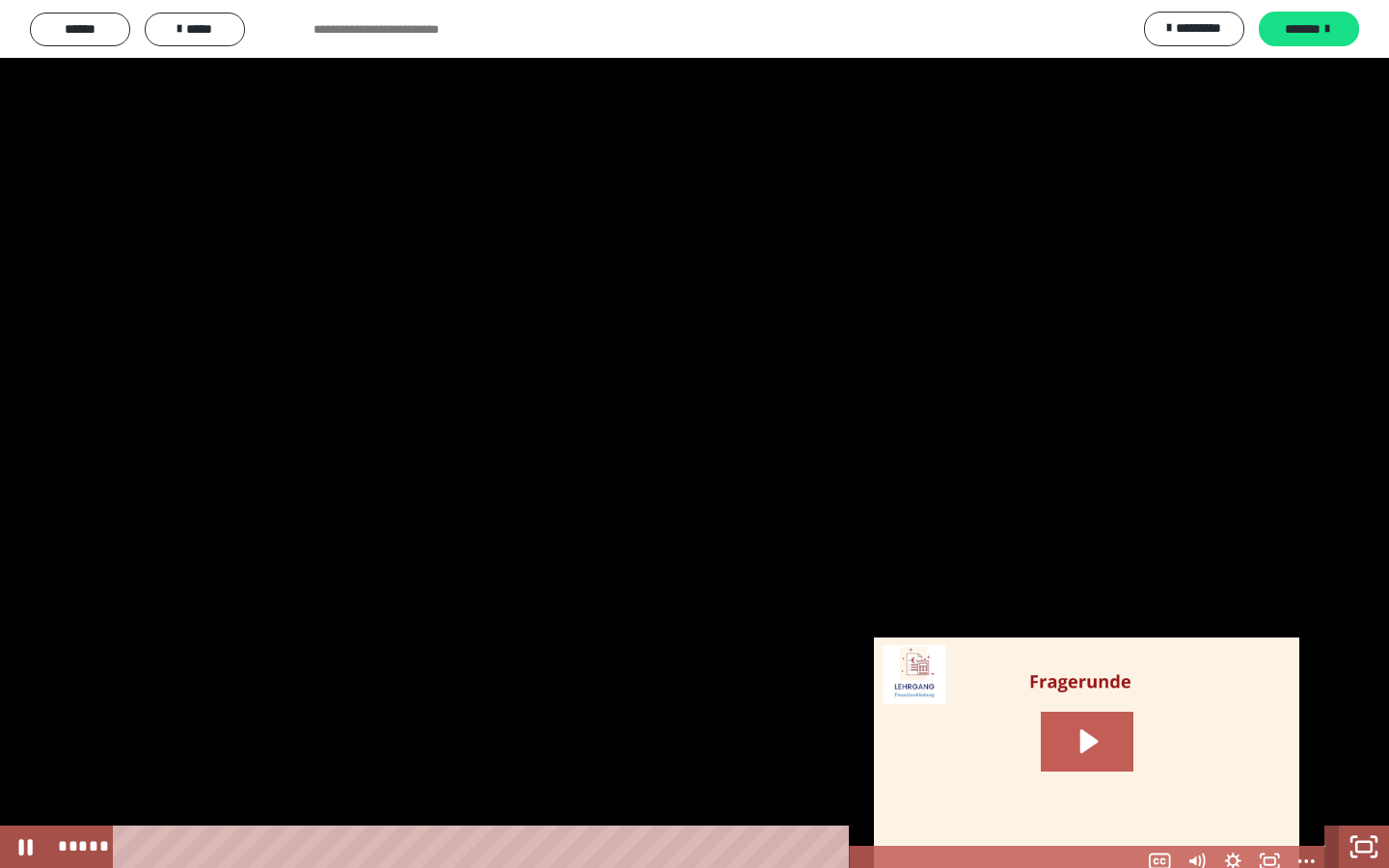 click 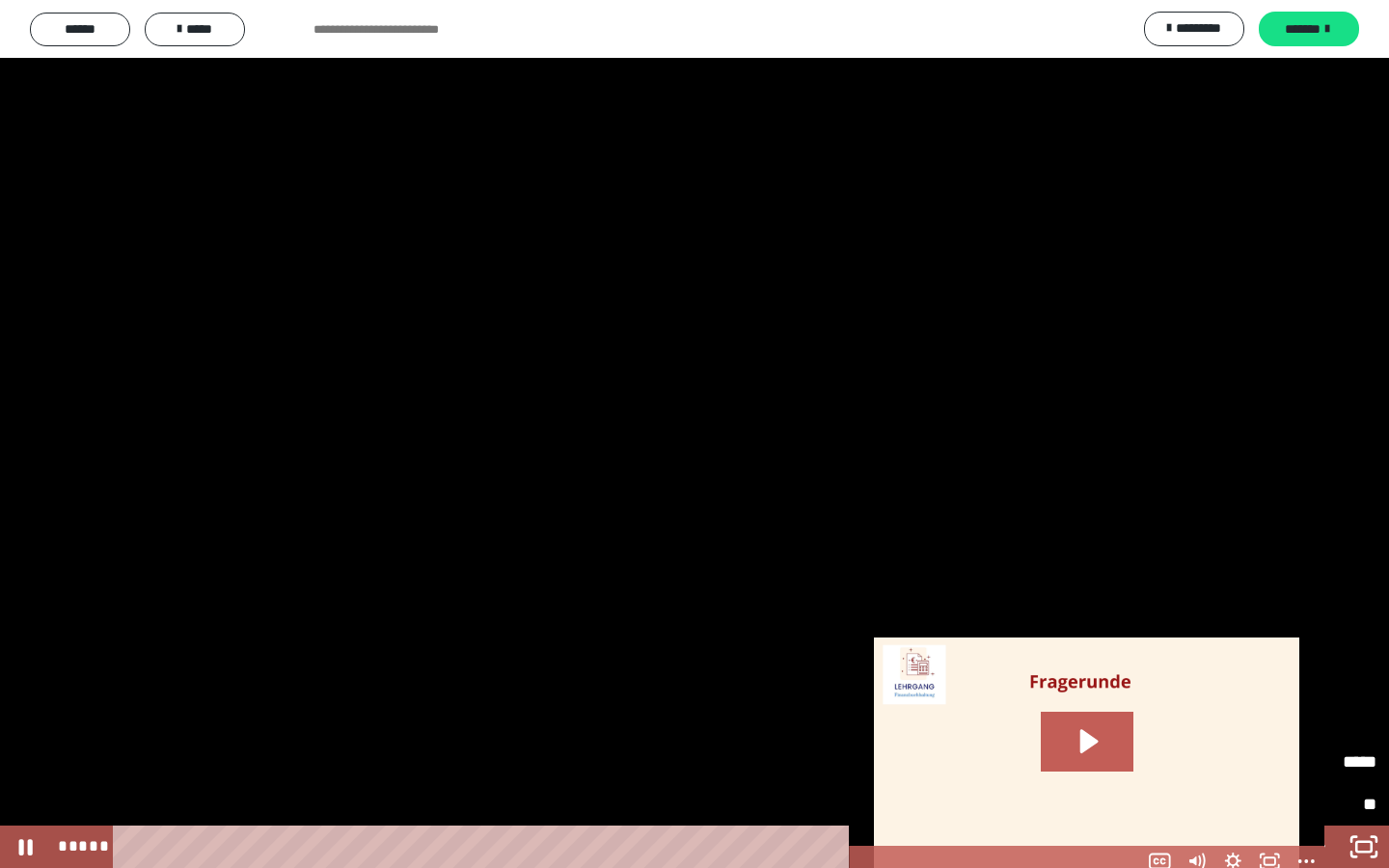 click on "*****" at bounding box center [1345, 762] 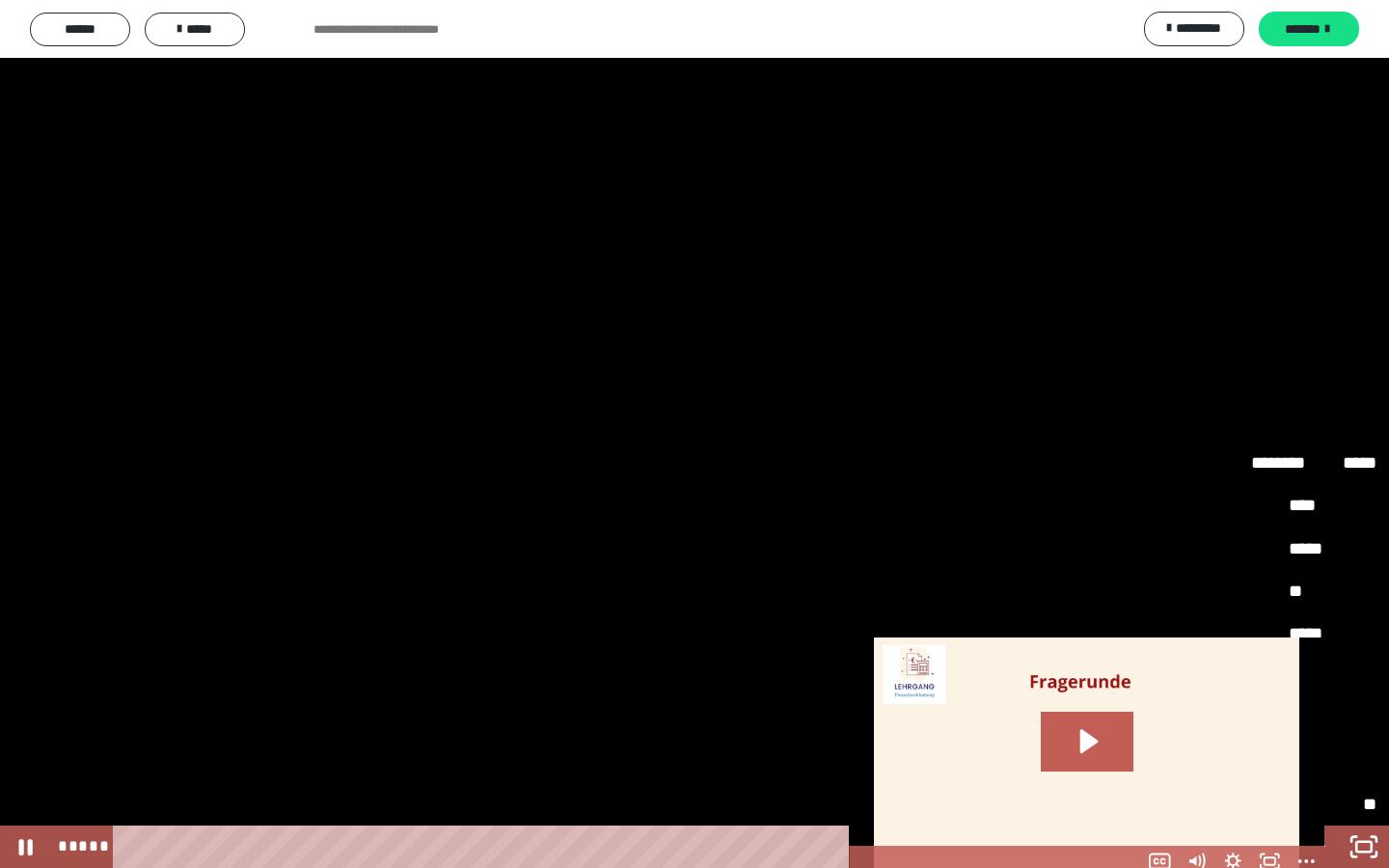 click on "**" at bounding box center [1314, 763] 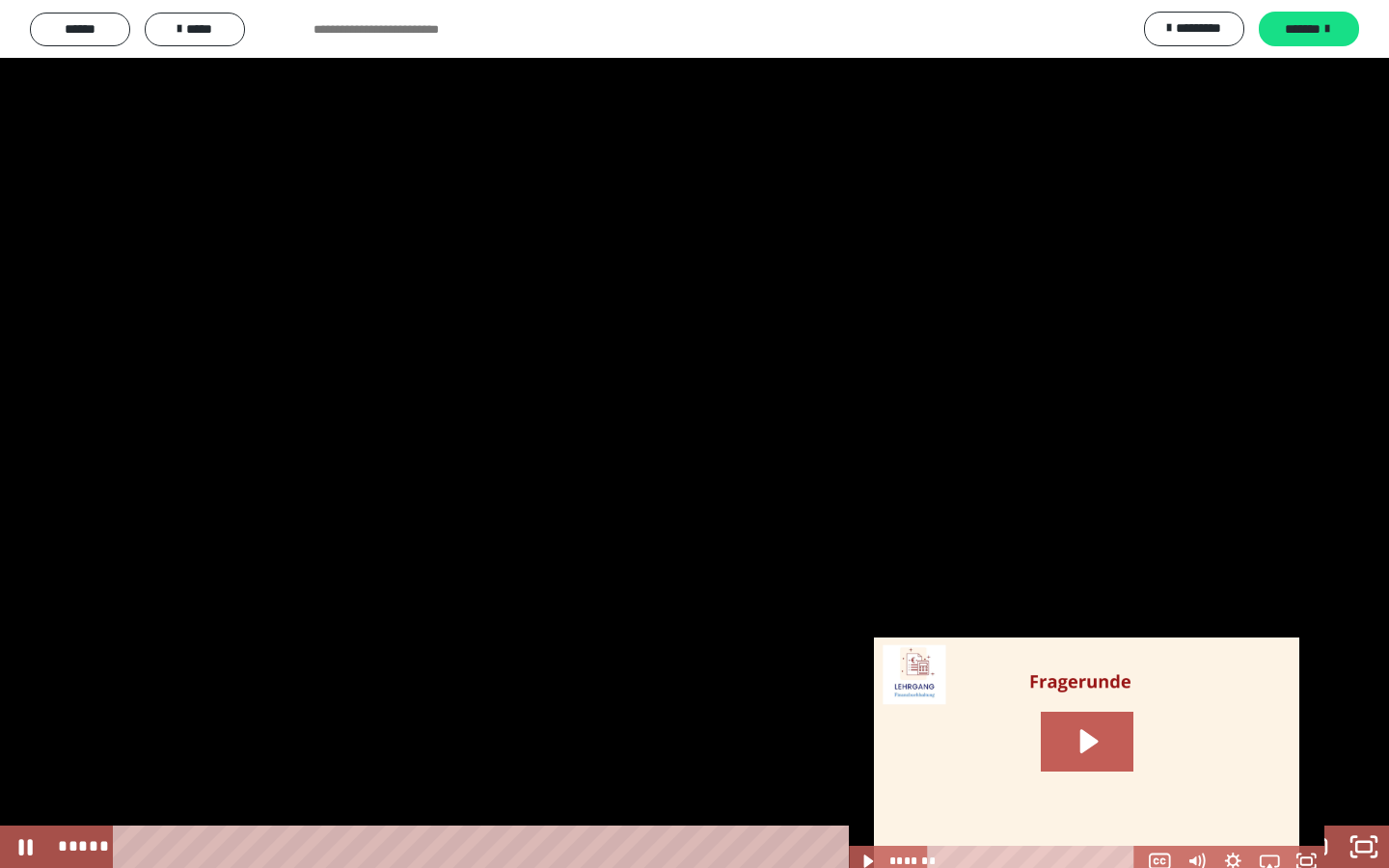 click at bounding box center (694, 434) 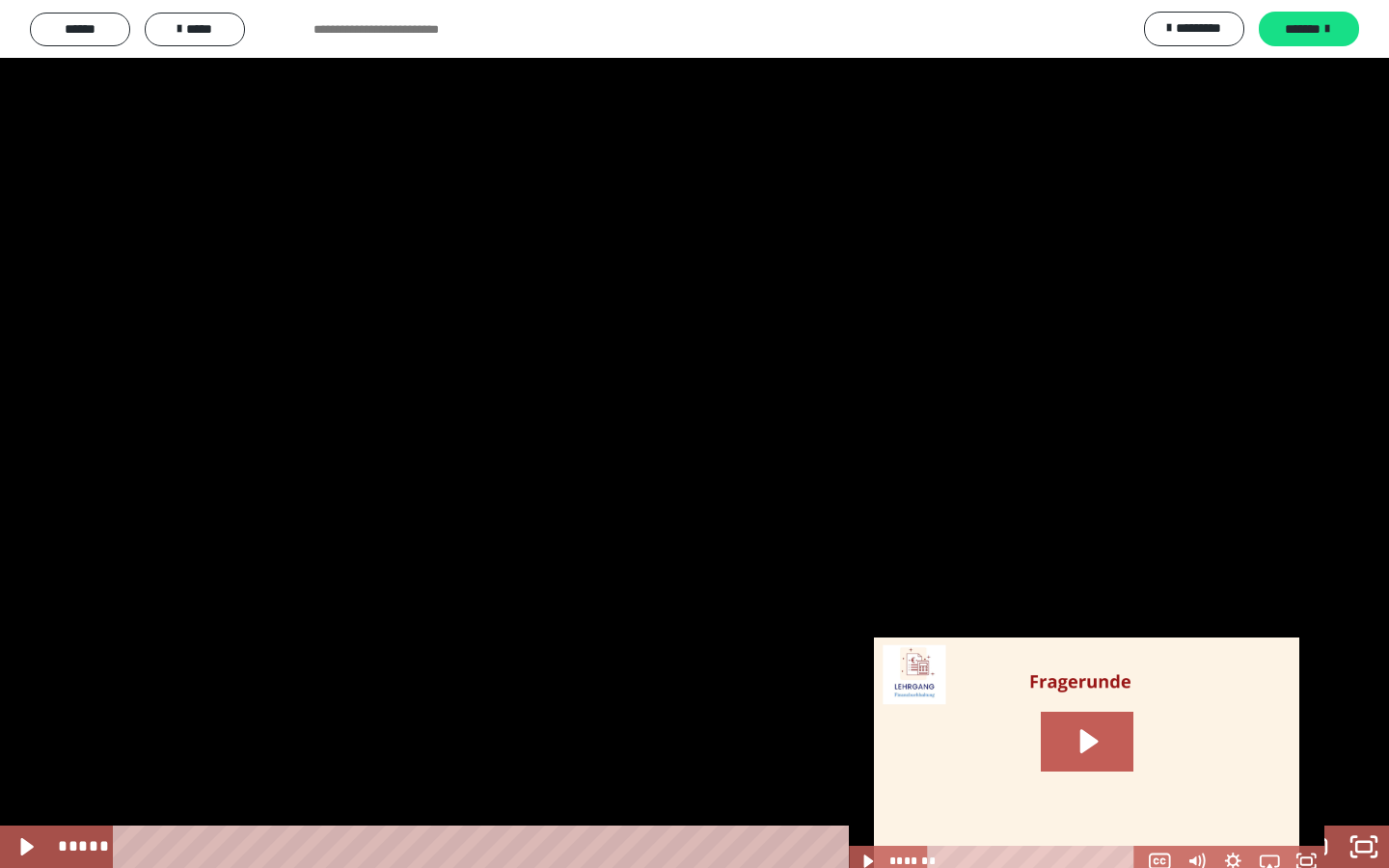 click at bounding box center [694, 434] 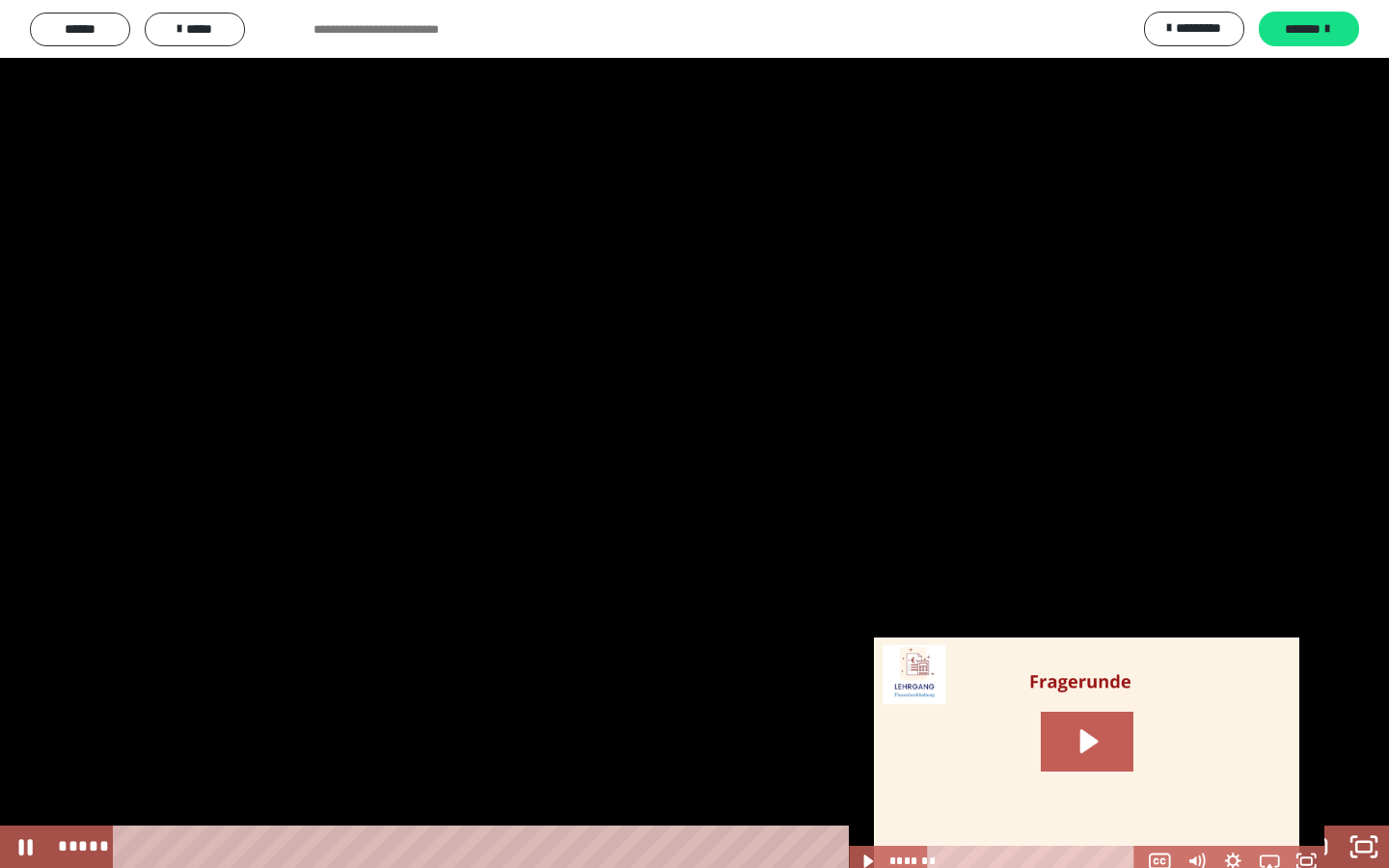 click at bounding box center [694, 434] 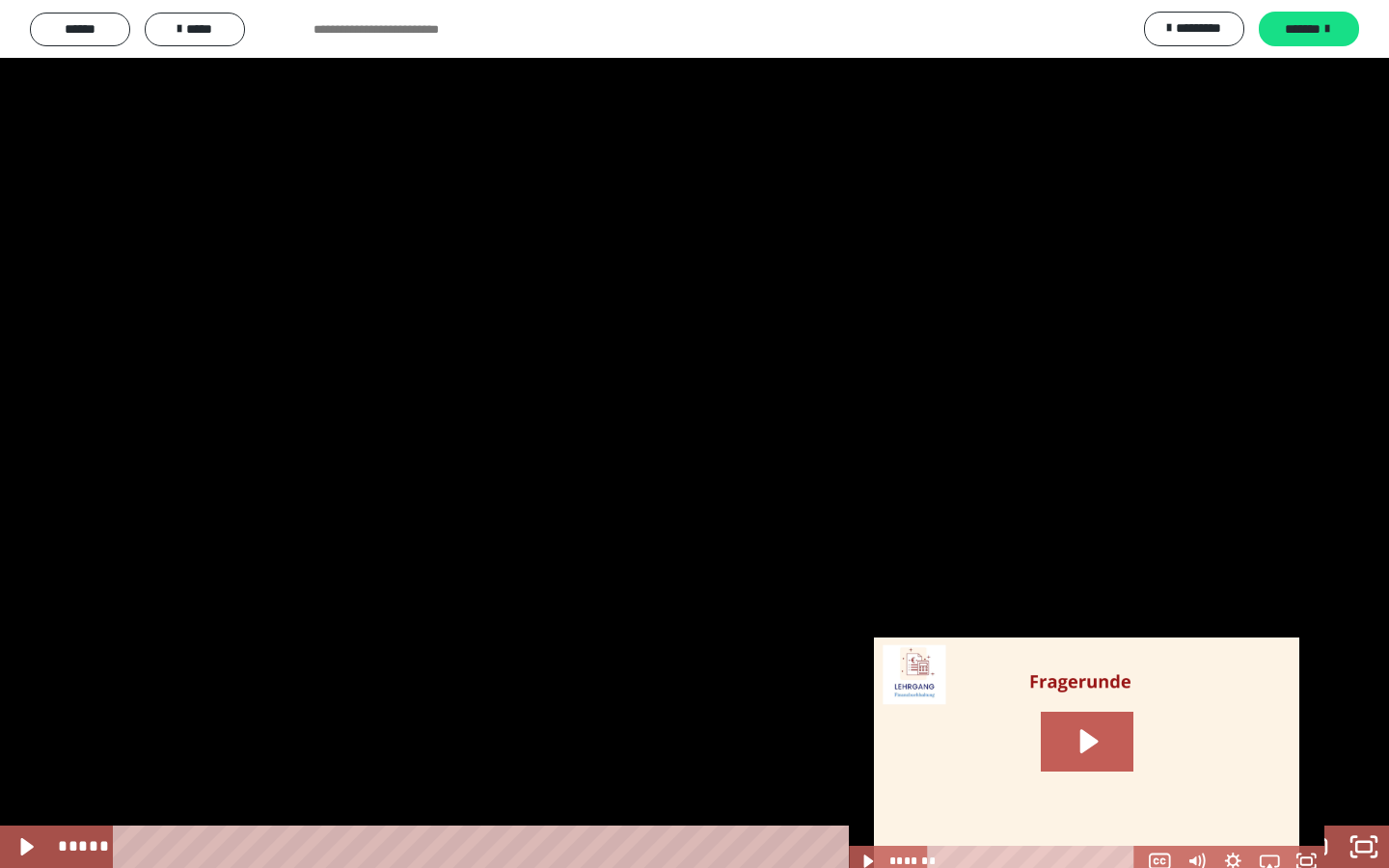 click at bounding box center [694, 434] 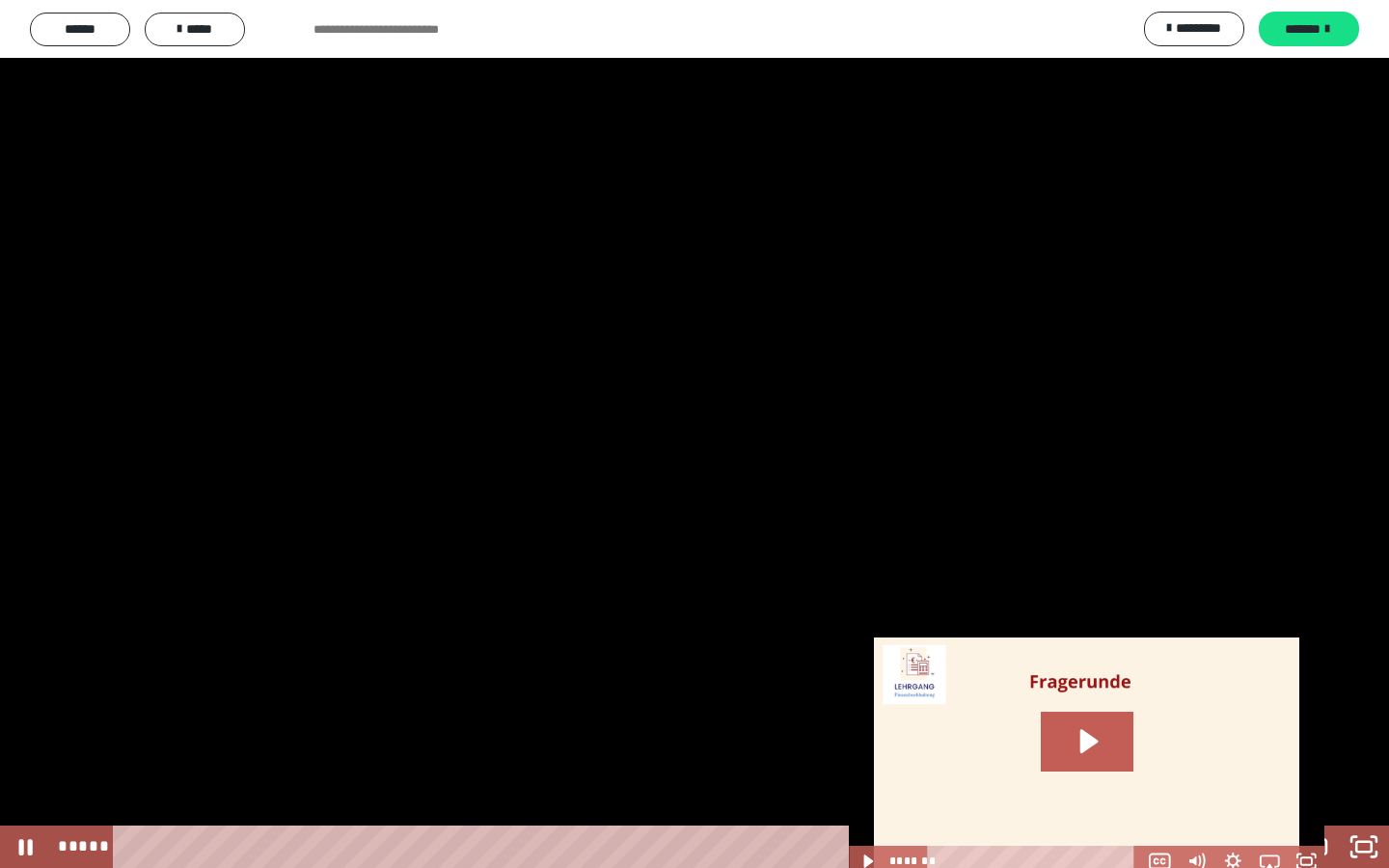 click at bounding box center (694, 434) 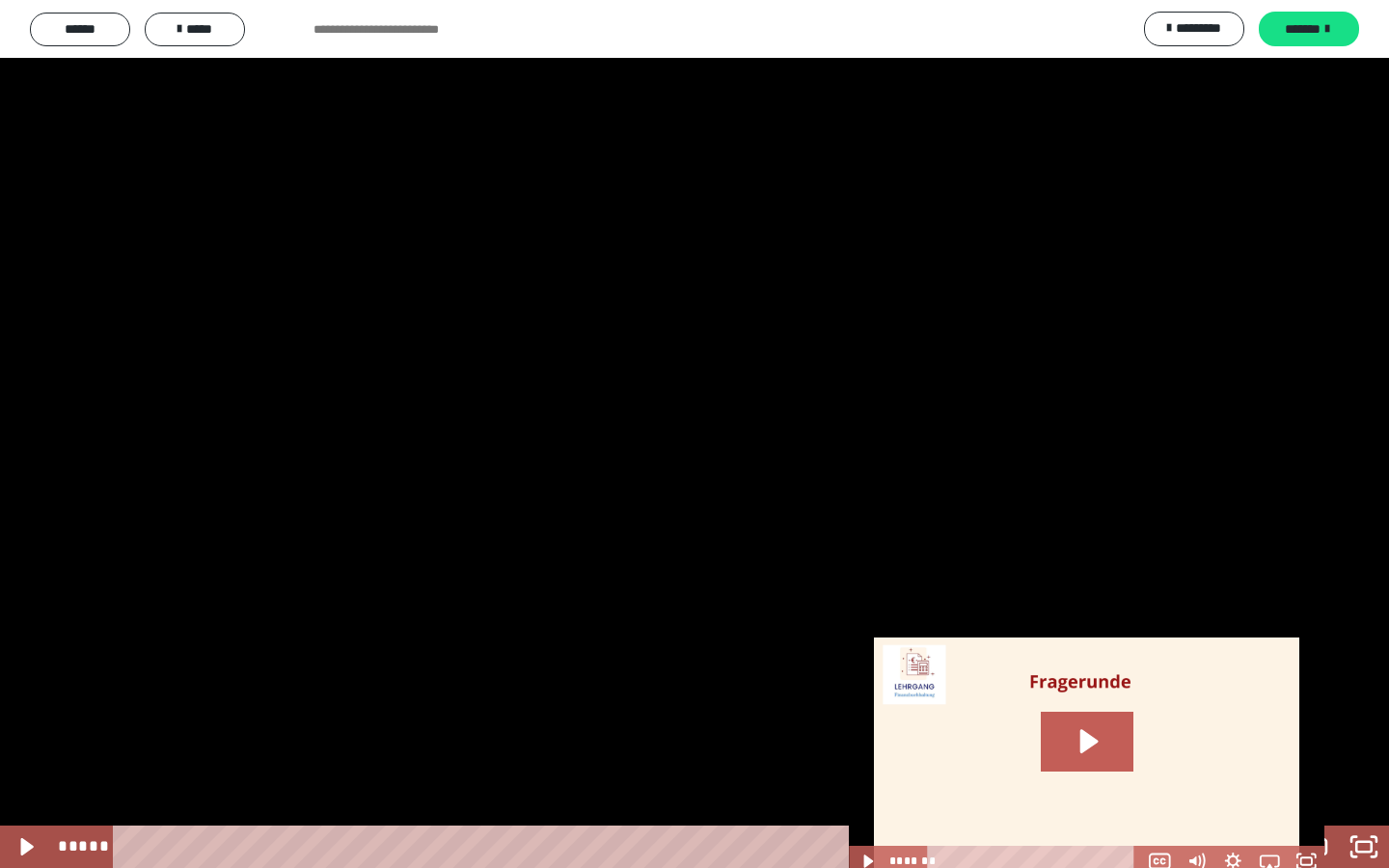 click at bounding box center (694, 434) 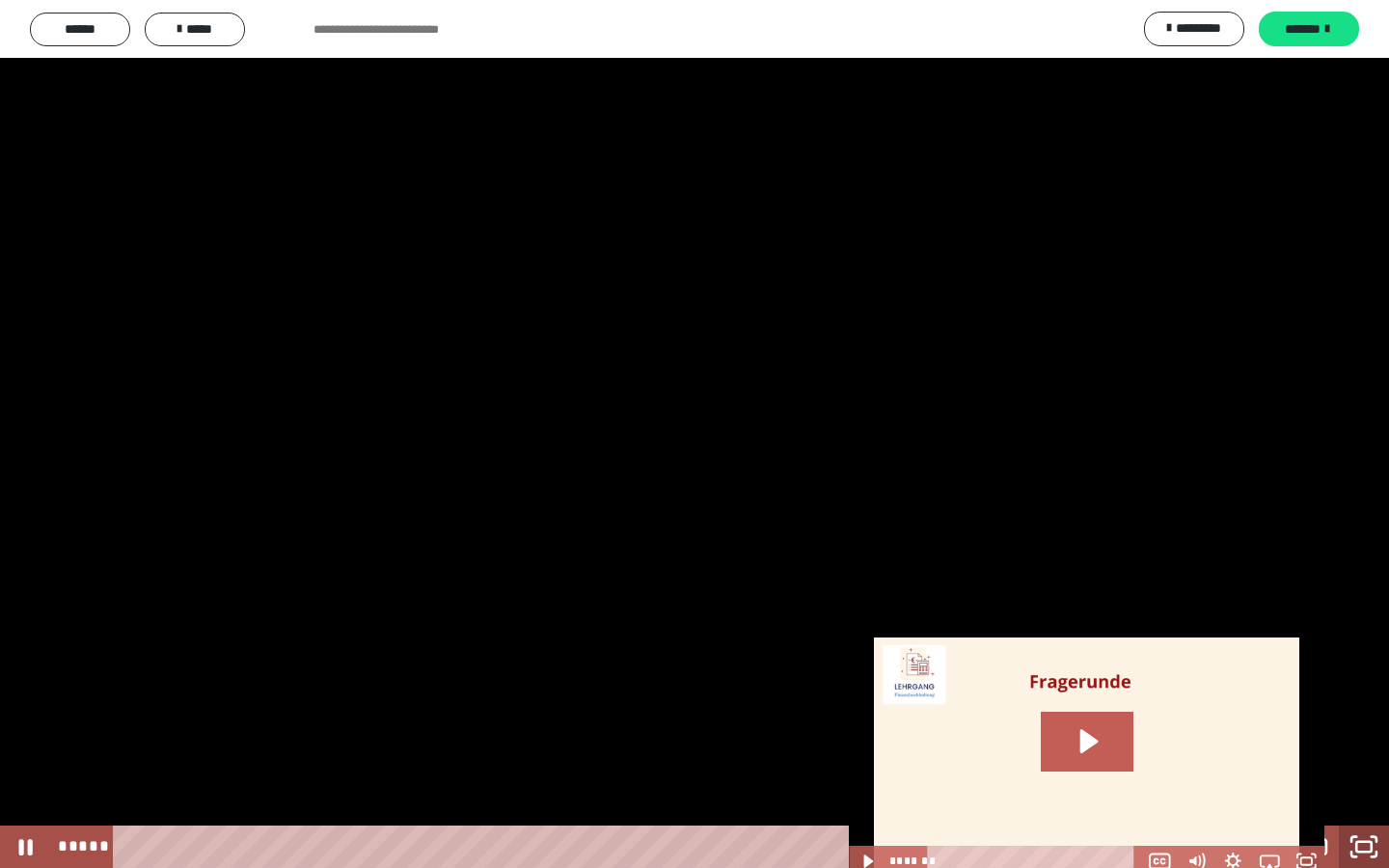 click 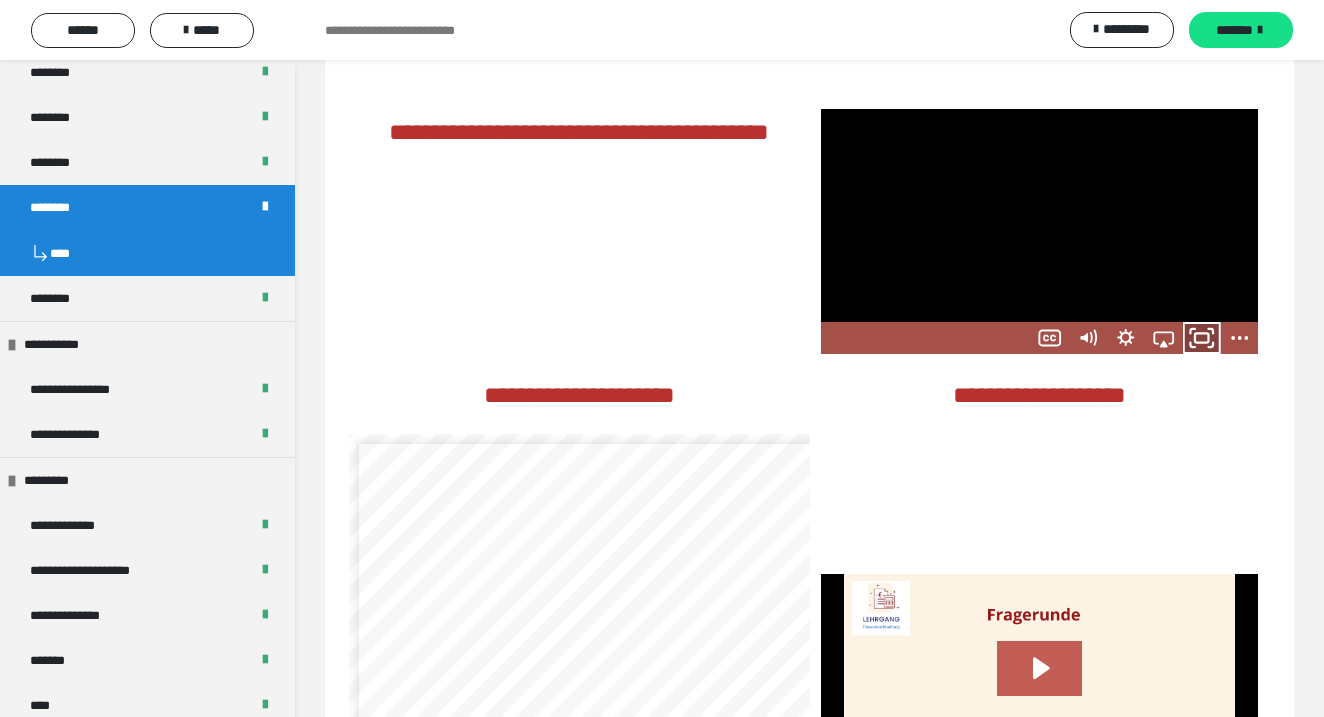click 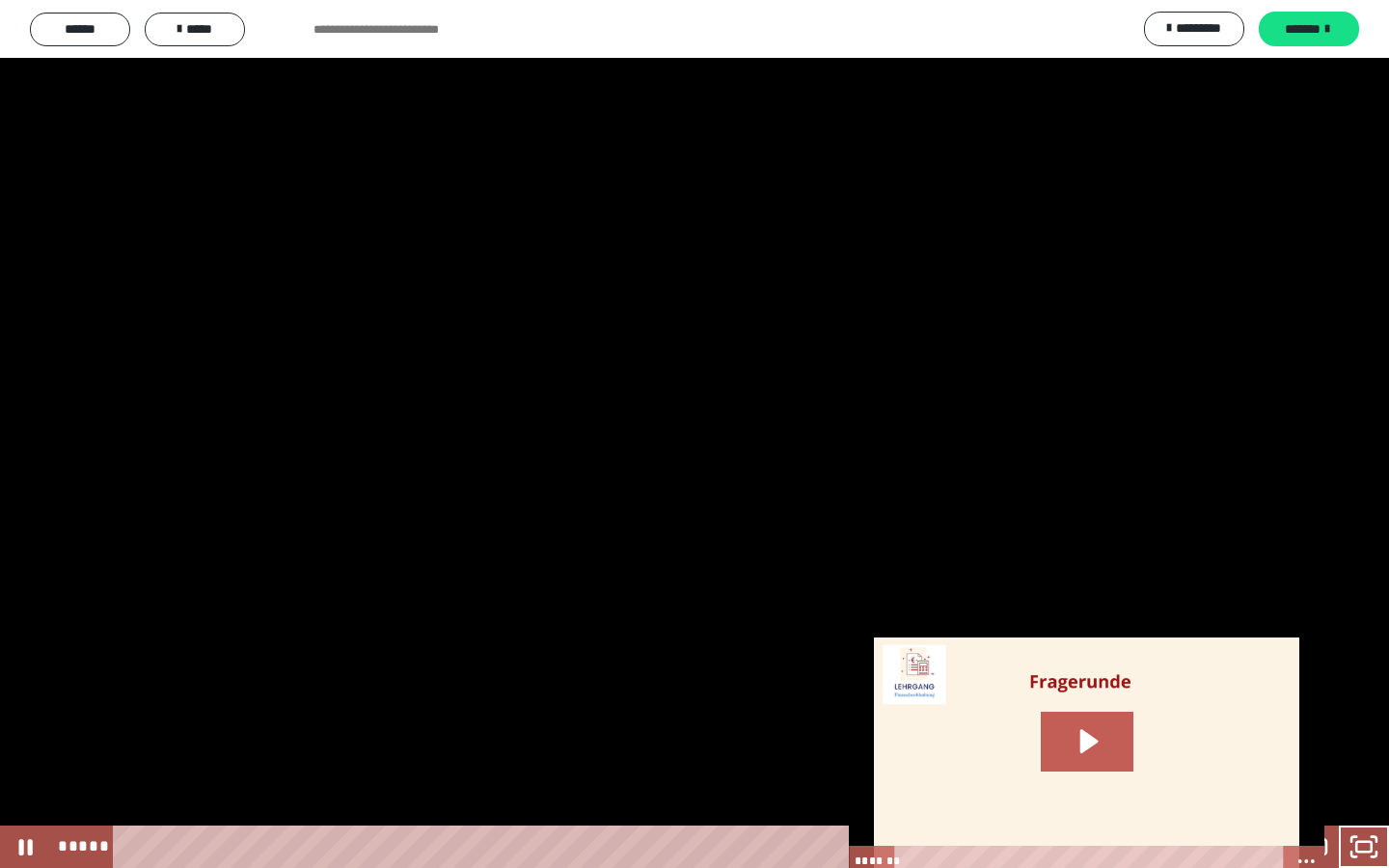 click at bounding box center (694, 434) 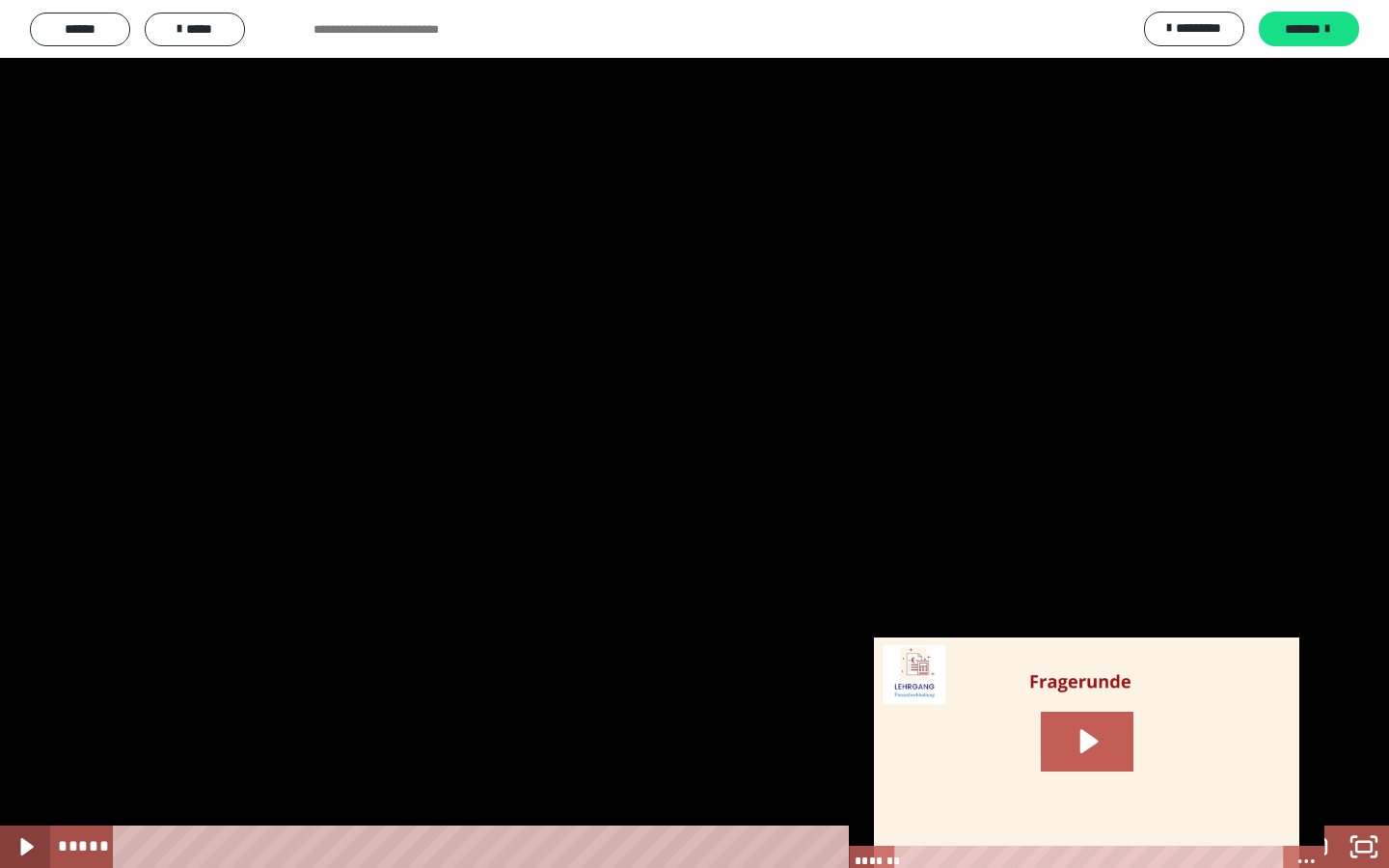 click 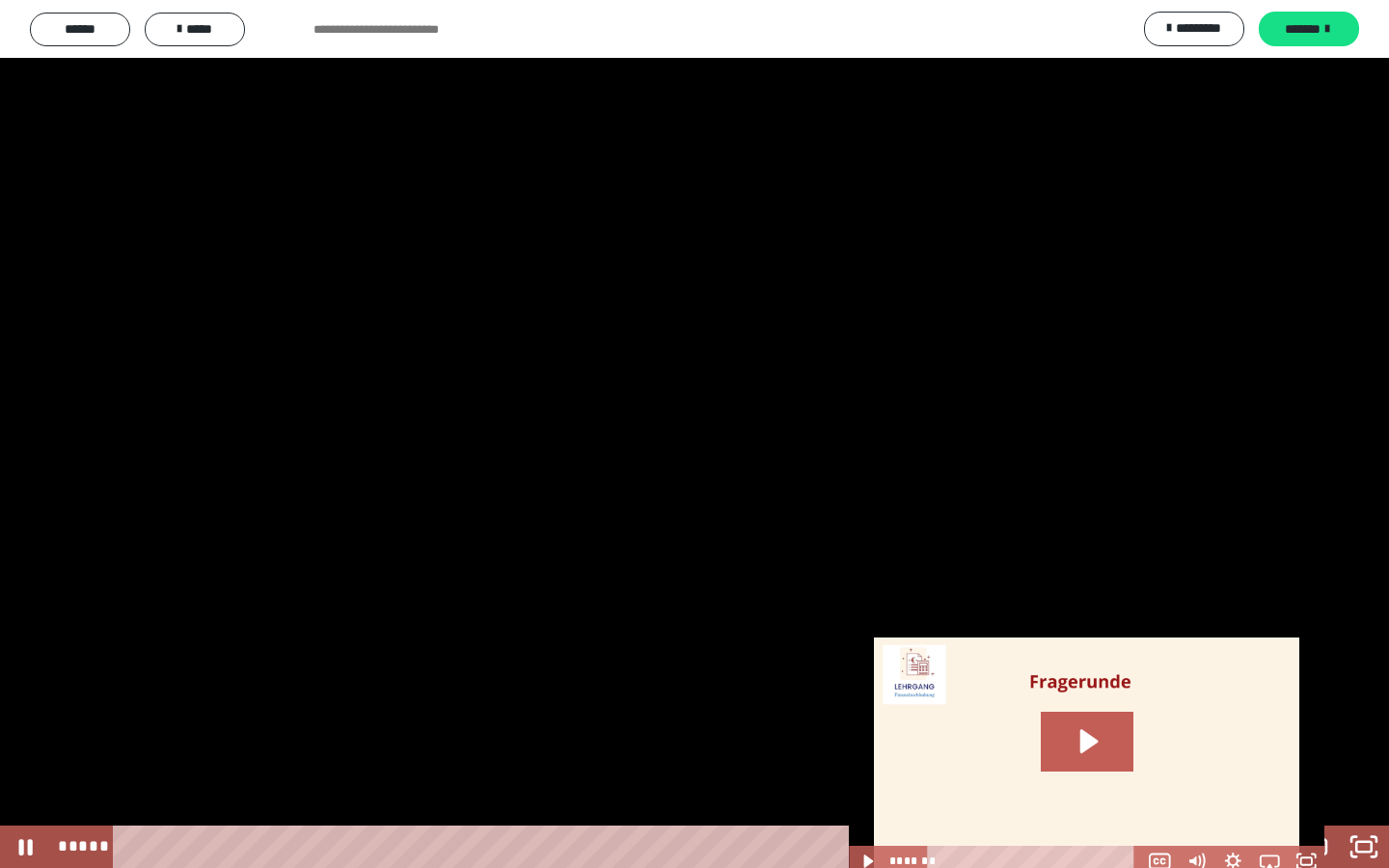 click 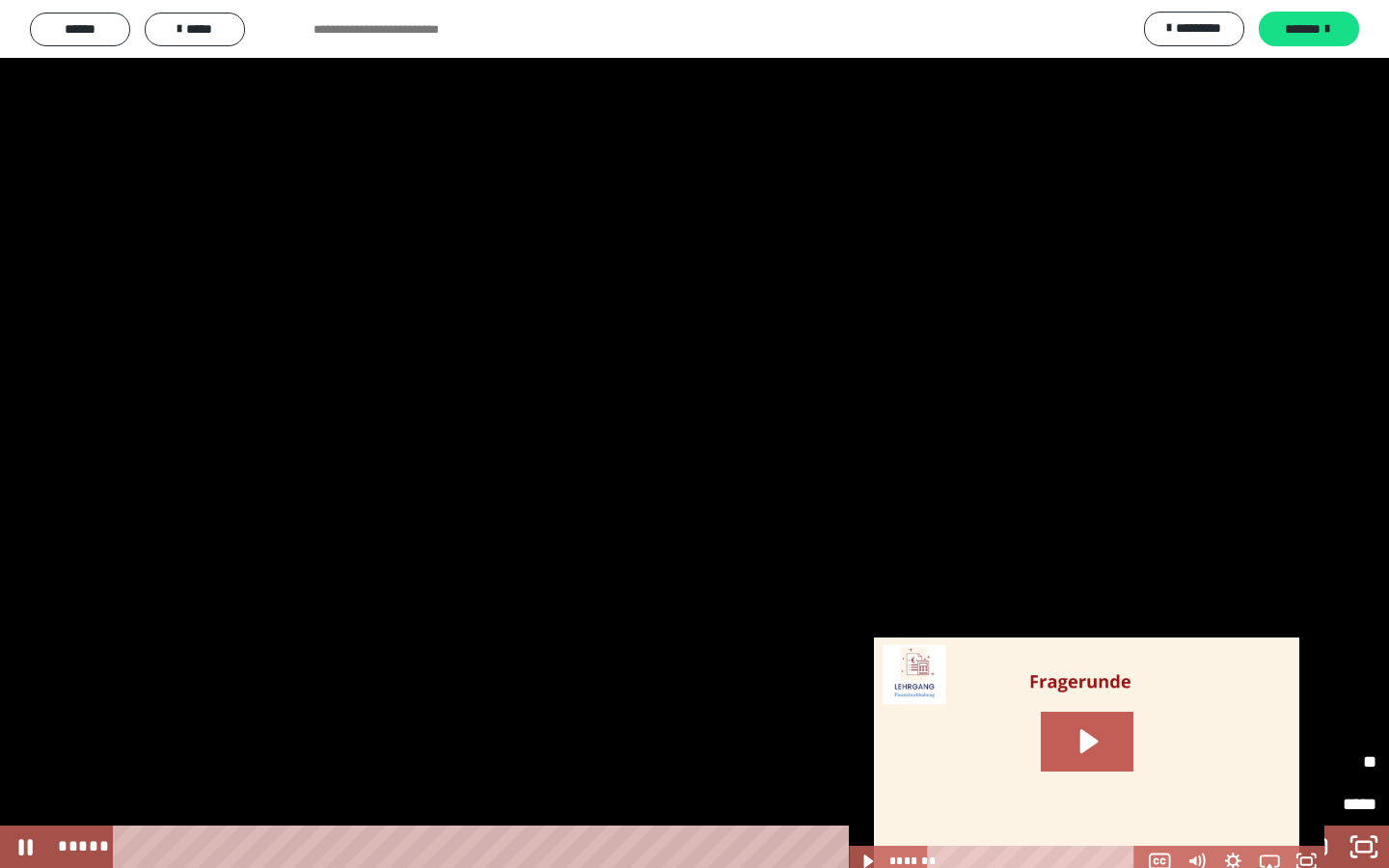 click on "********" at bounding box center [1282, 754] 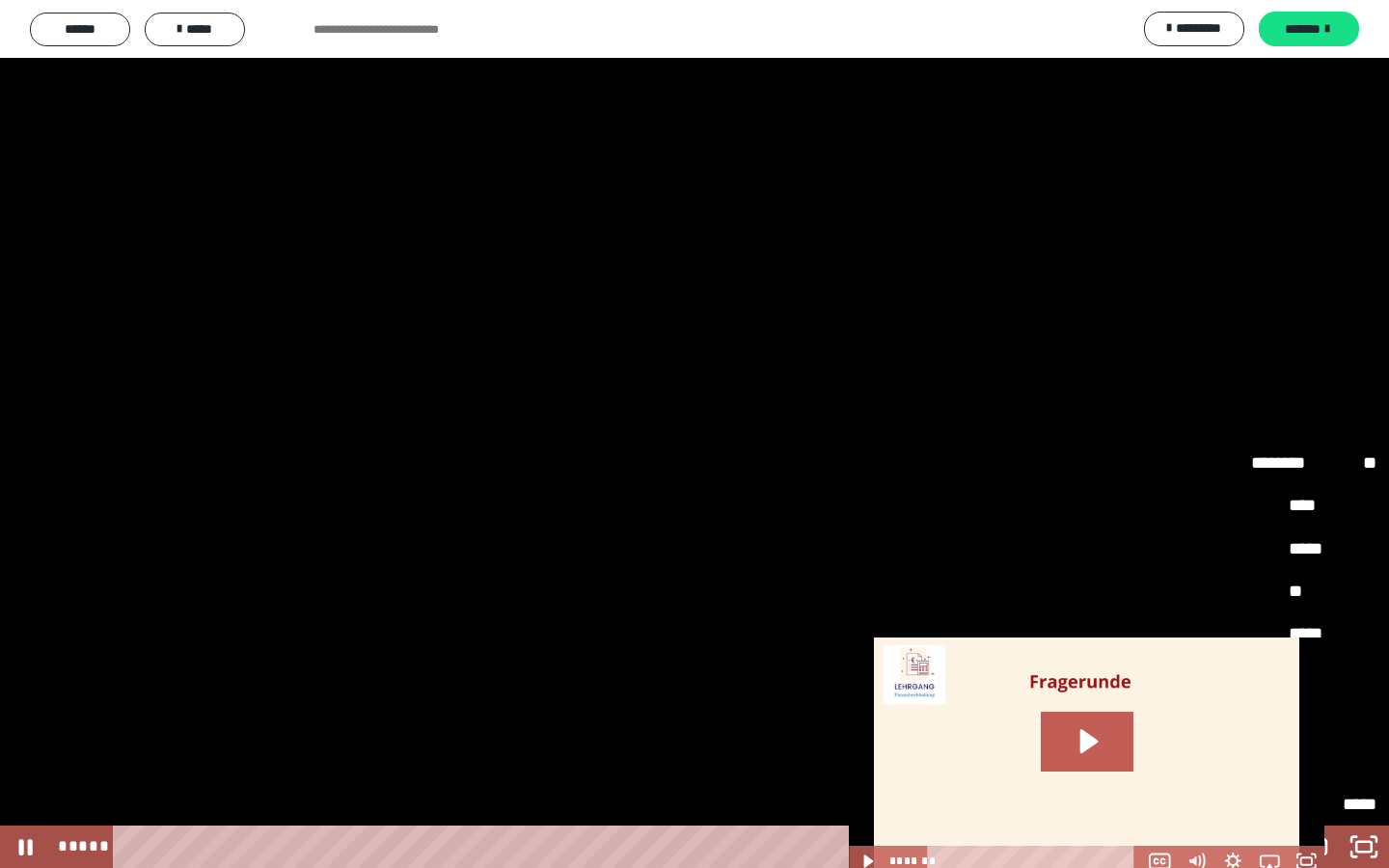 click on "****" at bounding box center (1314, 677) 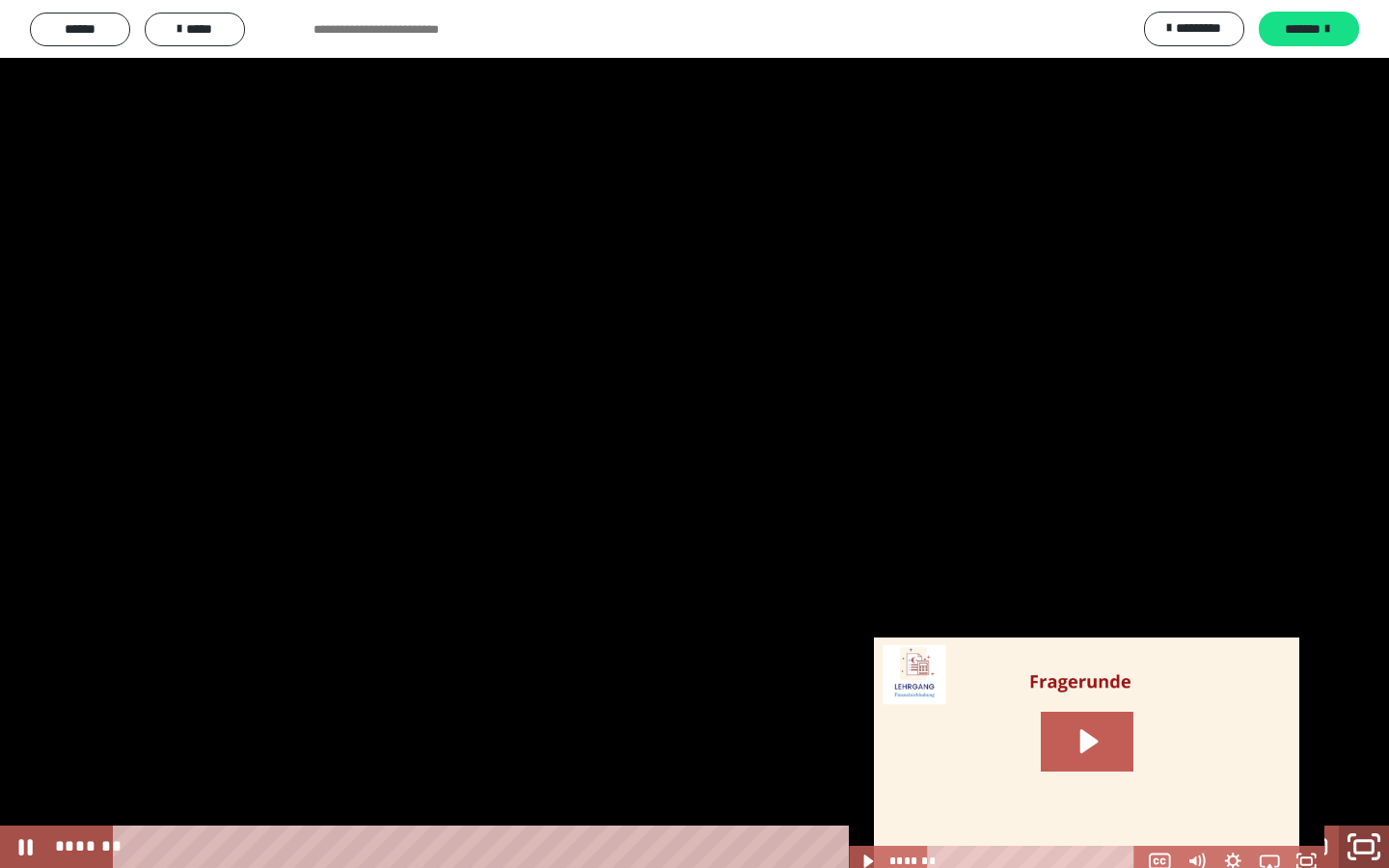 click 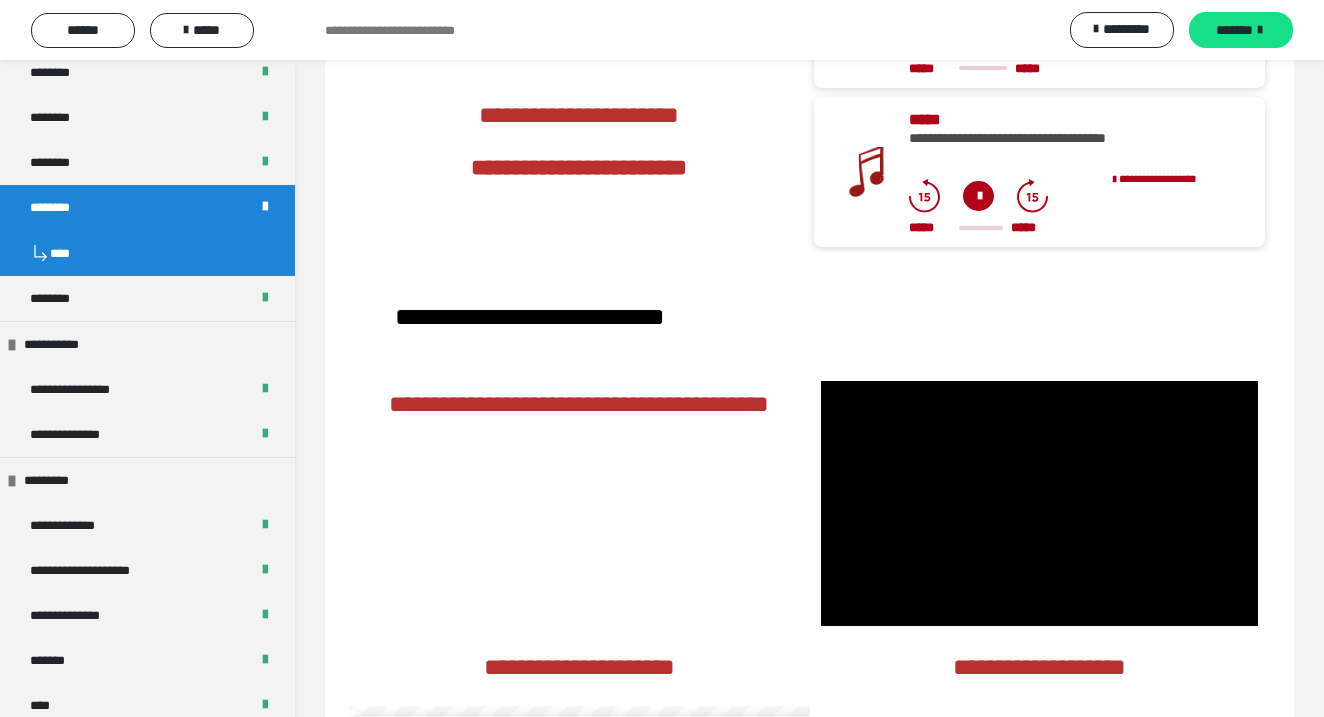 scroll, scrollTop: 3053, scrollLeft: 0, axis: vertical 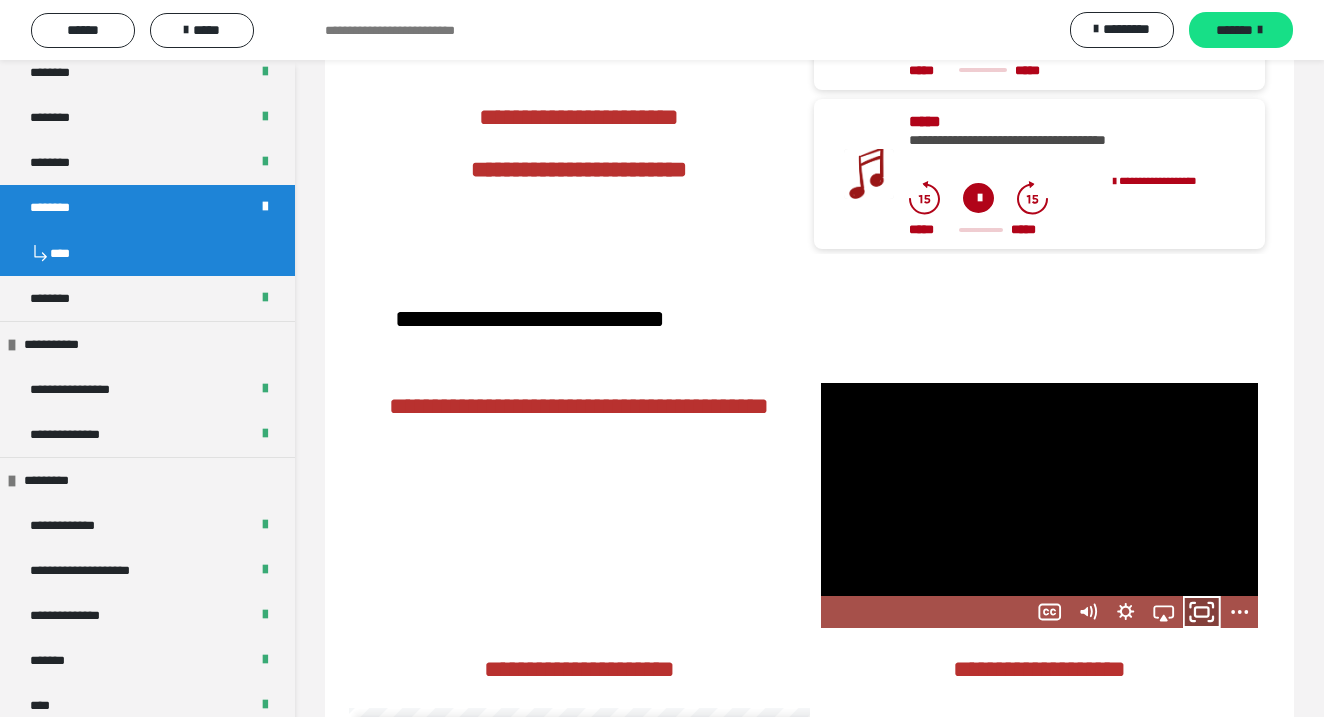 click 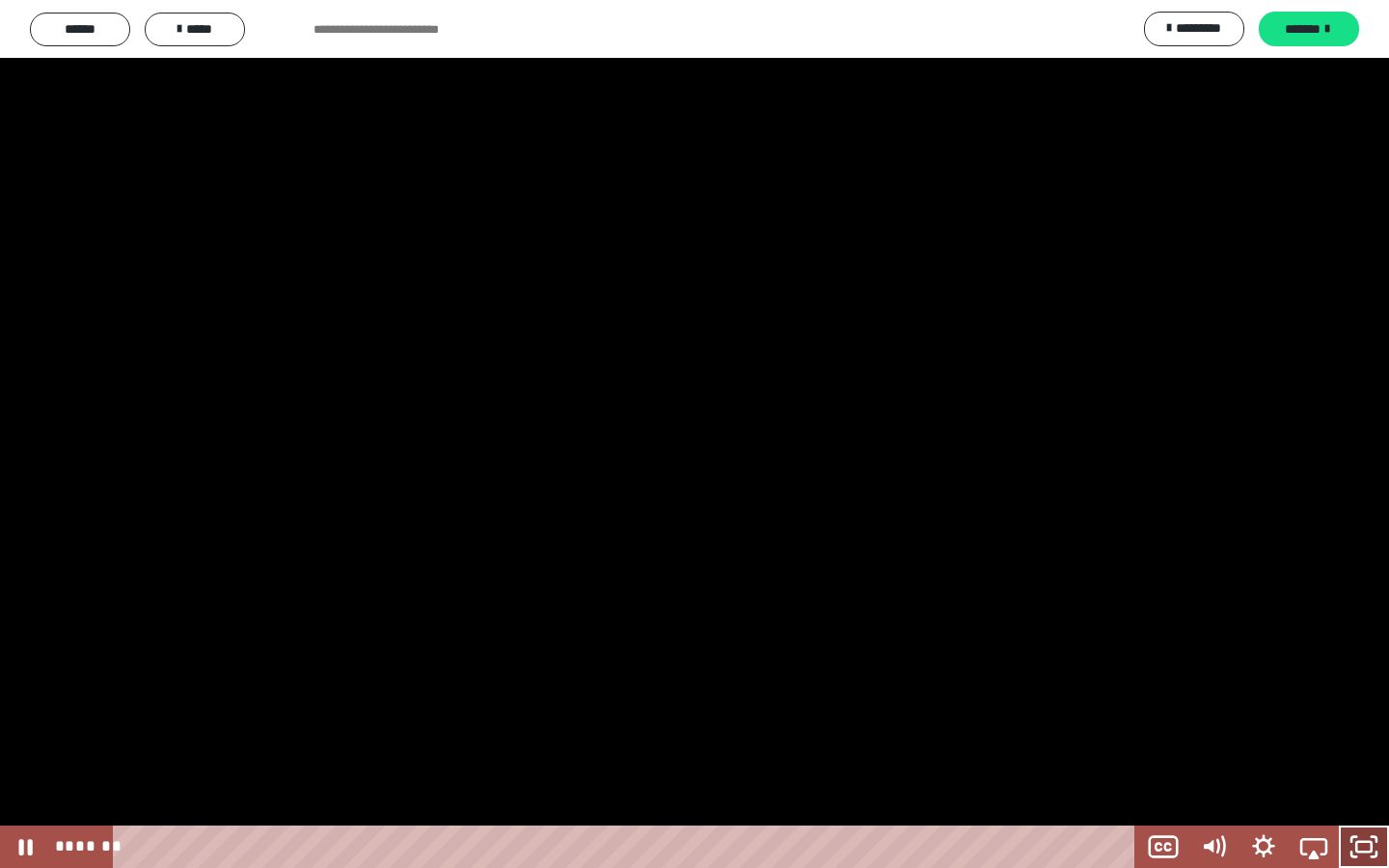 click 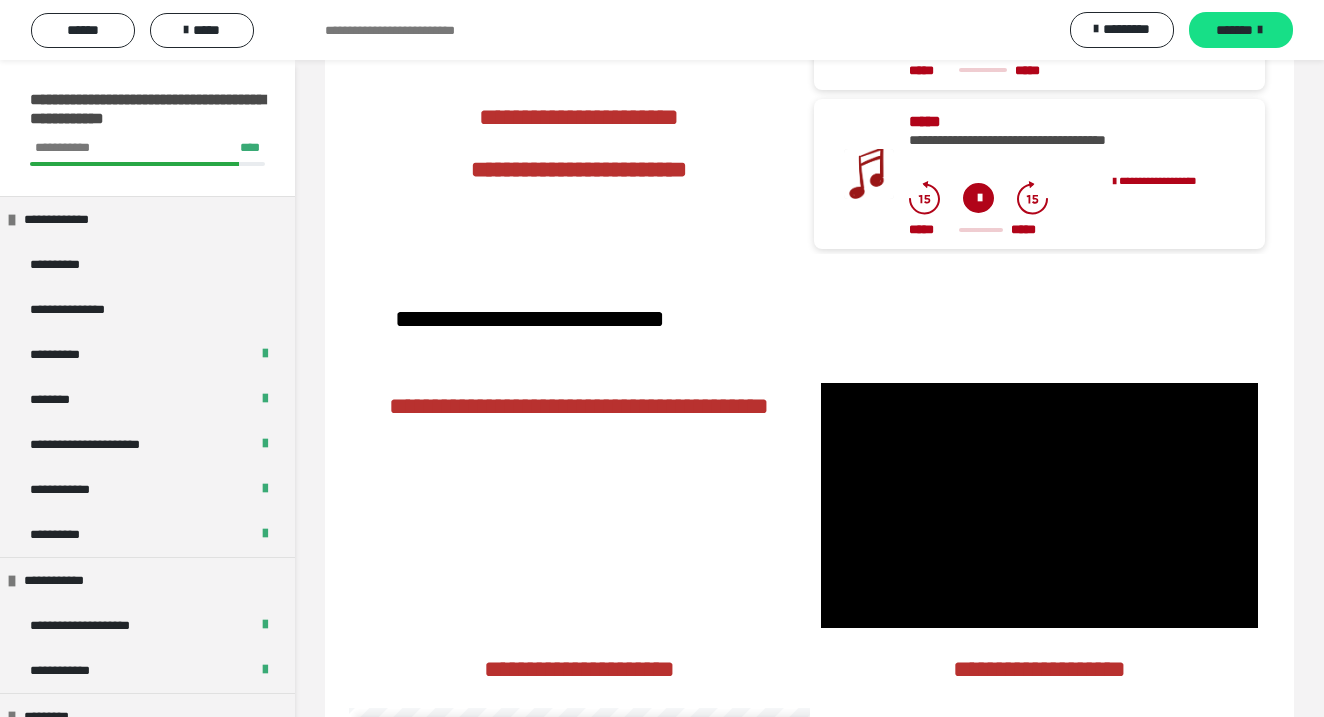 scroll, scrollTop: 0, scrollLeft: 0, axis: both 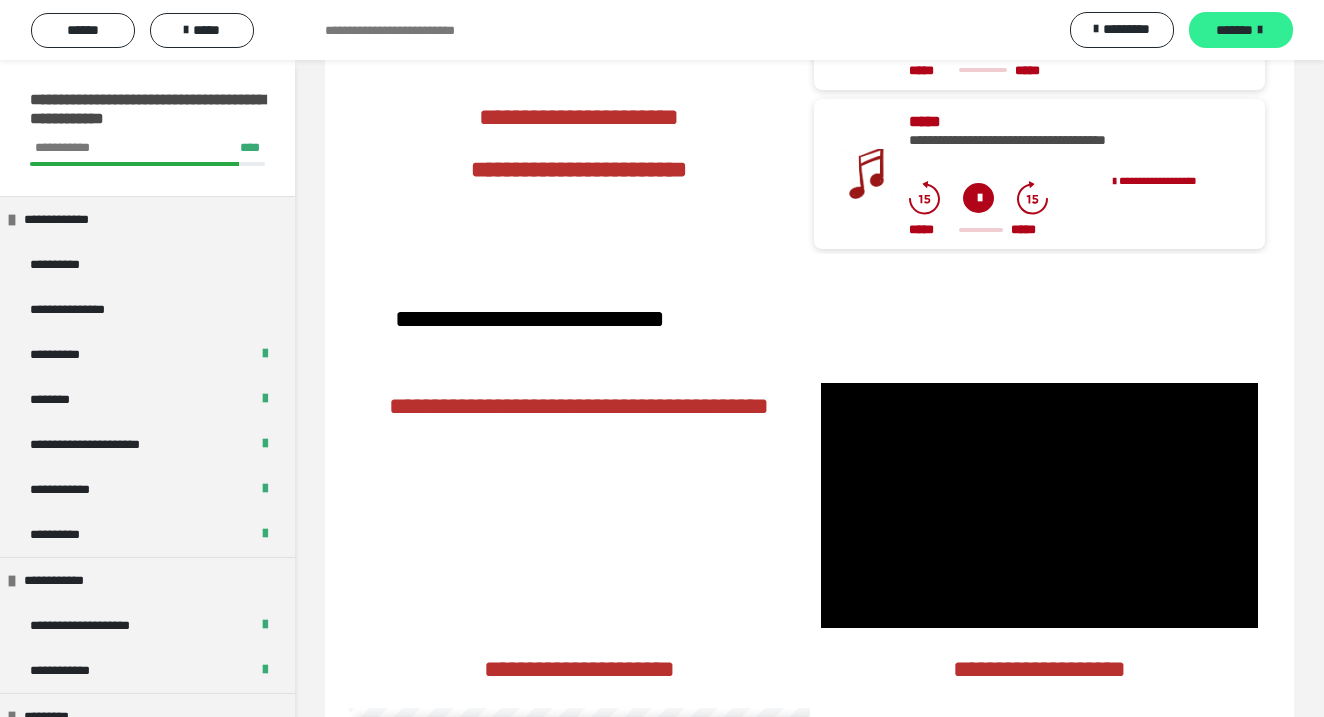 click on "*******" at bounding box center (1234, 30) 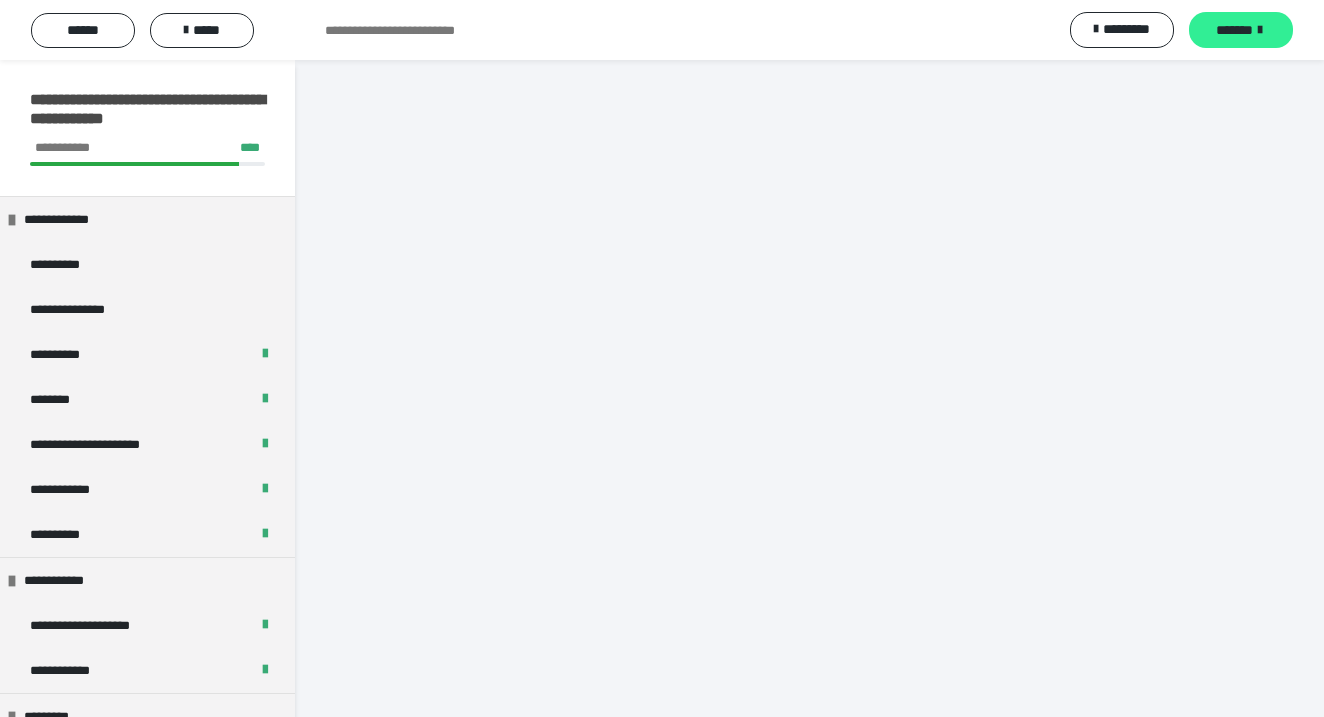 scroll, scrollTop: 60, scrollLeft: 0, axis: vertical 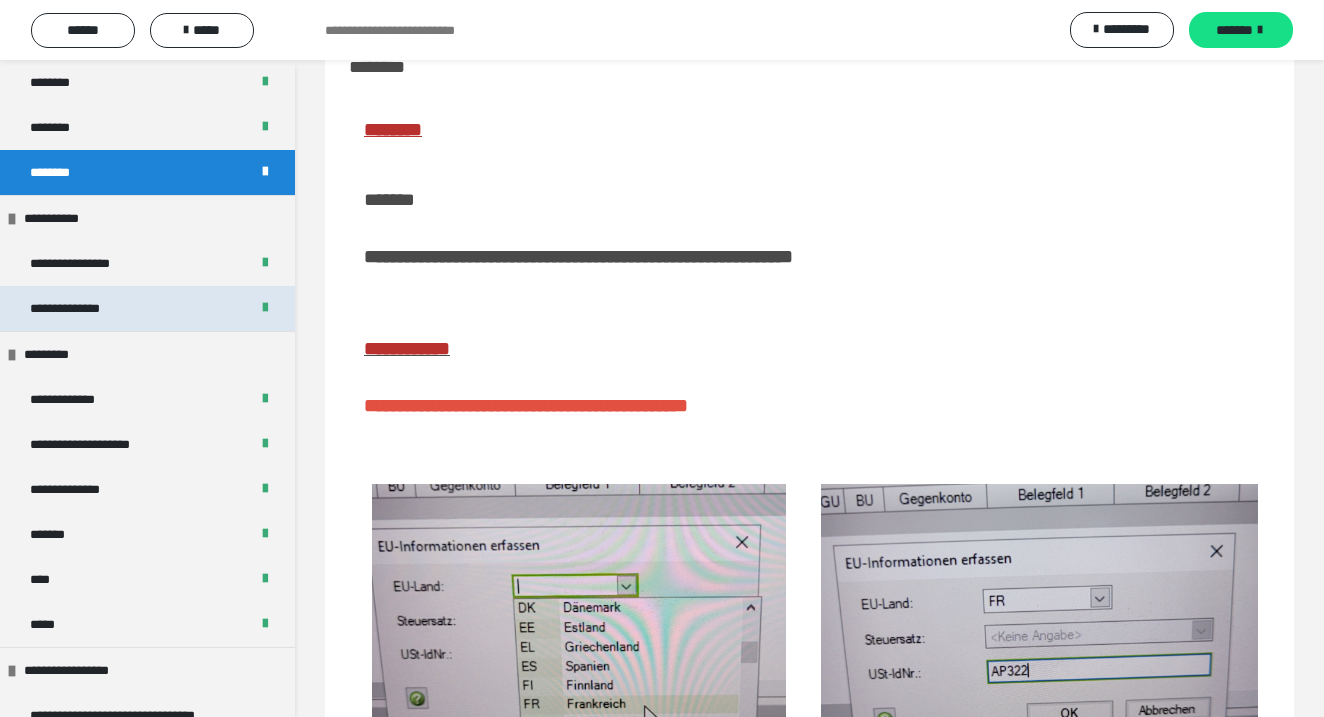 click on "**********" at bounding box center (147, 308) 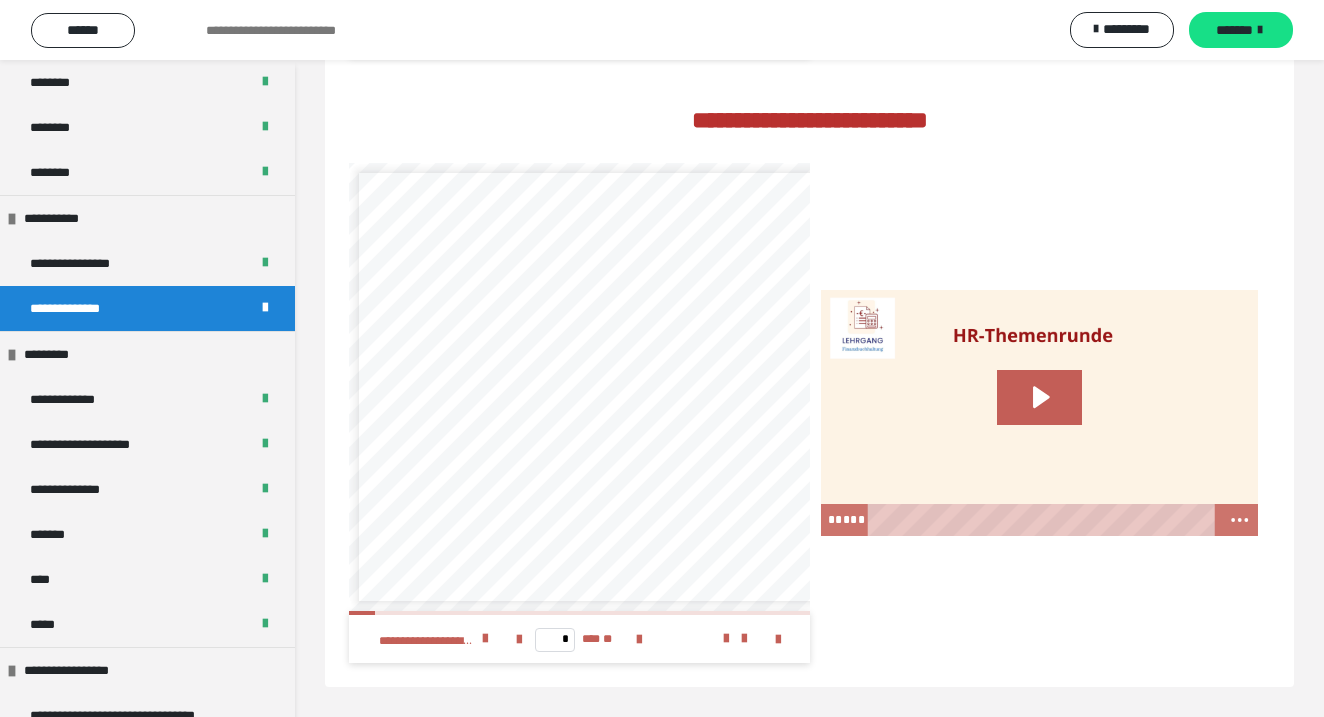 scroll, scrollTop: 2042, scrollLeft: 0, axis: vertical 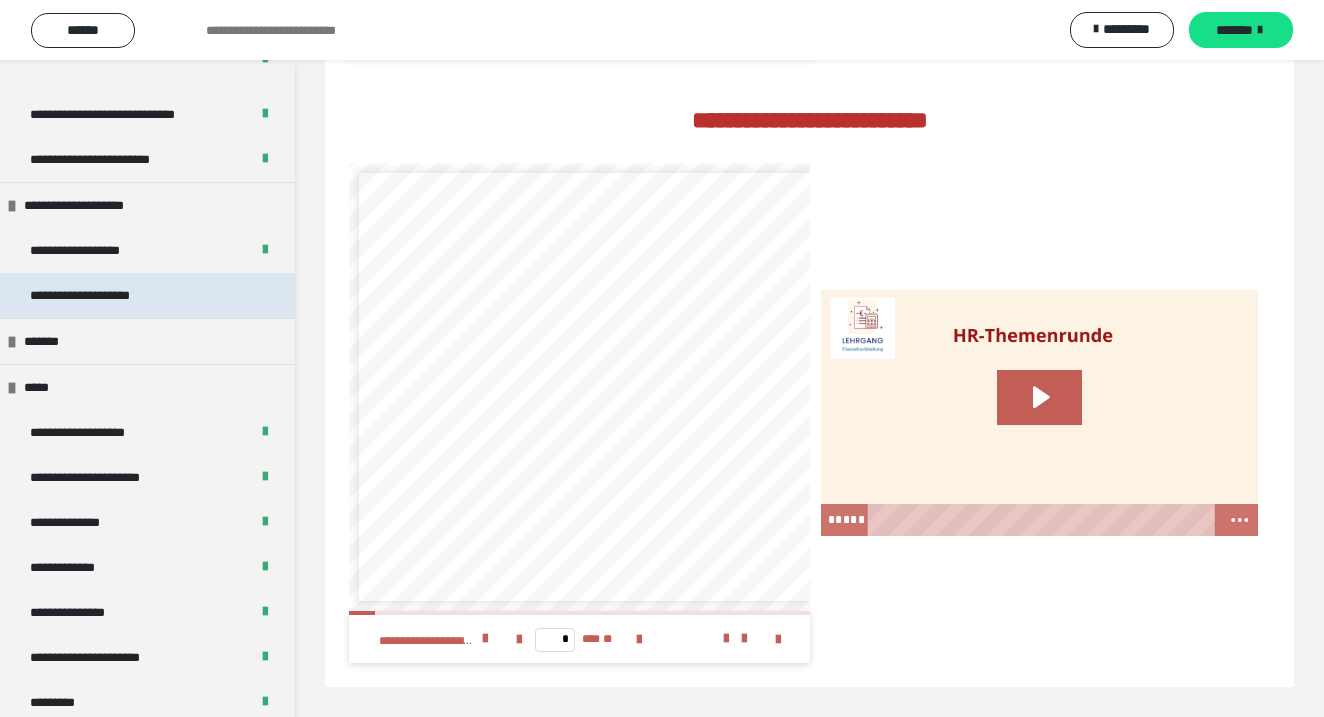 click on "**********" at bounding box center [102, 295] 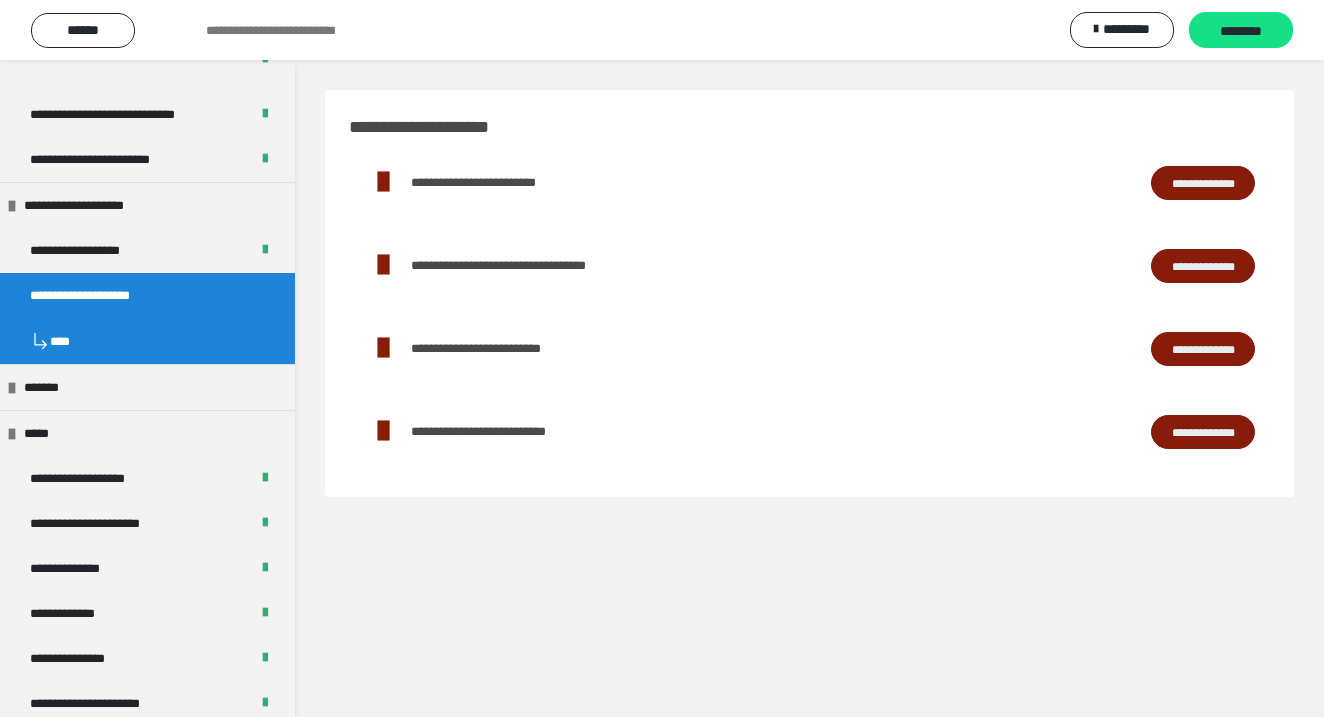scroll, scrollTop: 0, scrollLeft: 0, axis: both 